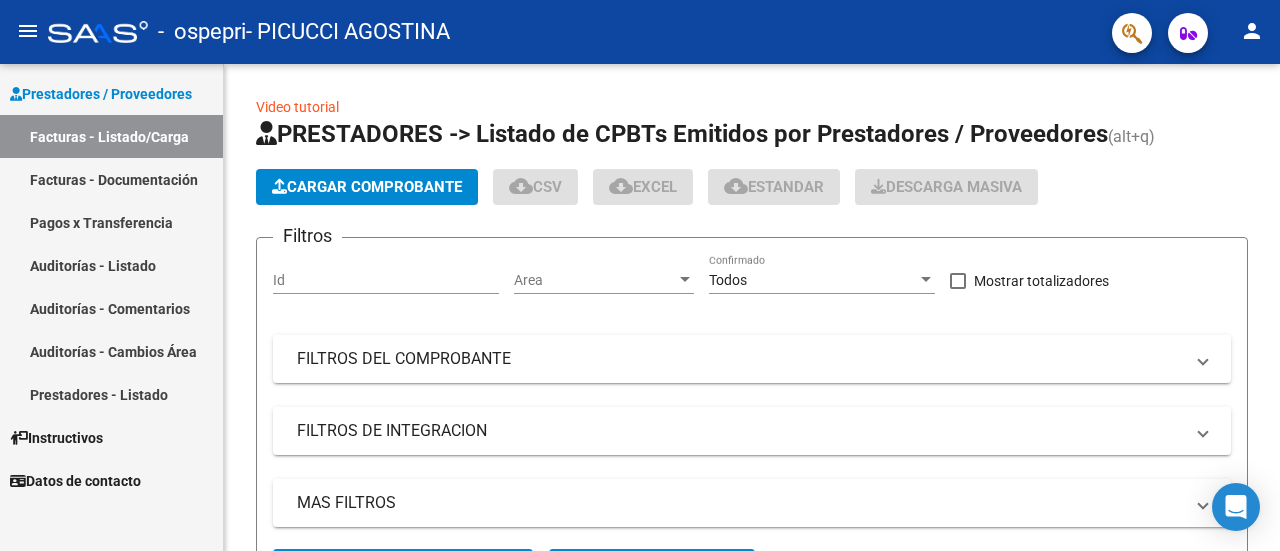 scroll, scrollTop: 0, scrollLeft: 0, axis: both 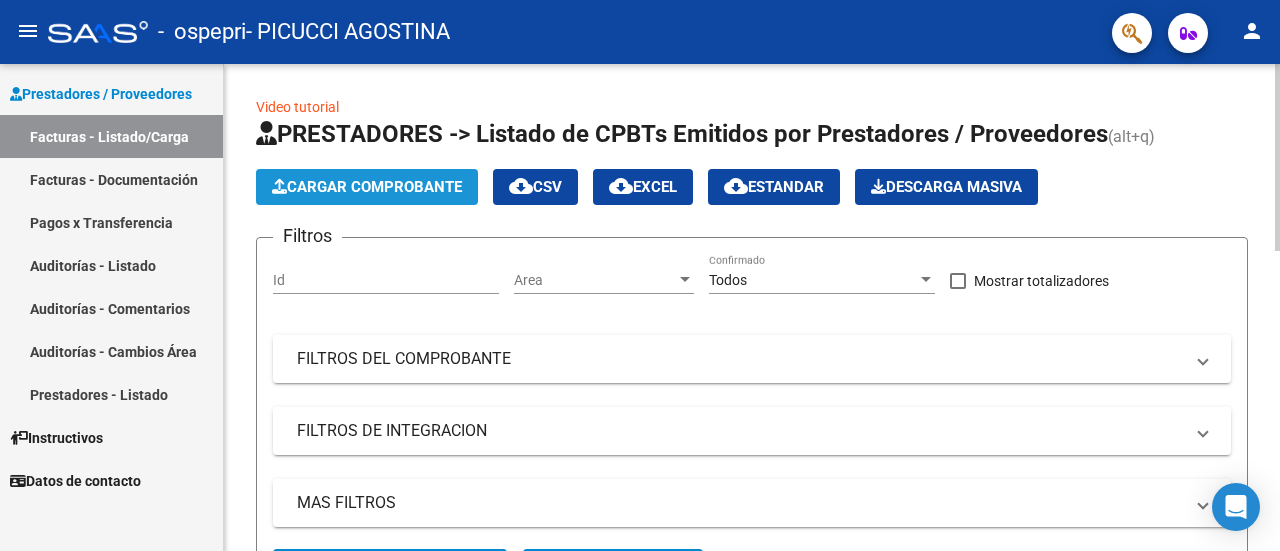 click on "Cargar Comprobante" 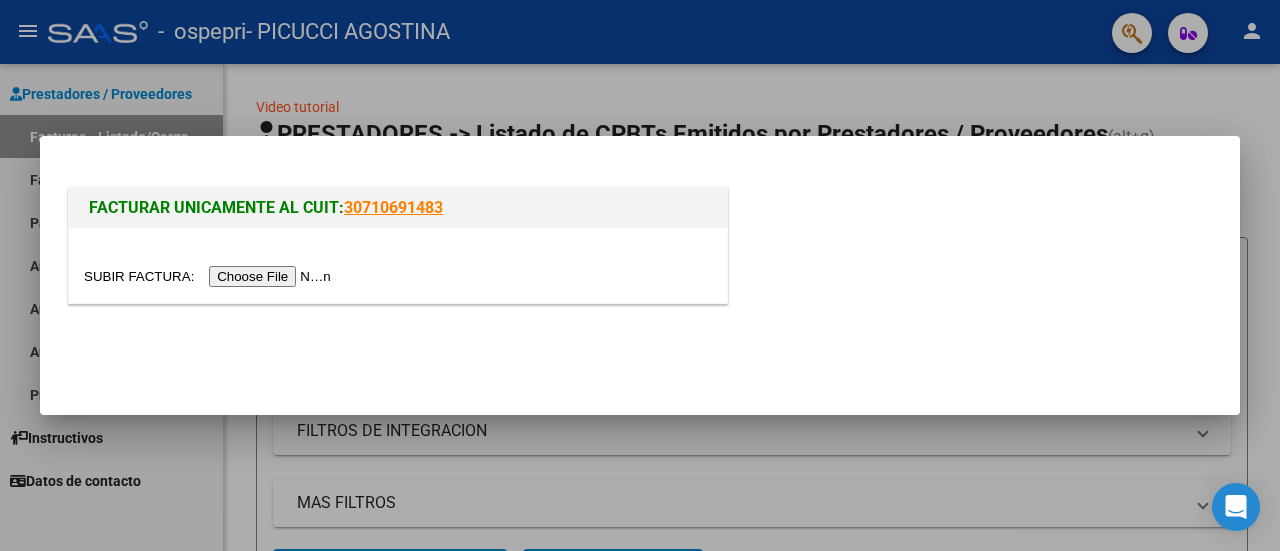click at bounding box center (210, 276) 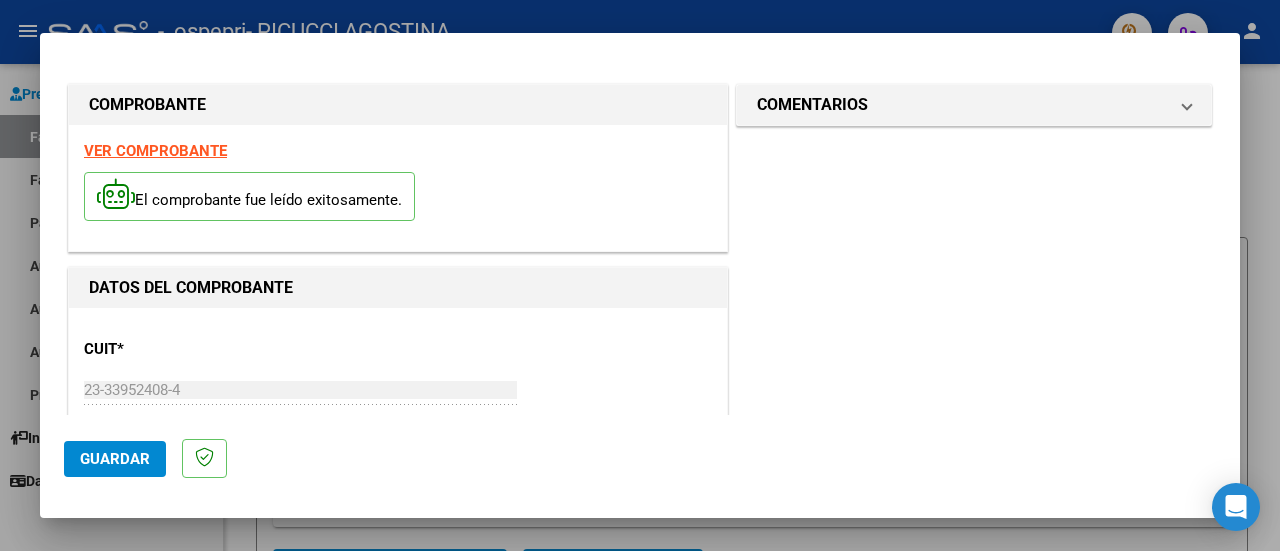 click on "Guardar" 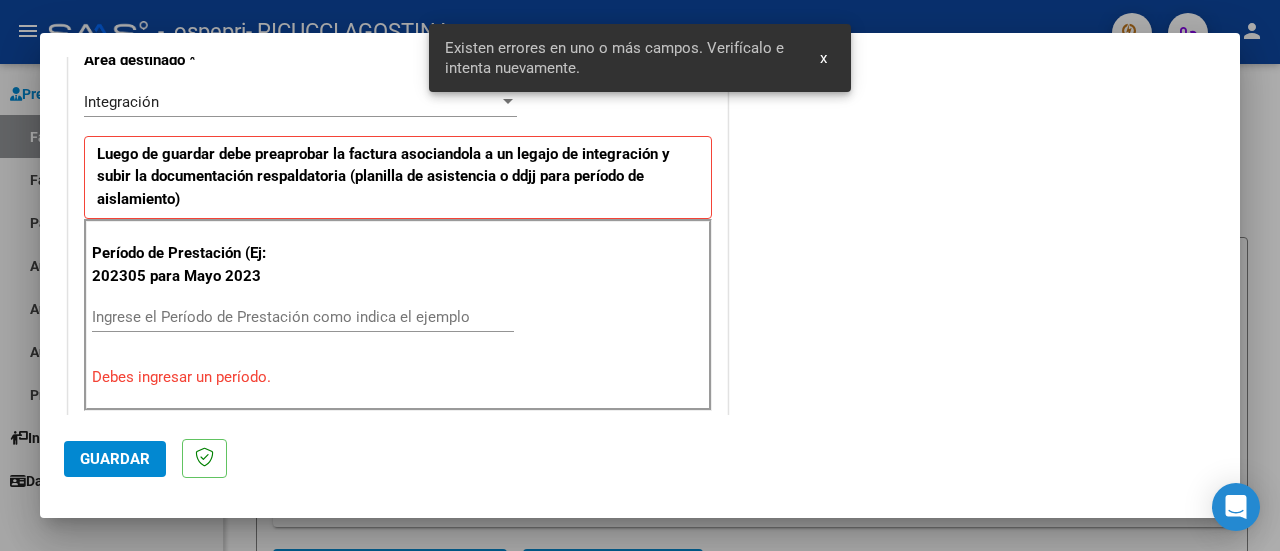 scroll, scrollTop: 398, scrollLeft: 0, axis: vertical 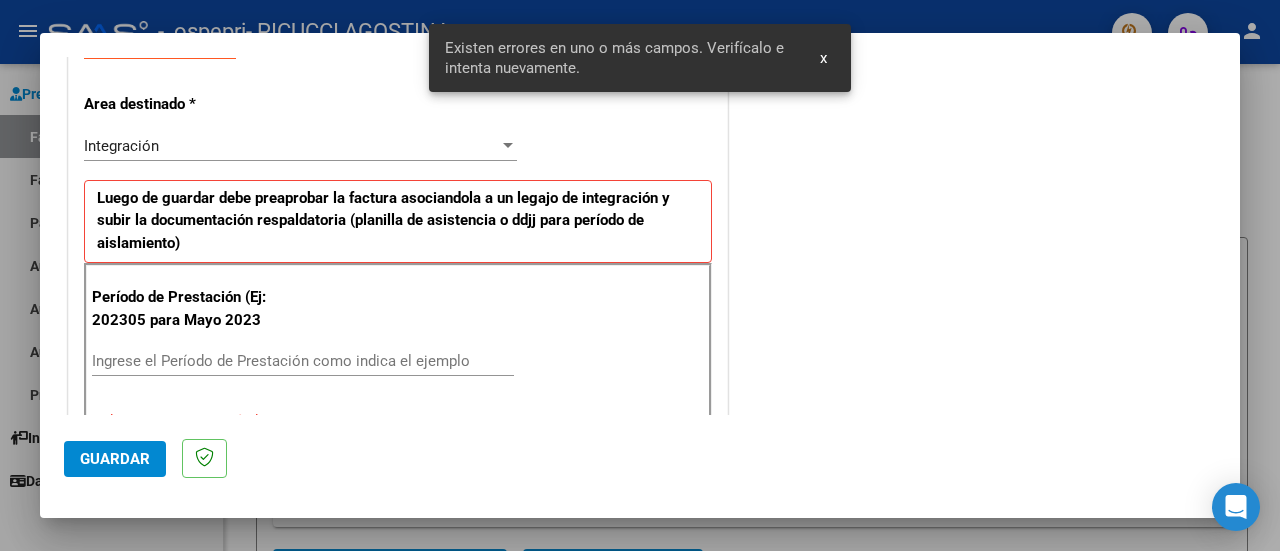 type 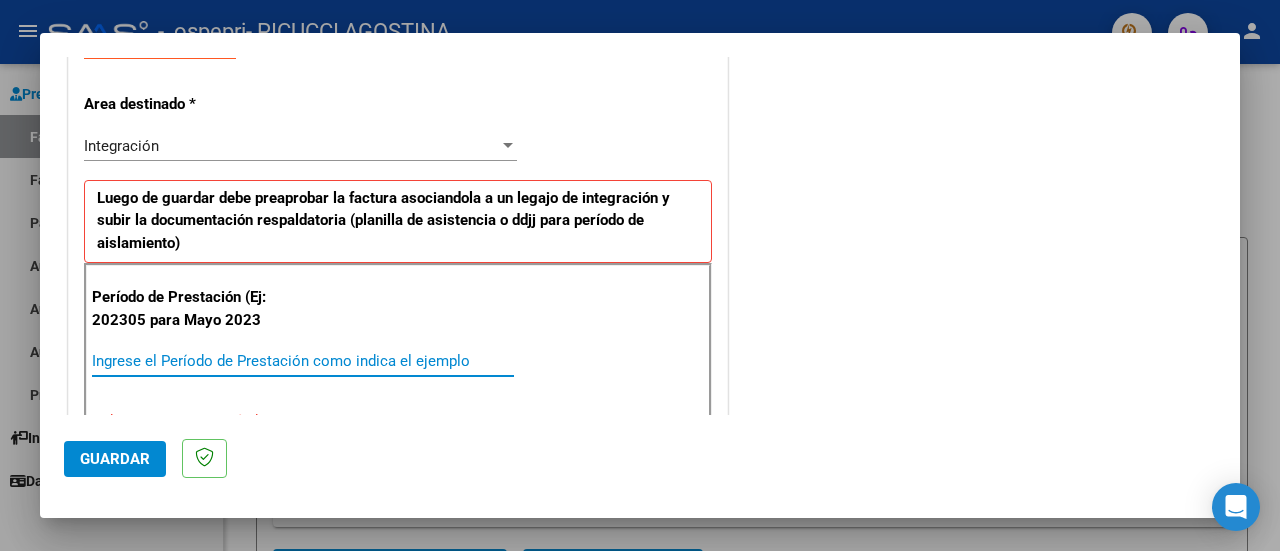 click on "Ingrese el Período de Prestación como indica el ejemplo" at bounding box center [303, 361] 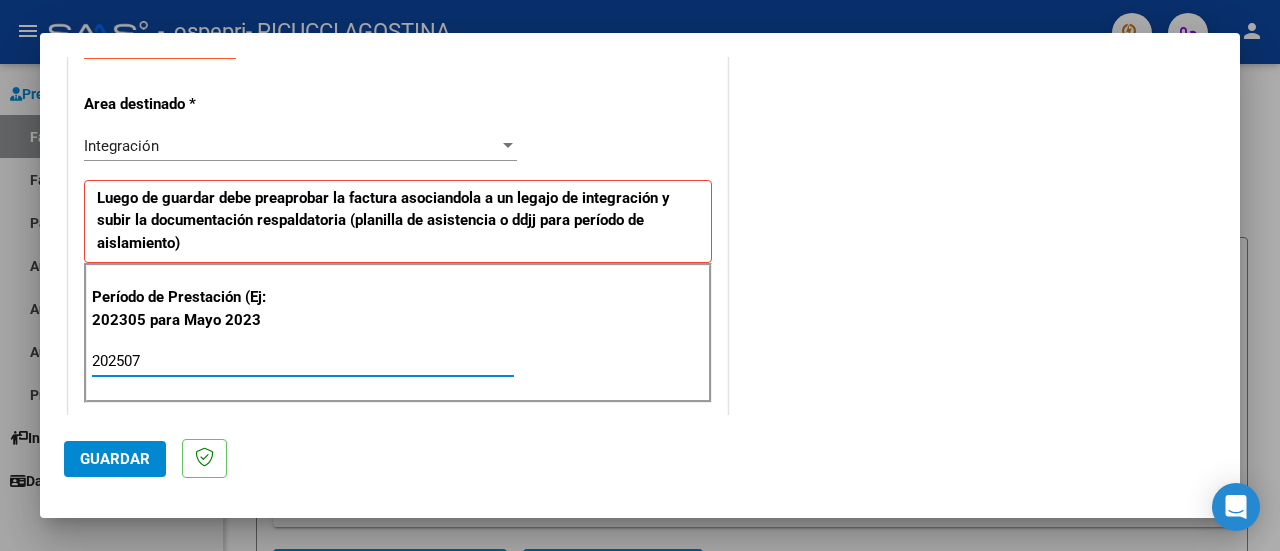 type on "202507" 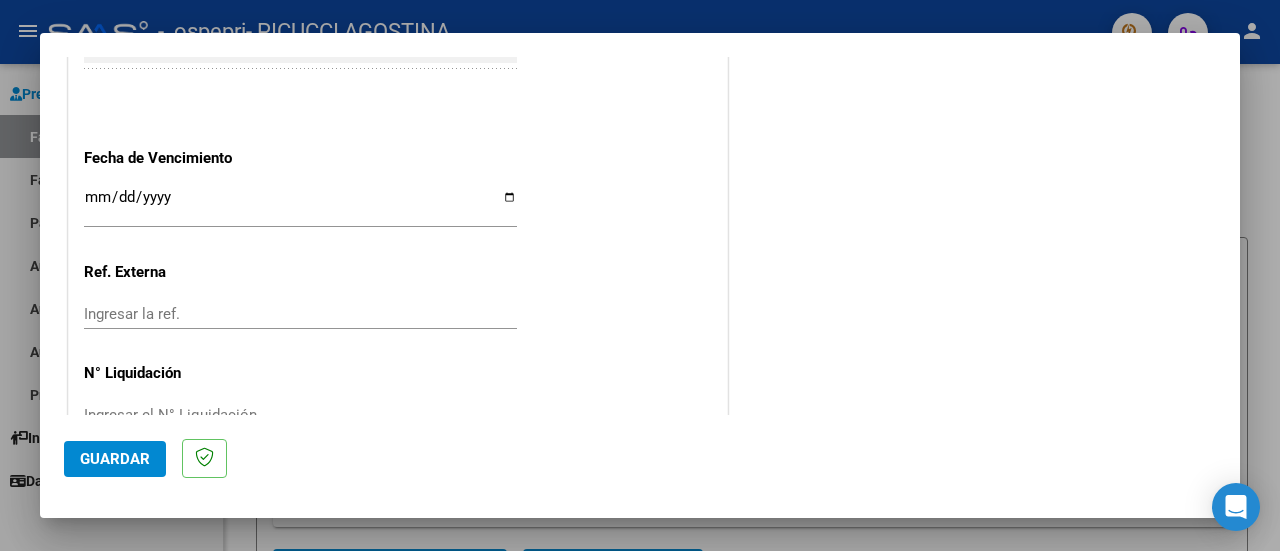 scroll, scrollTop: 1404, scrollLeft: 0, axis: vertical 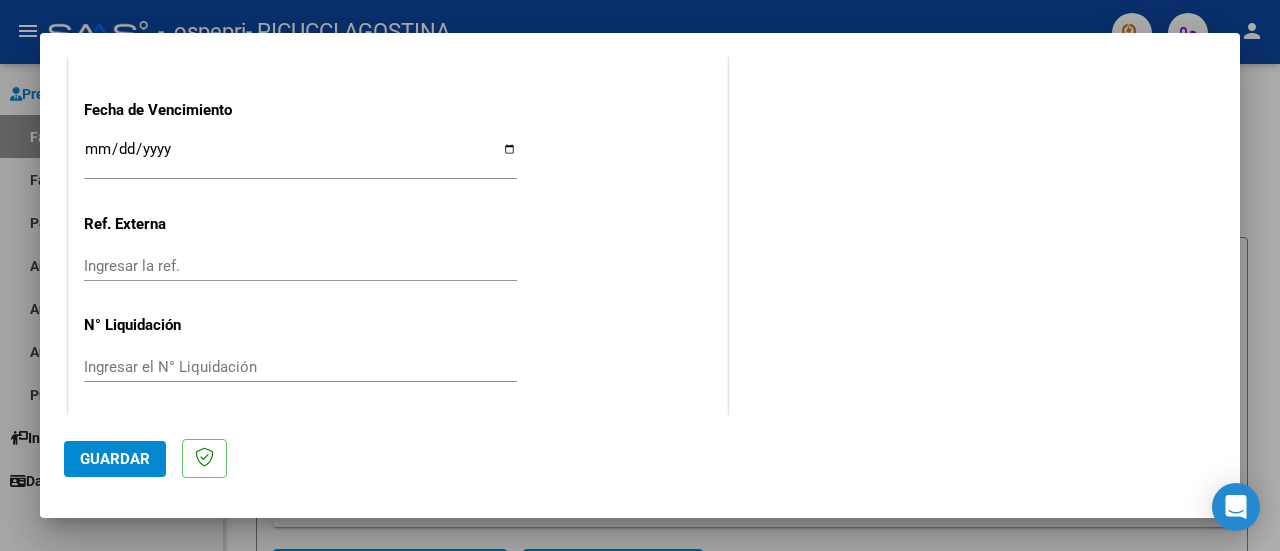 click on "Guardar" 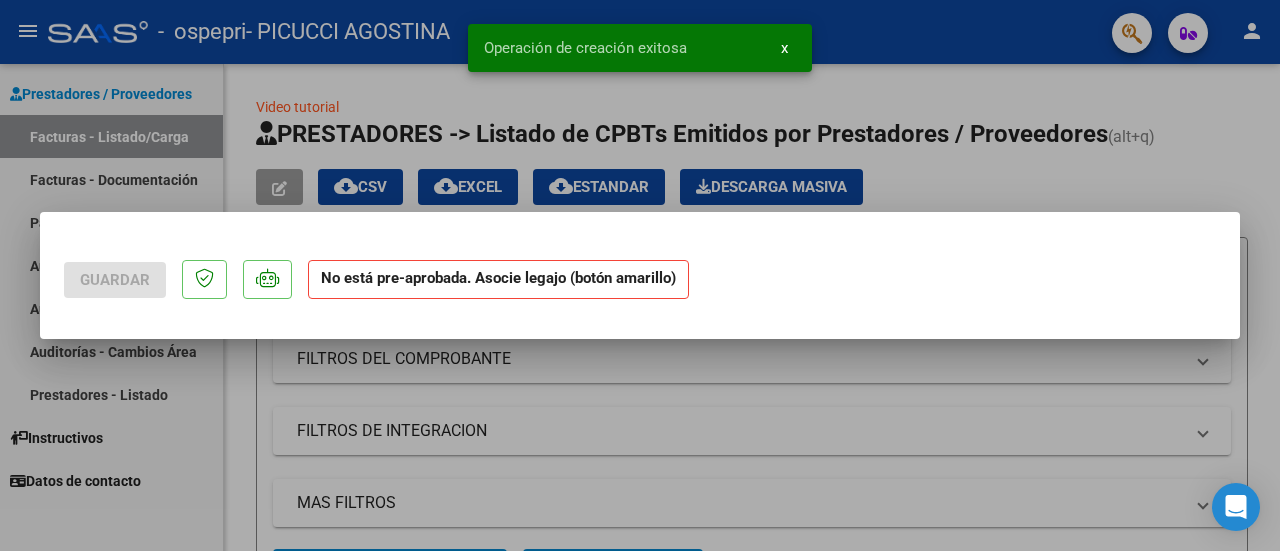 scroll, scrollTop: 0, scrollLeft: 0, axis: both 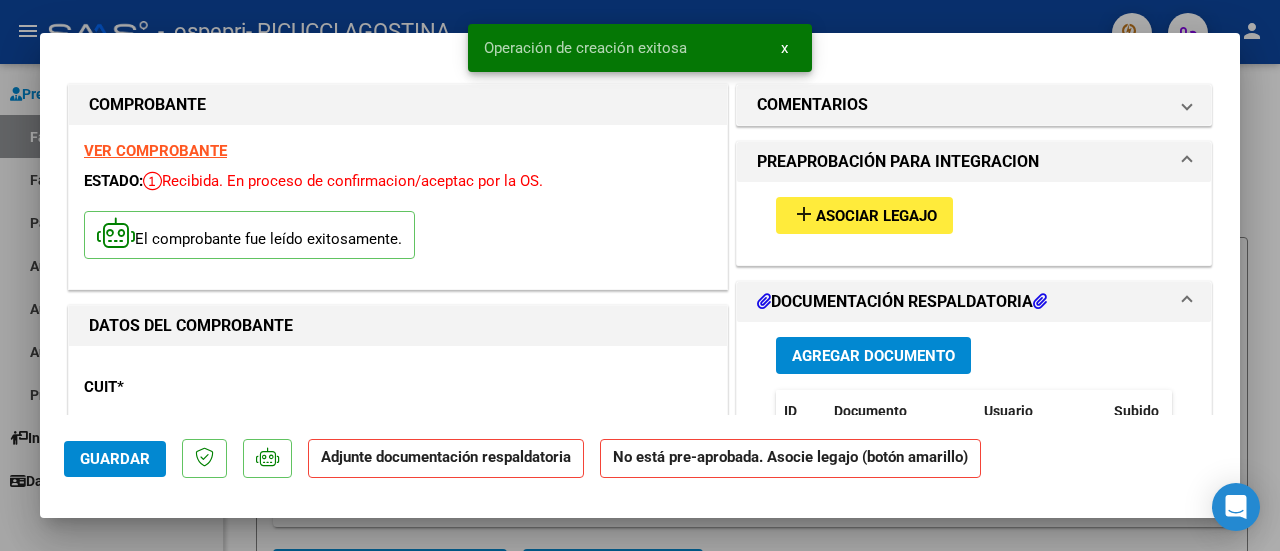 click on "Asociar Legajo" at bounding box center [876, 216] 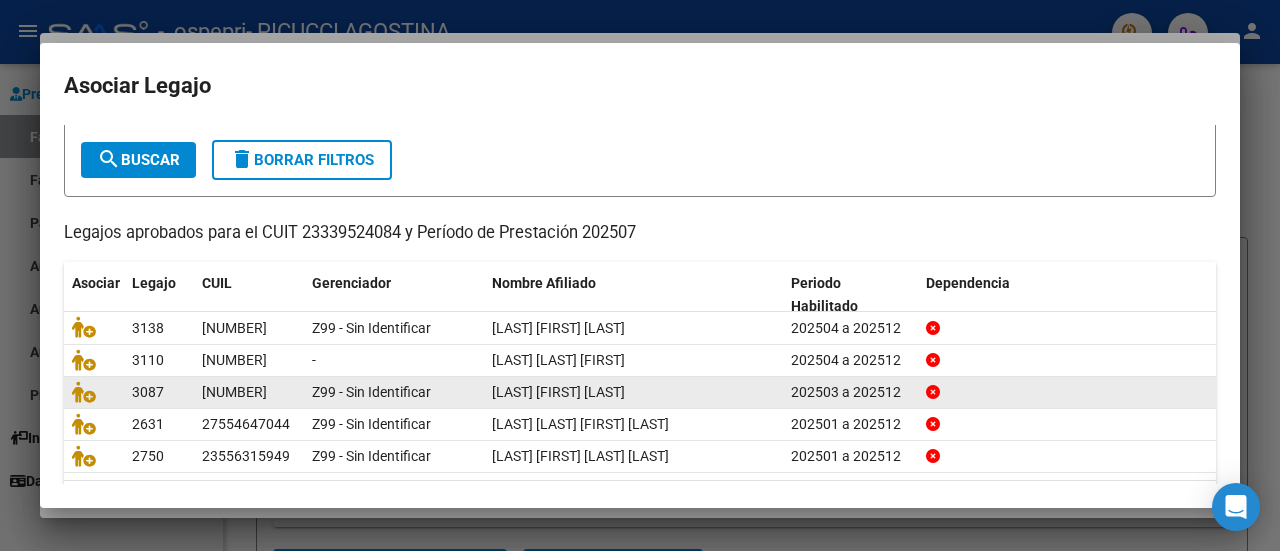 scroll, scrollTop: 158, scrollLeft: 0, axis: vertical 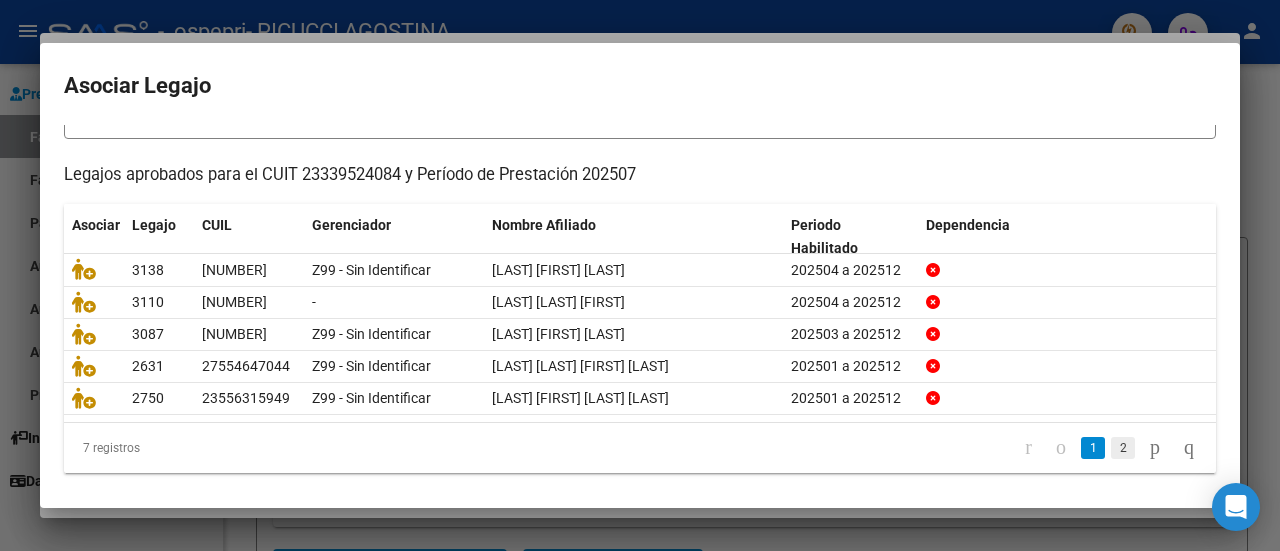 click on "2" 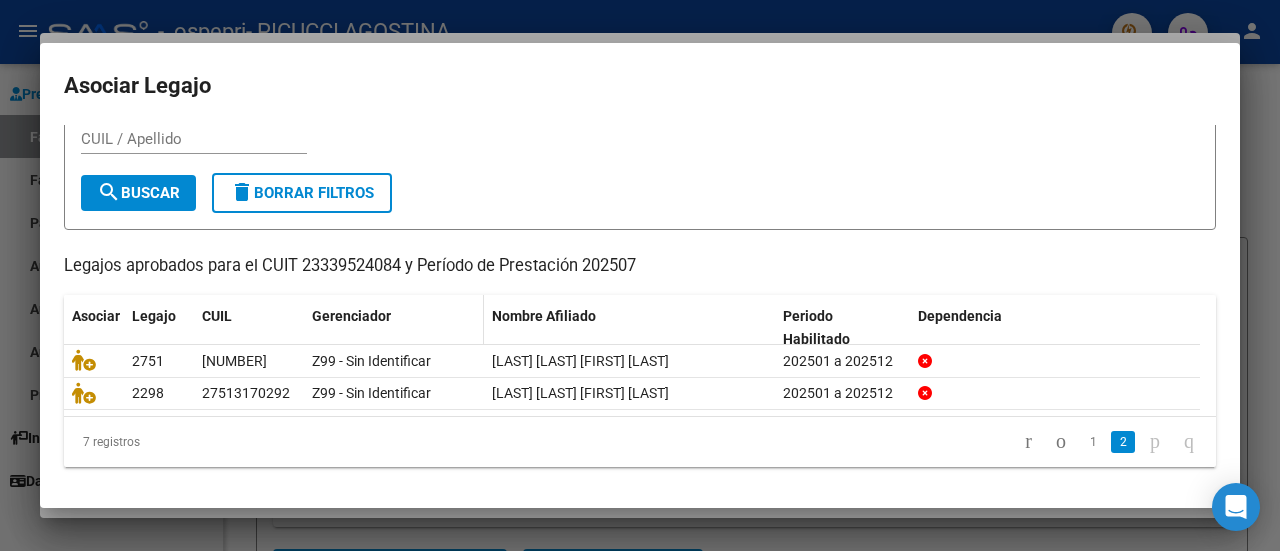 scroll, scrollTop: 63, scrollLeft: 0, axis: vertical 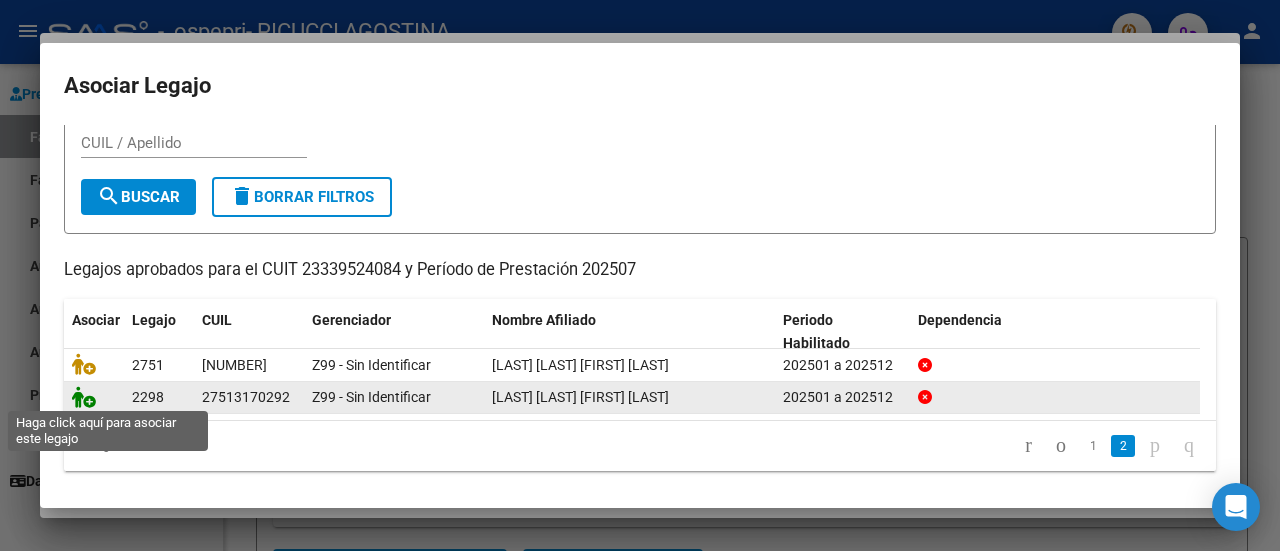click 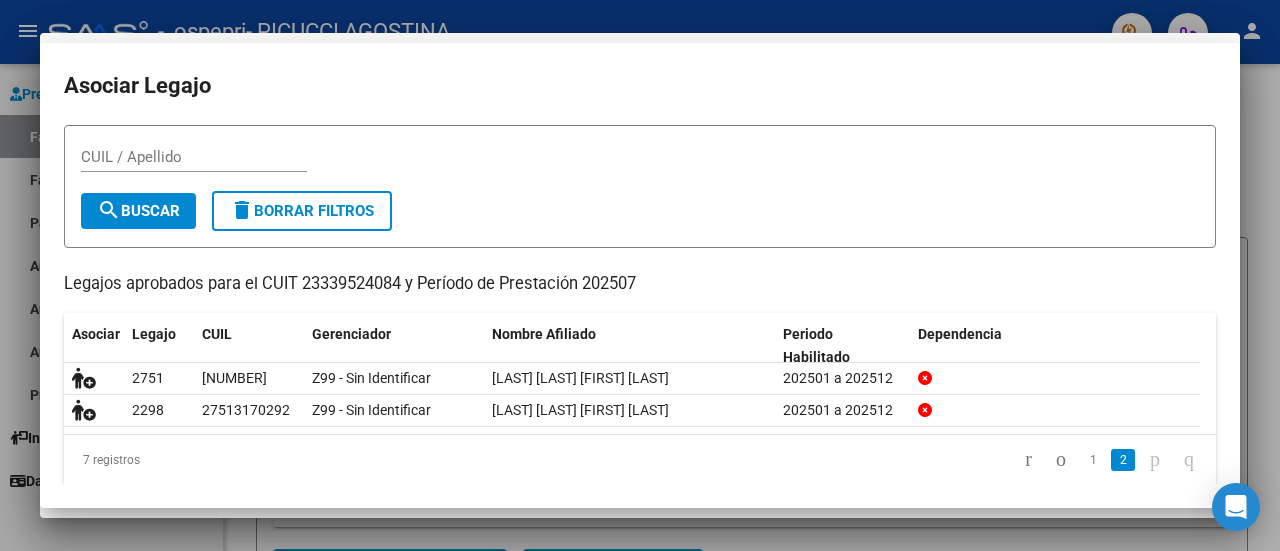 scroll, scrollTop: 77, scrollLeft: 0, axis: vertical 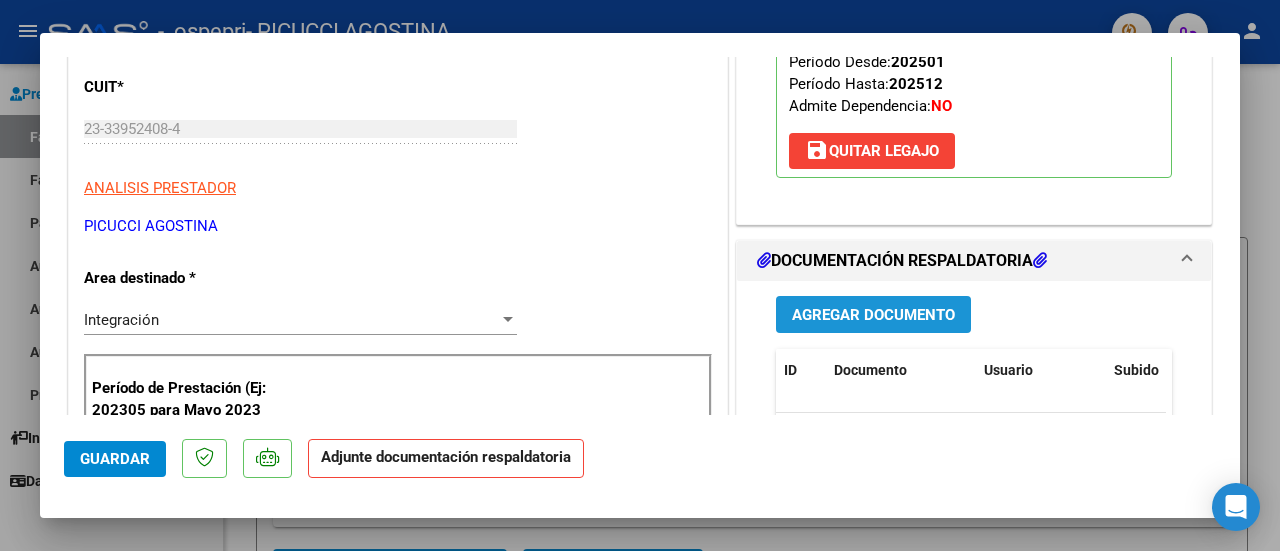 click on "Agregar Documento" at bounding box center (873, 315) 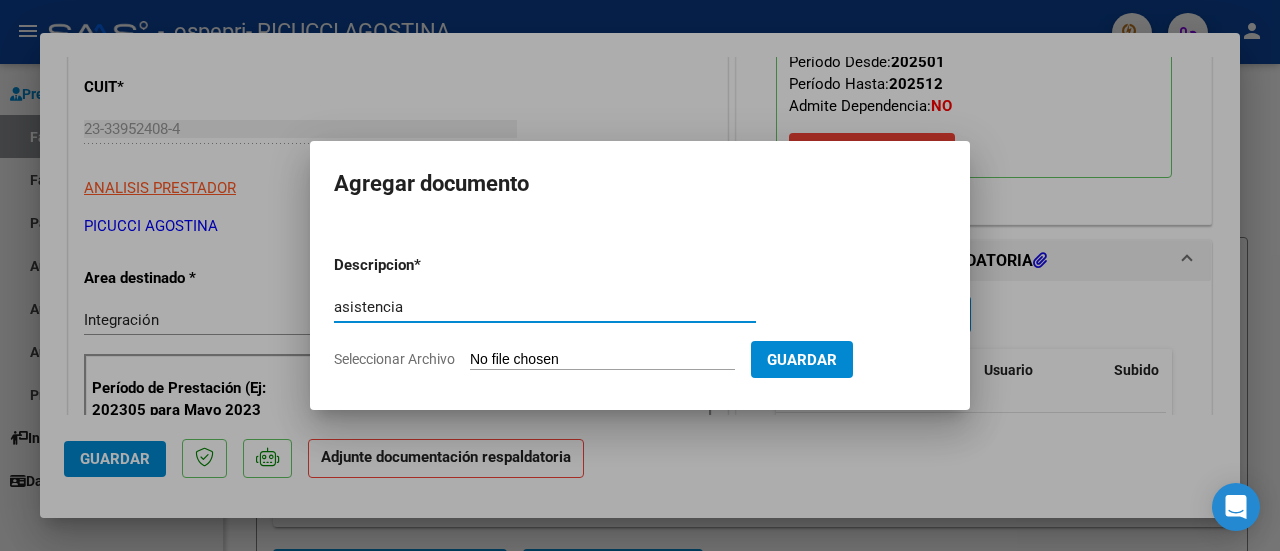 type on "asistencia" 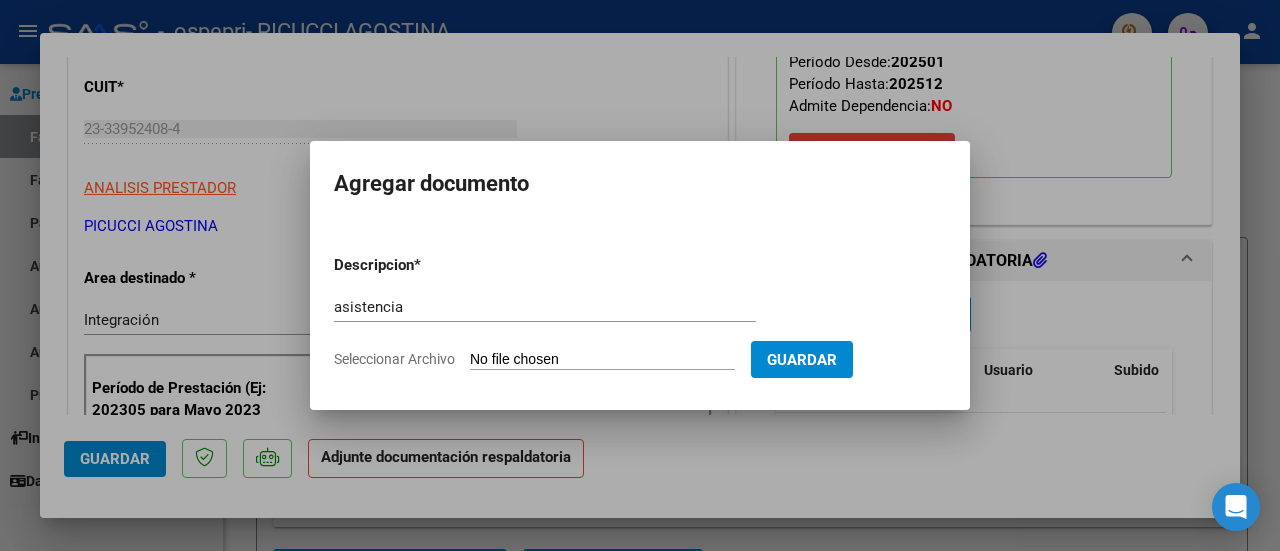 type on "C:\fakepath\[NAME].pdf" 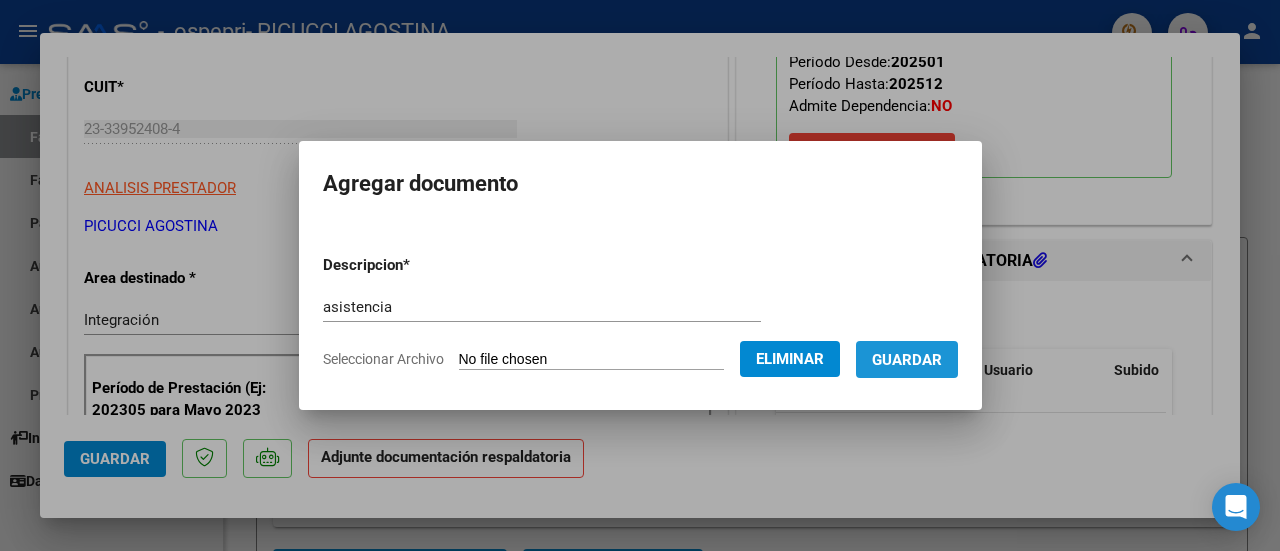 click on "Guardar" at bounding box center [907, 360] 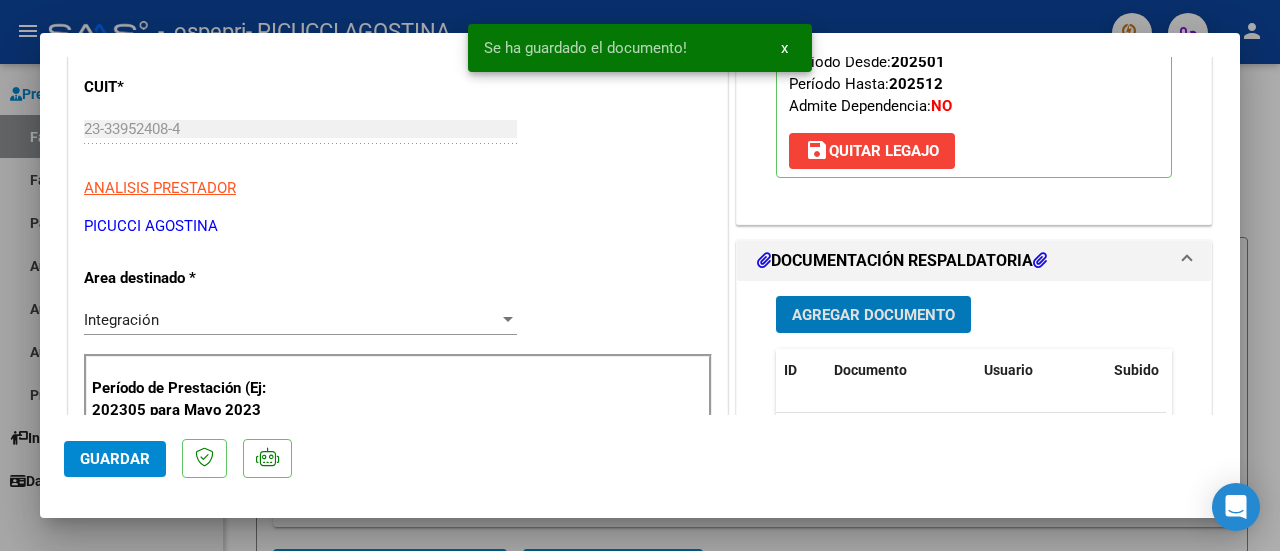 click on "Agregar Documento" at bounding box center [873, 315] 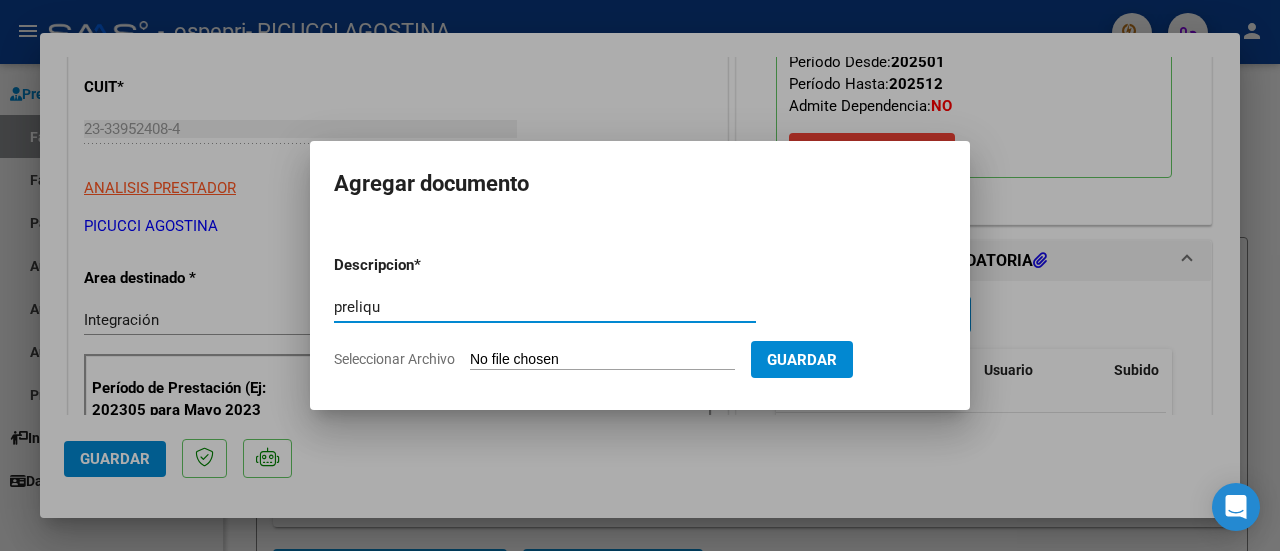 type on "preliqu" 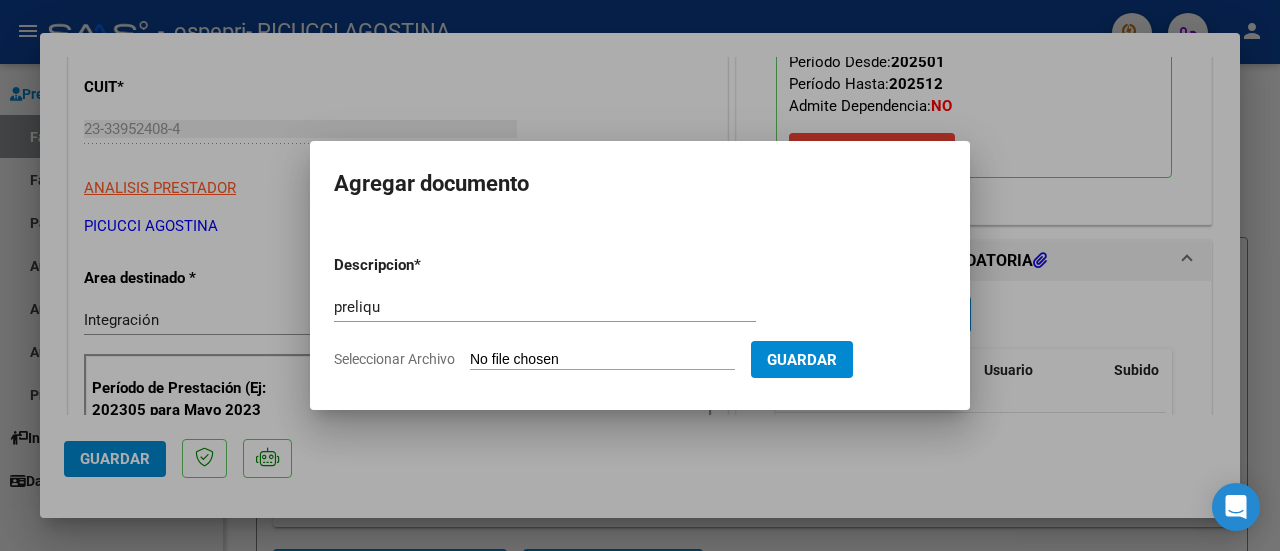 type on "C:\fakepath\apfmimpresionpreliq (1).pdf" 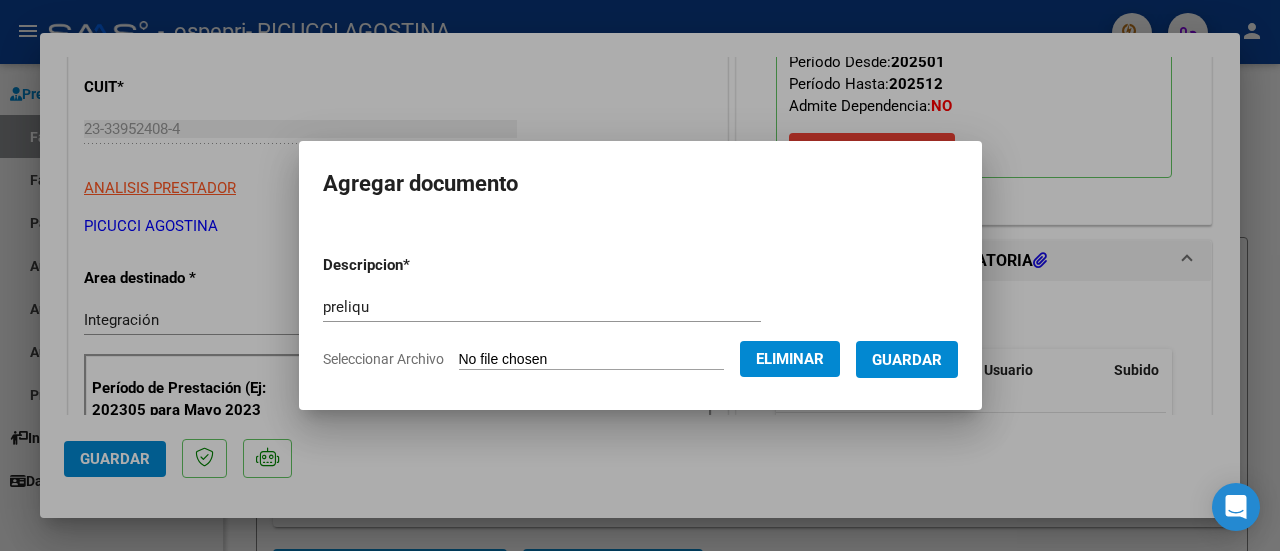 click on "Guardar" at bounding box center [907, 360] 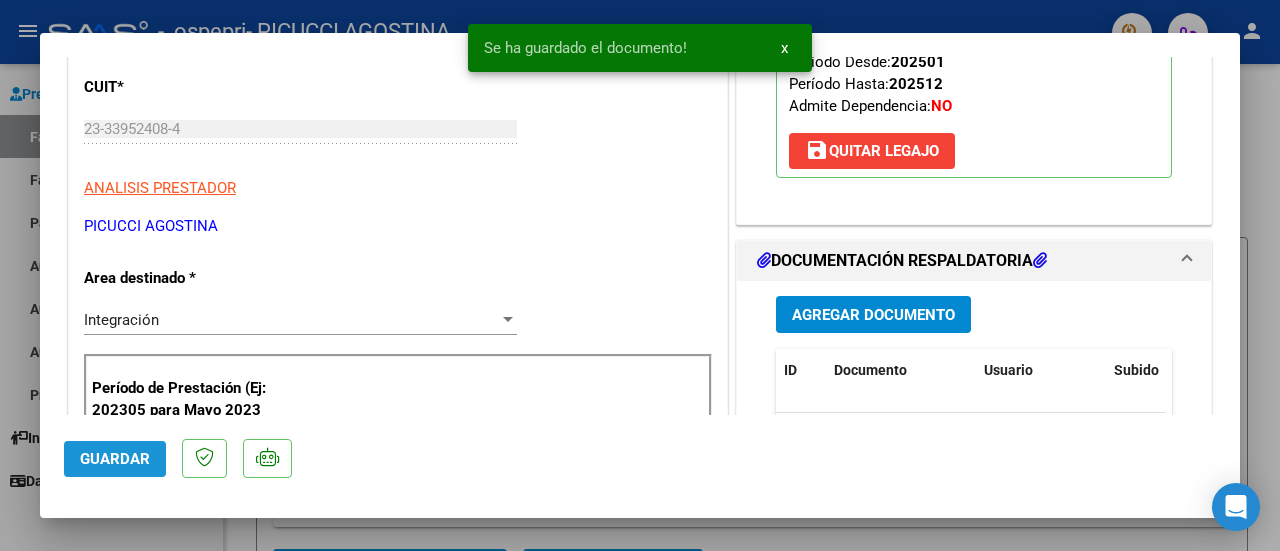 click on "Guardar" 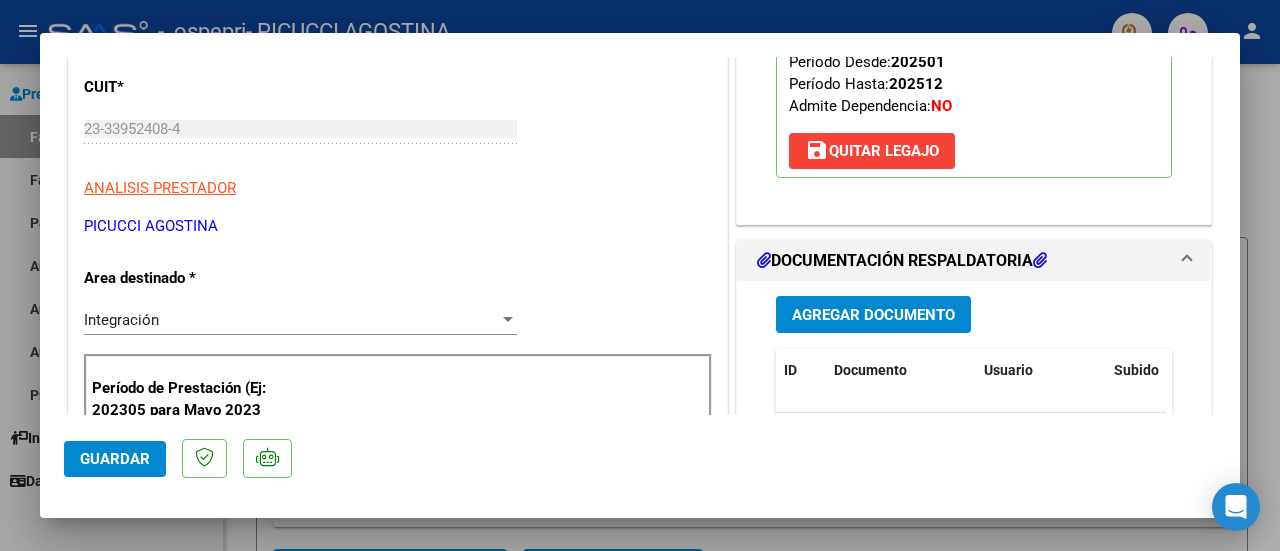 scroll, scrollTop: 0, scrollLeft: 0, axis: both 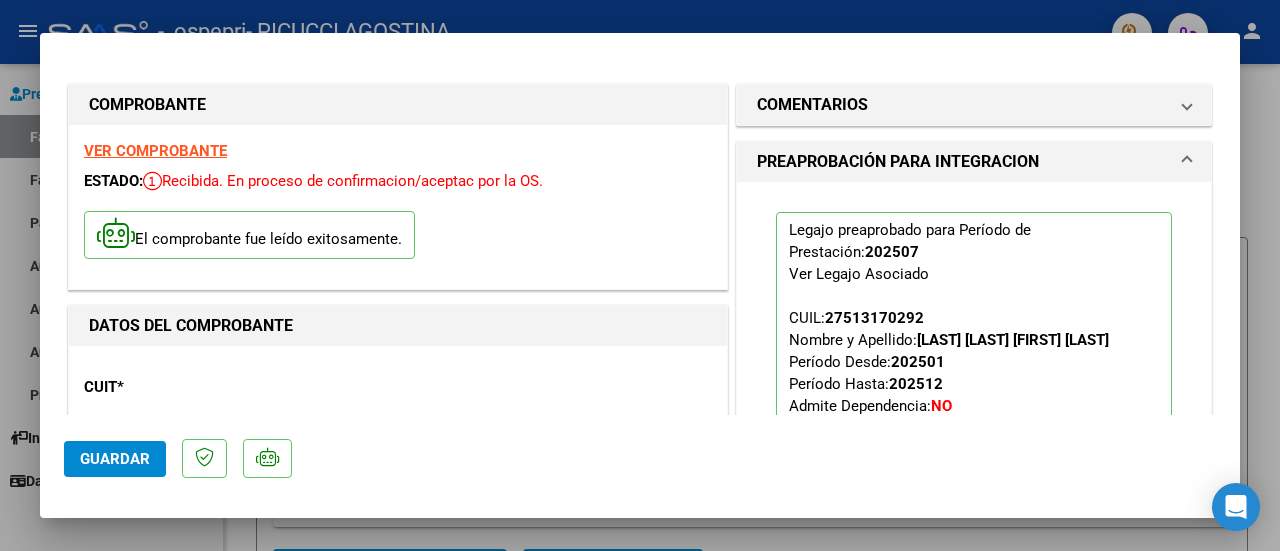 click on "Guardar" 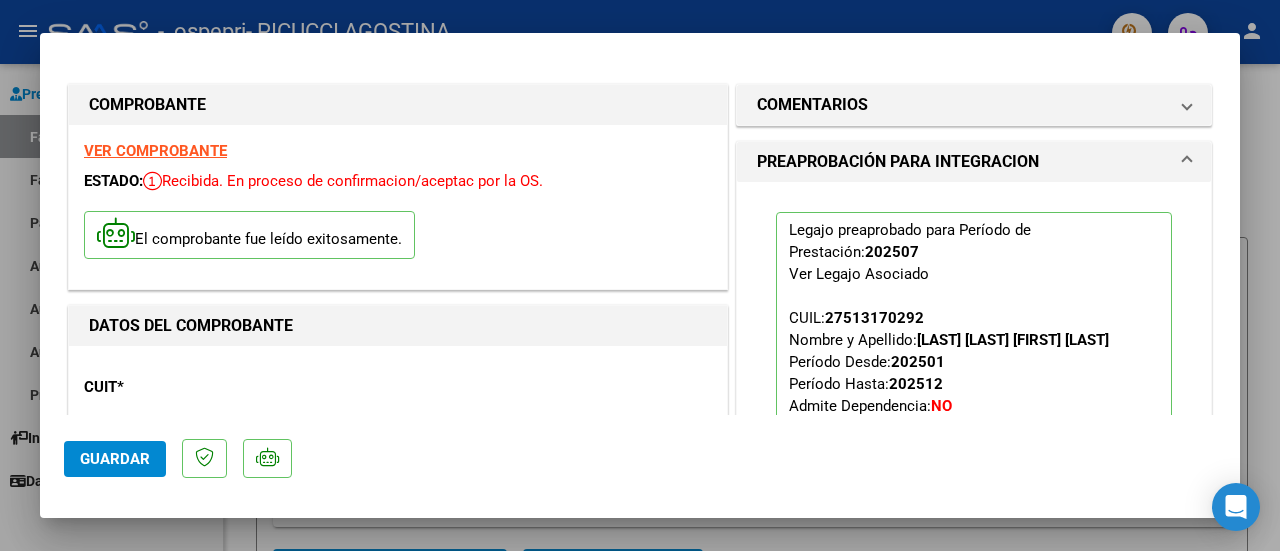 click at bounding box center (640, 275) 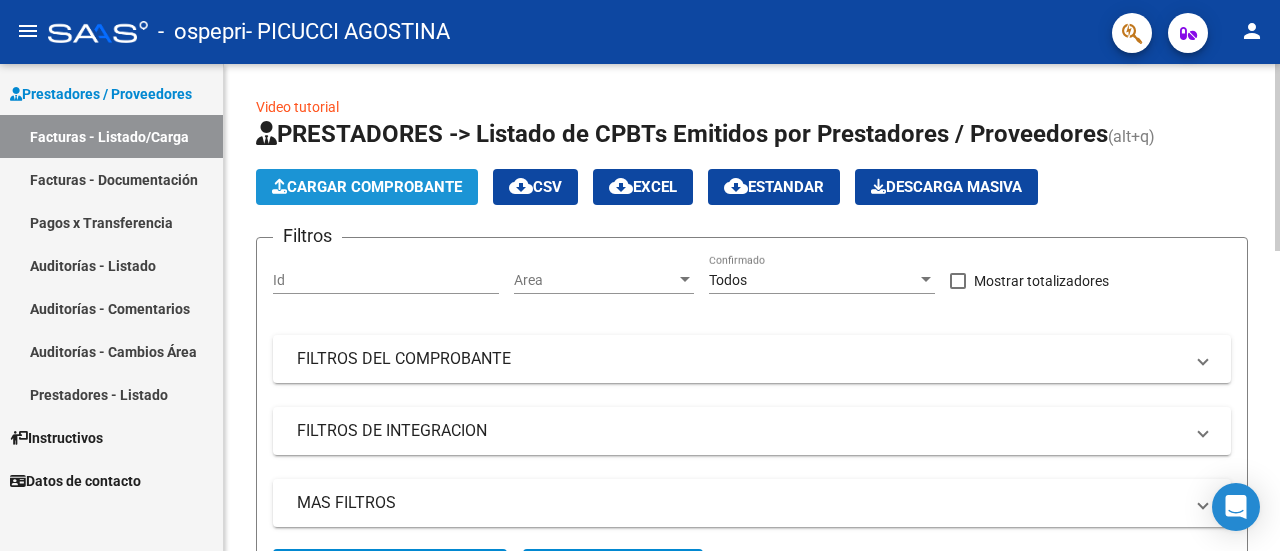 click on "Cargar Comprobante" 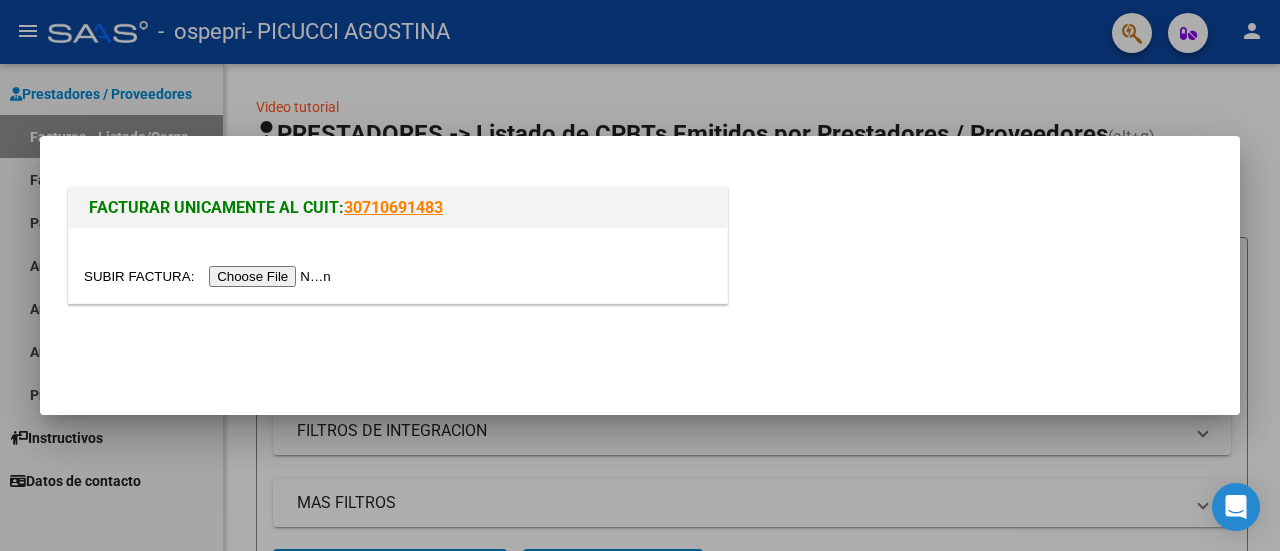 click at bounding box center [210, 276] 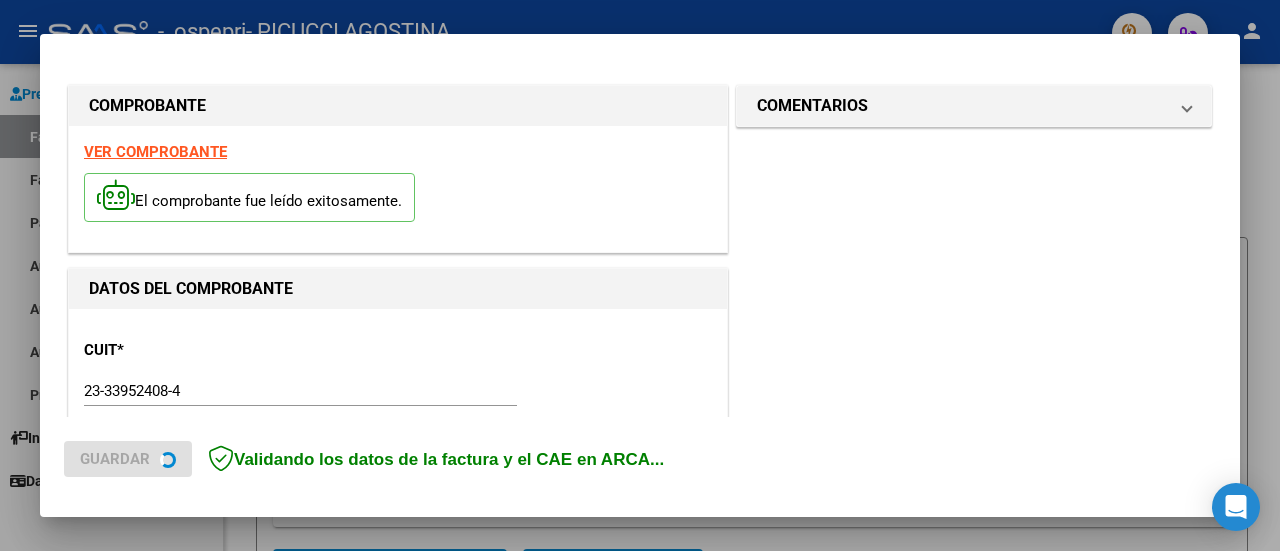 scroll, scrollTop: 500, scrollLeft: 0, axis: vertical 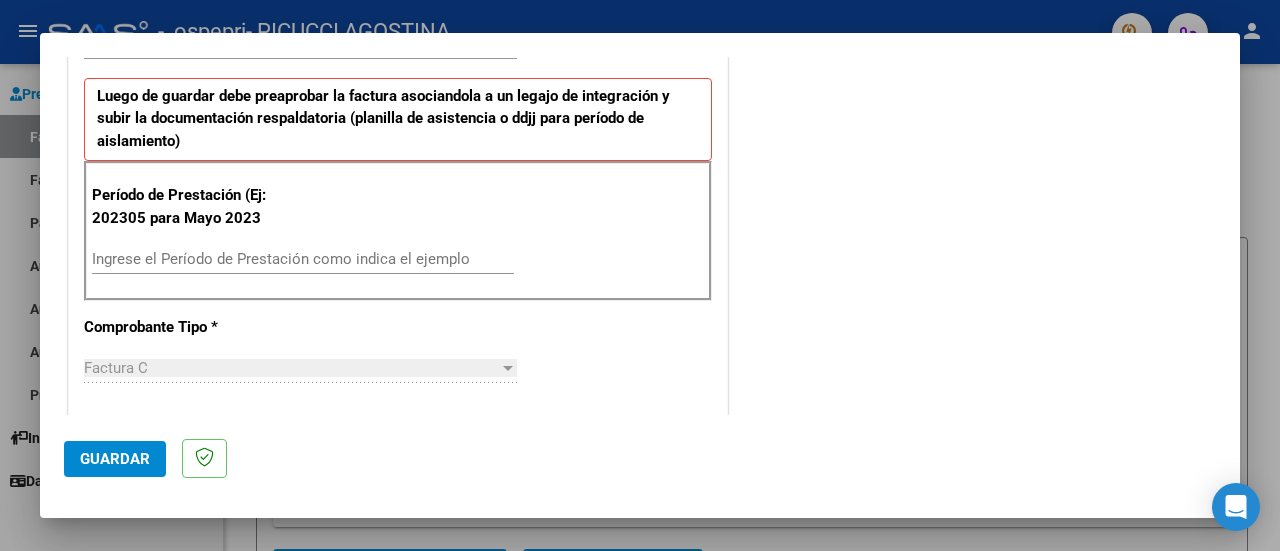 click on "Ingrese el Período de Prestación como indica el ejemplo" at bounding box center (303, 259) 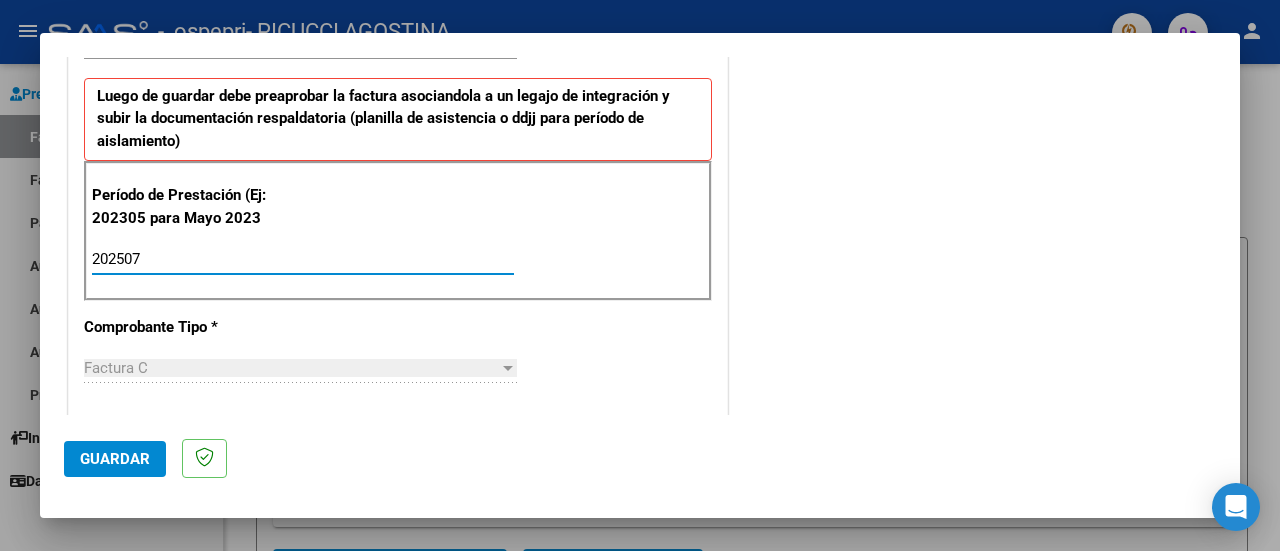 type on "202507" 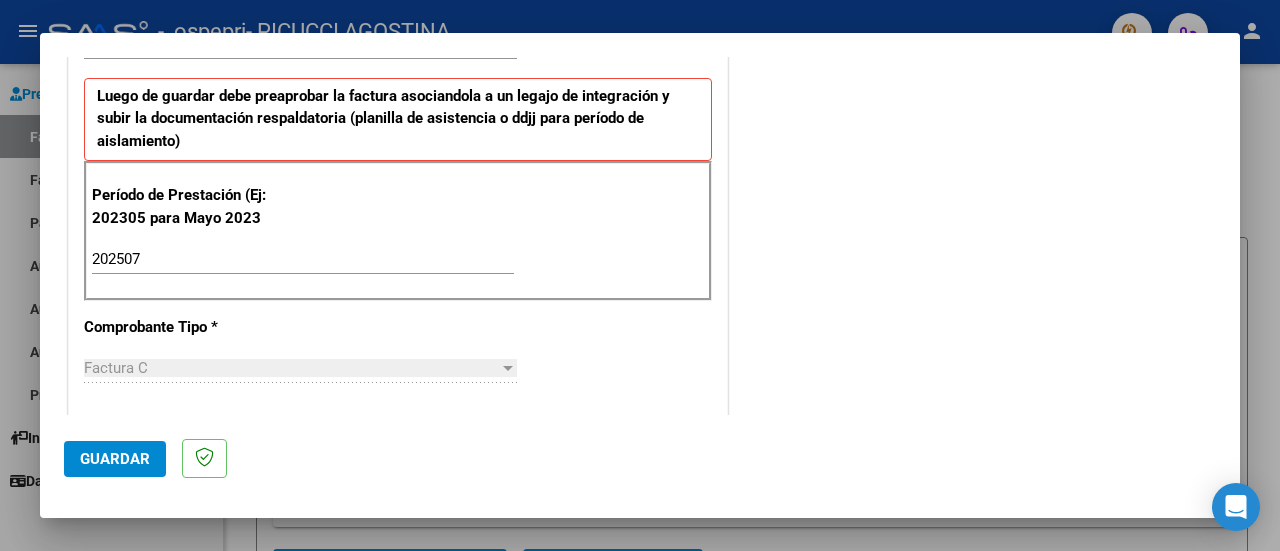 scroll, scrollTop: 600, scrollLeft: 0, axis: vertical 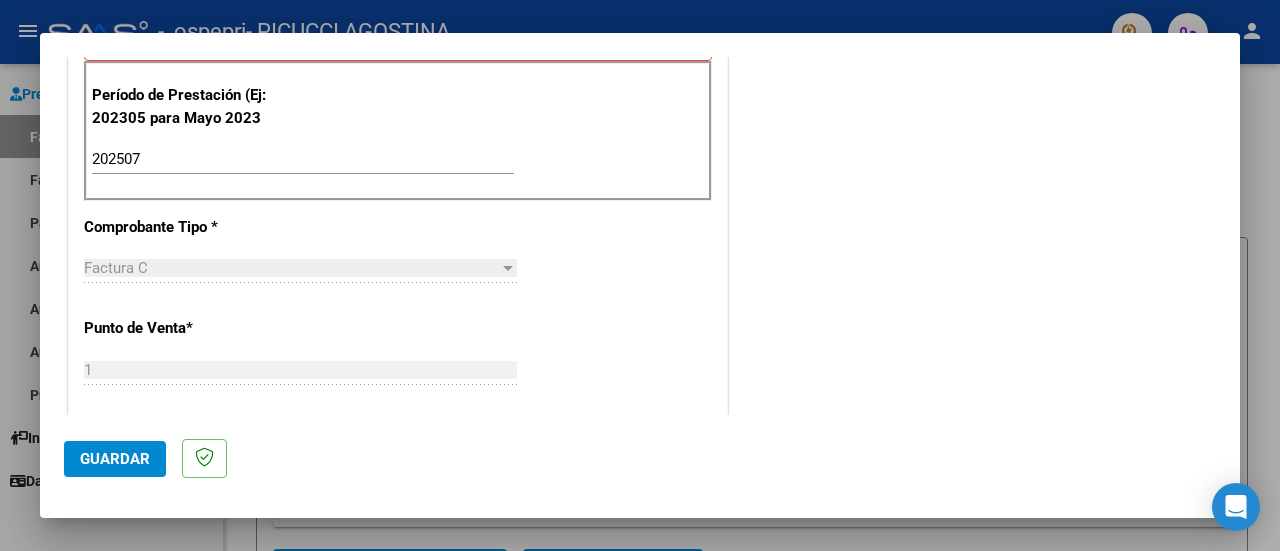 click on "Guardar" 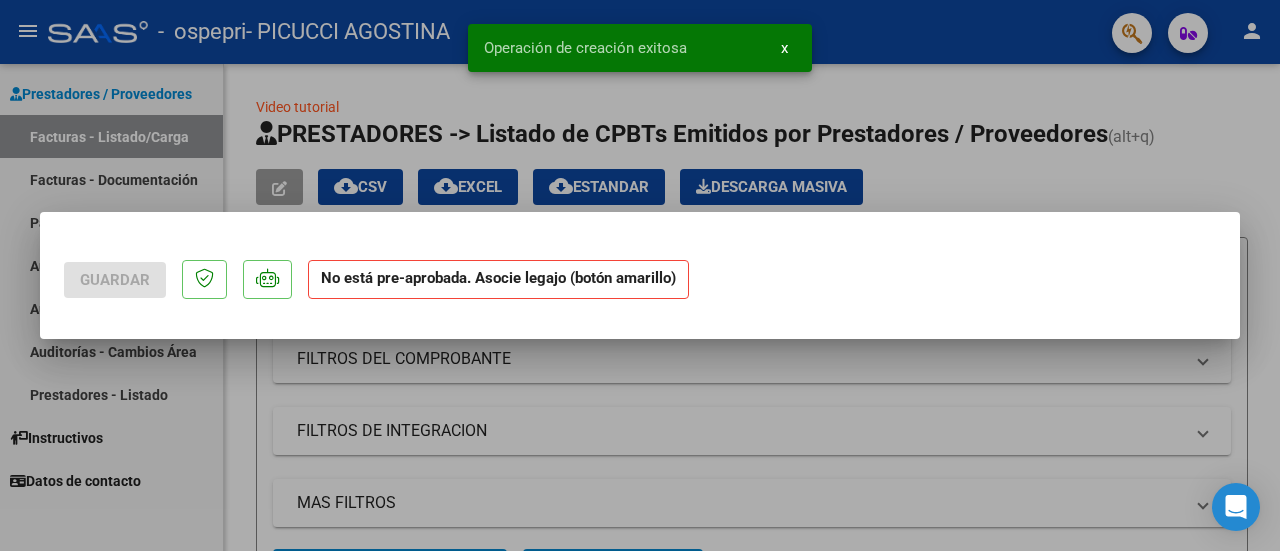 scroll, scrollTop: 0, scrollLeft: 0, axis: both 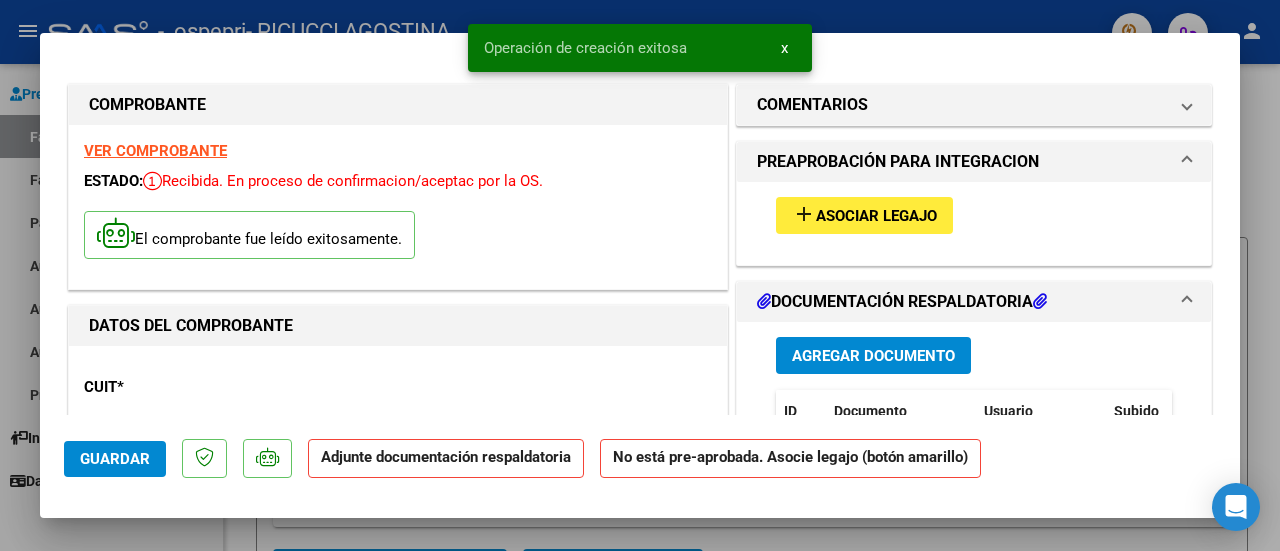 click on "Asociar Legajo" at bounding box center (876, 216) 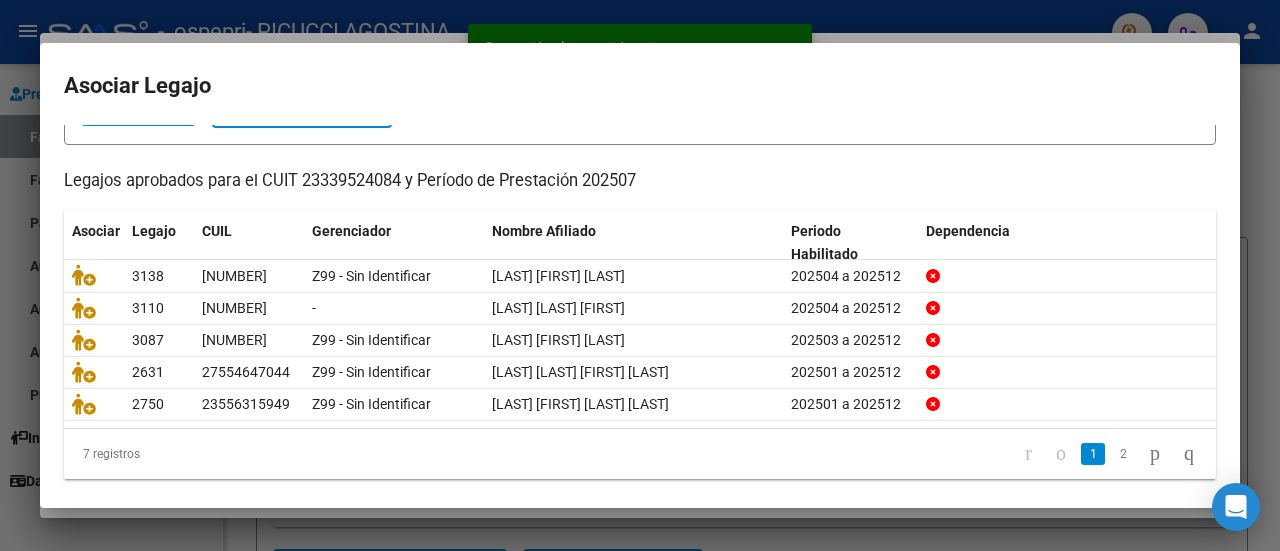 scroll, scrollTop: 158, scrollLeft: 0, axis: vertical 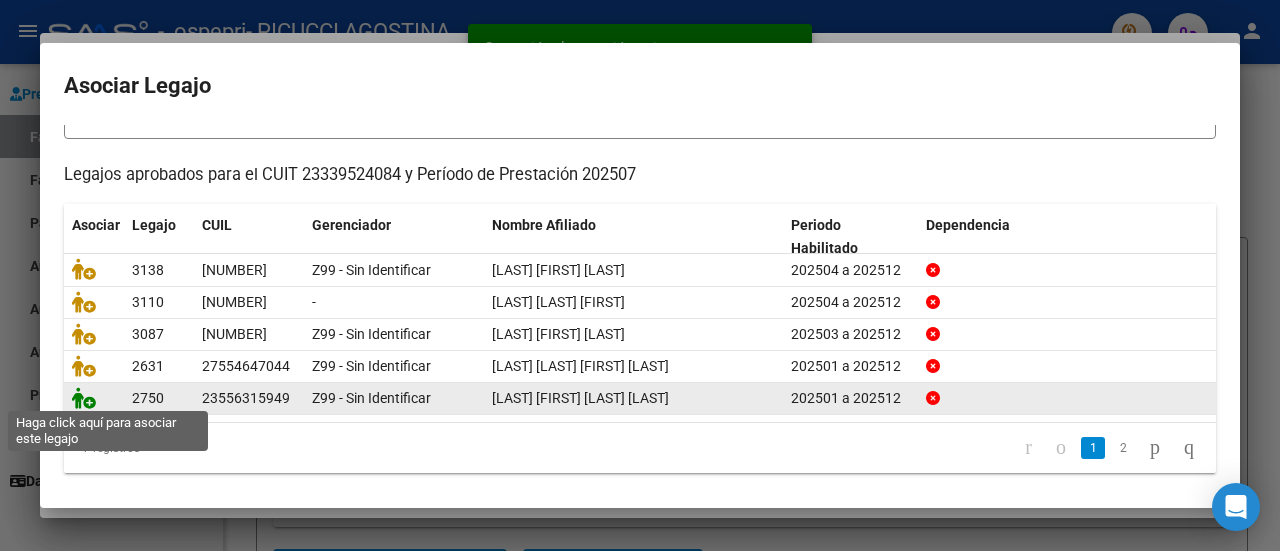 click 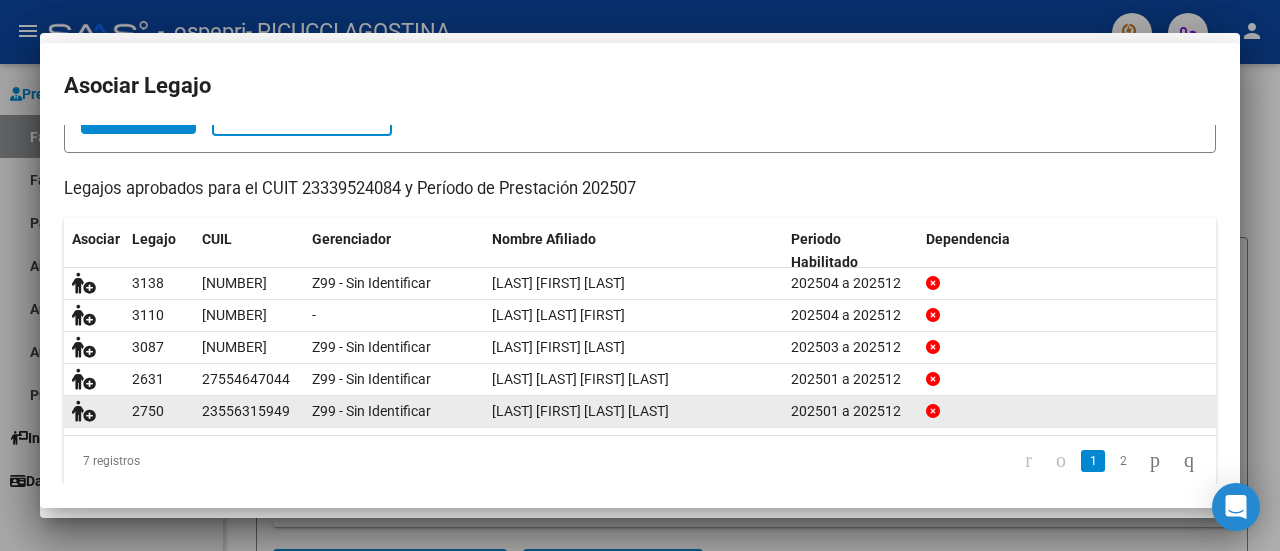 scroll, scrollTop: 171, scrollLeft: 0, axis: vertical 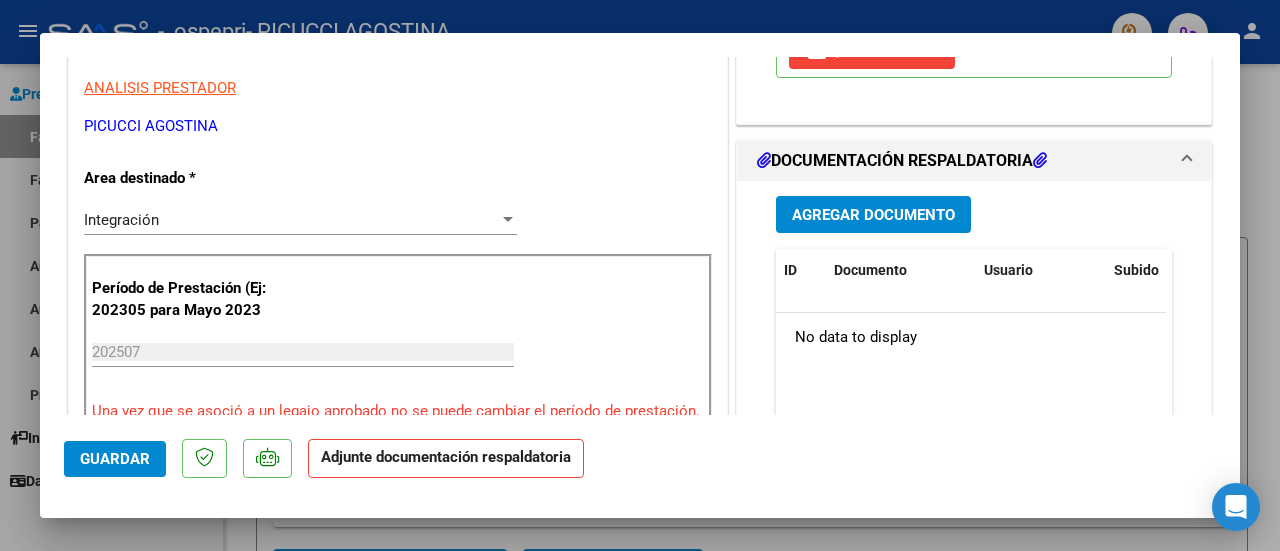 click on "Agregar Documento" at bounding box center [873, 215] 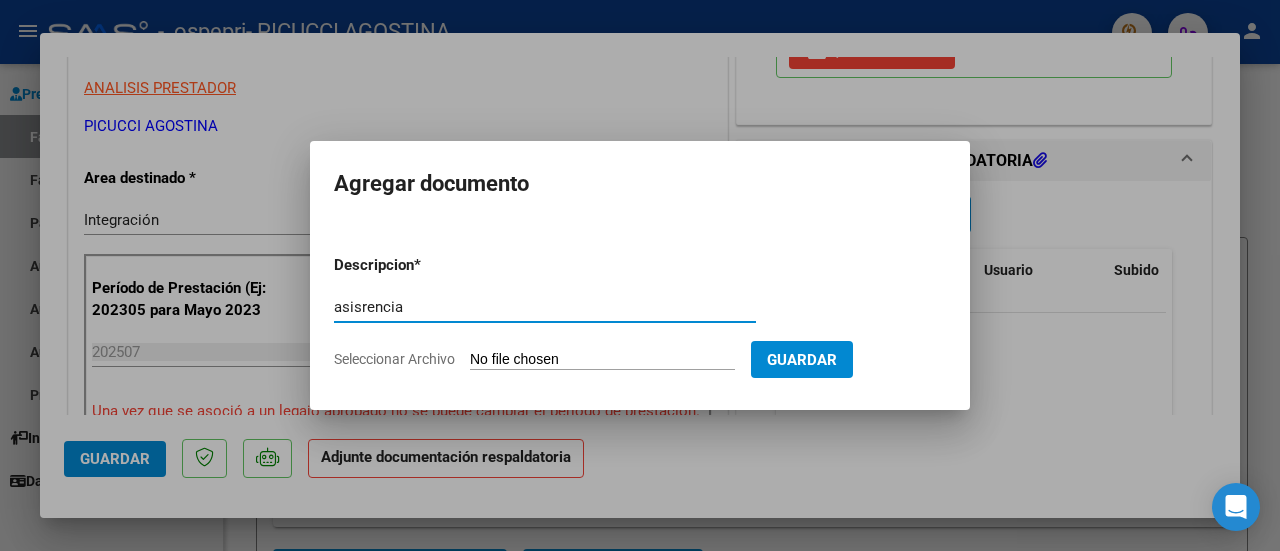 type on "asisrencia" 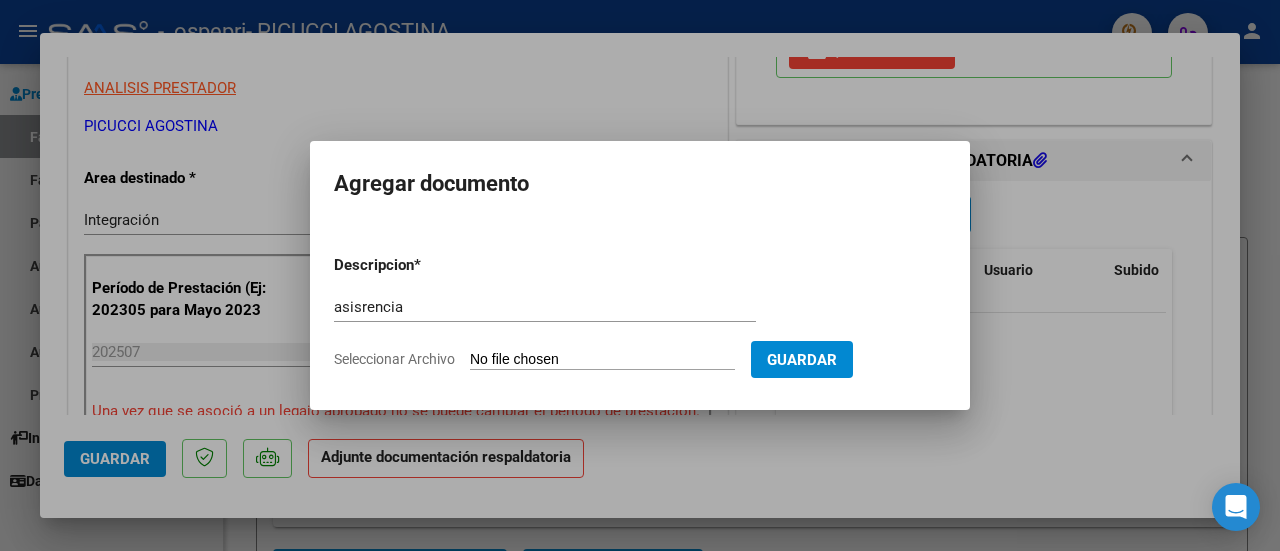 type on "C:\fakepath\[NAME].pdf" 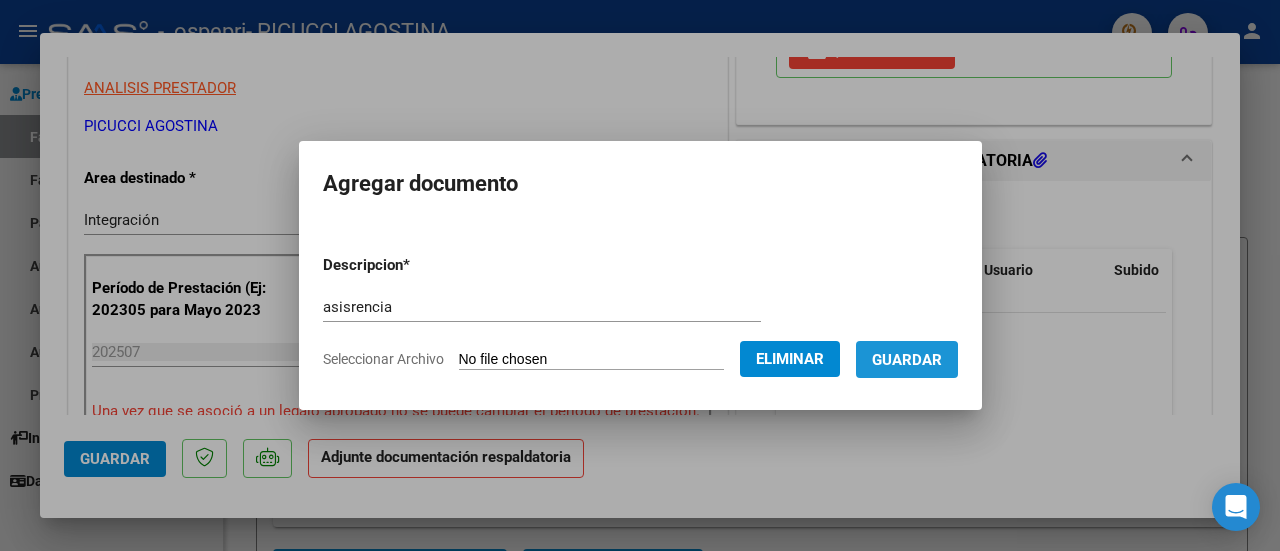 click on "Guardar" at bounding box center (907, 360) 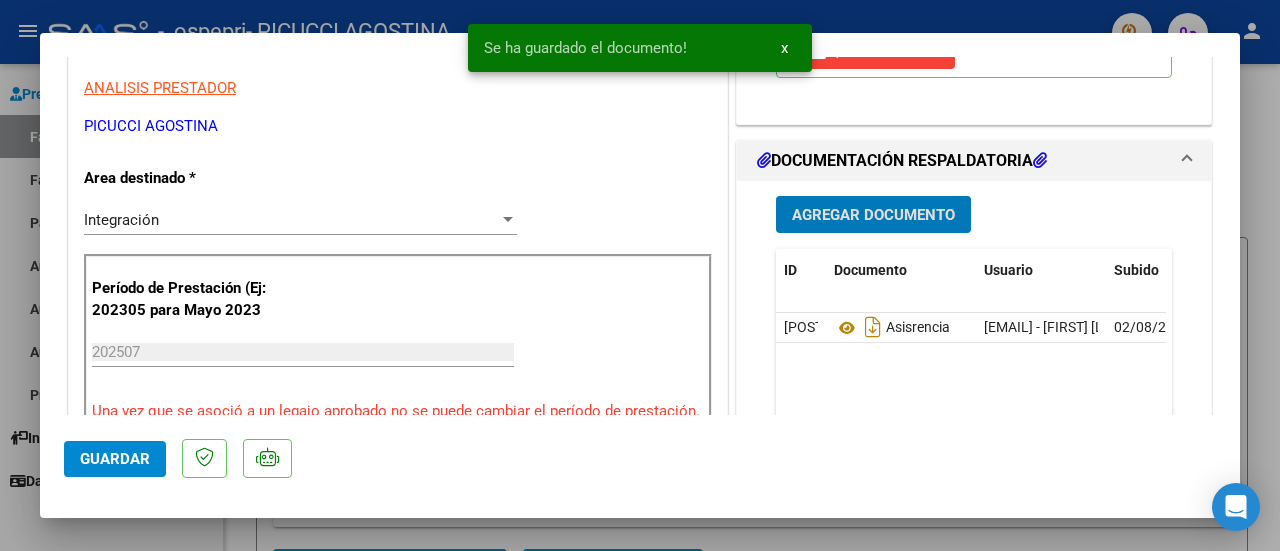 click on "Agregar Documento" at bounding box center (873, 215) 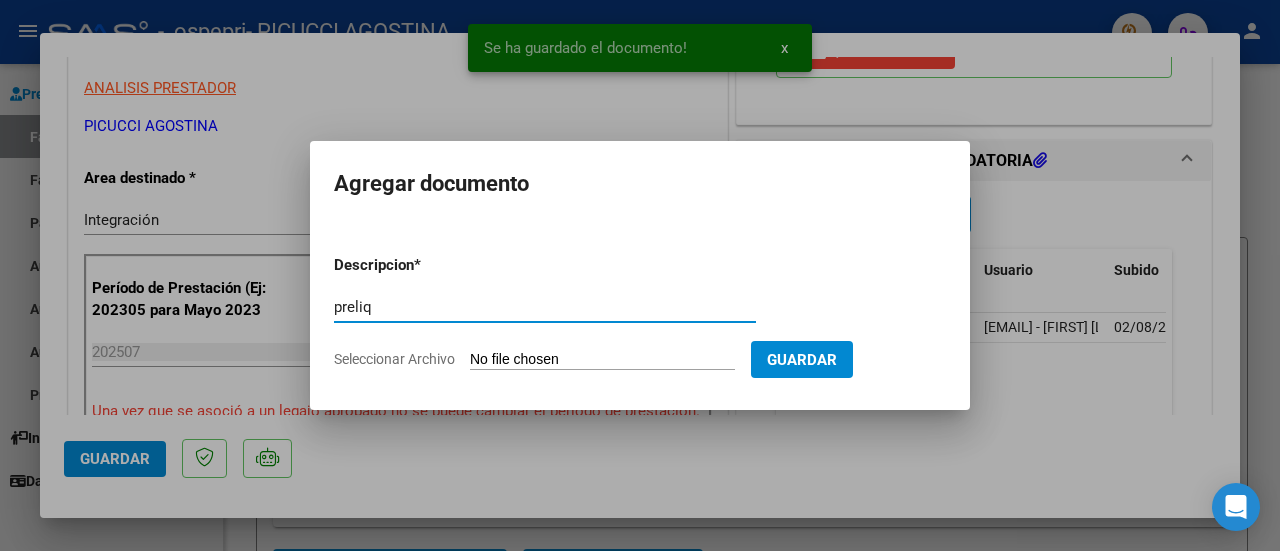 type on "preliq" 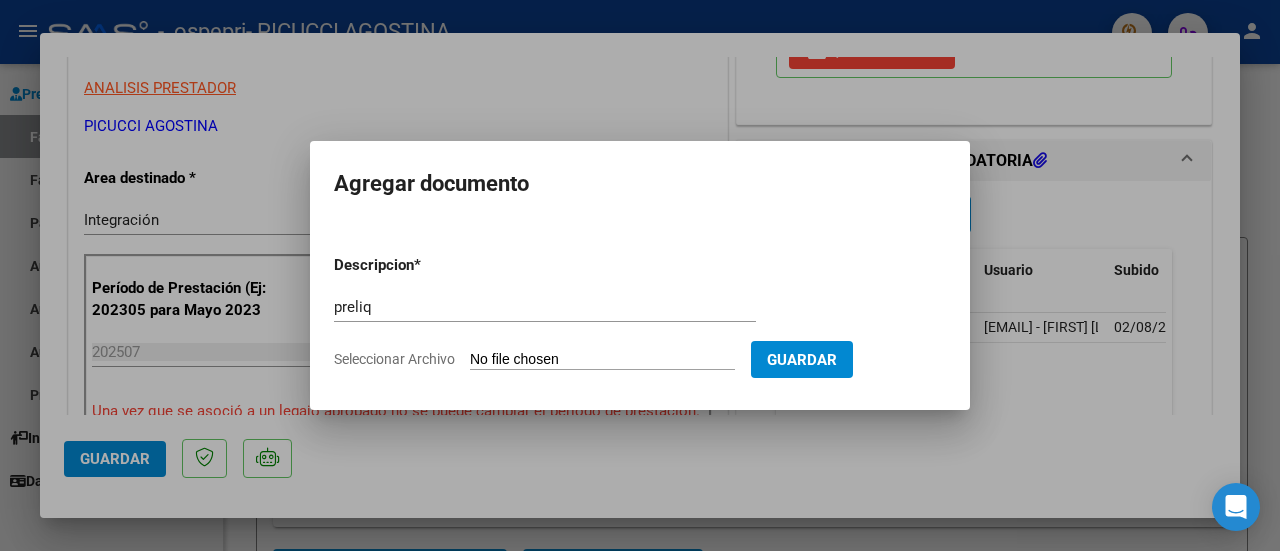 type on "C:\fakepath\apfmimpresionpreliq (1).pdf" 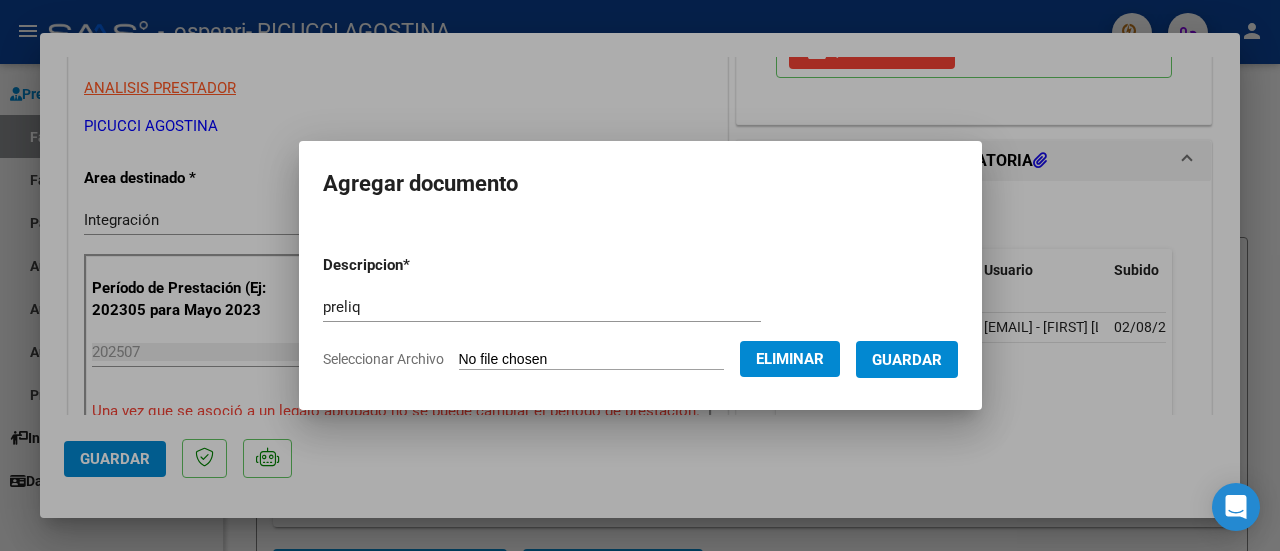 click on "Guardar" at bounding box center [907, 360] 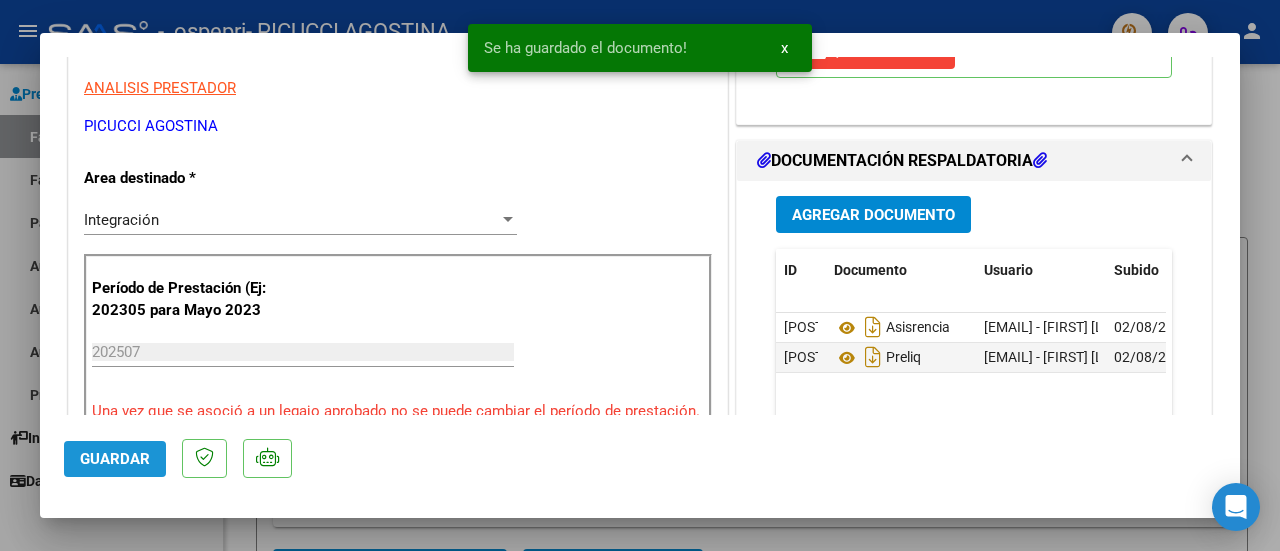 click on "Guardar" 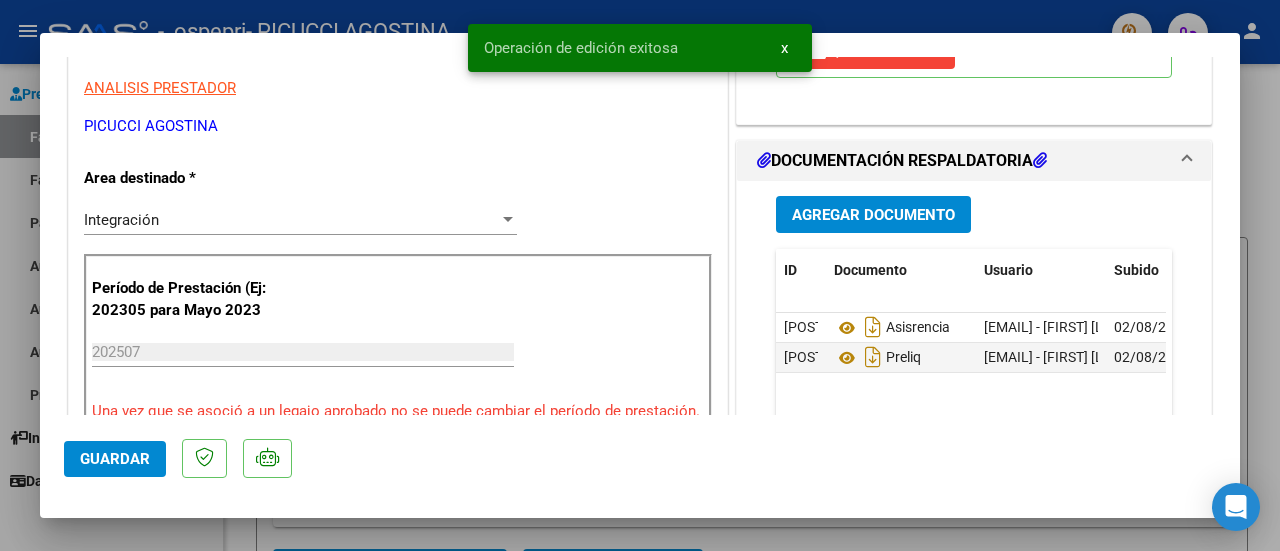 click at bounding box center [640, 275] 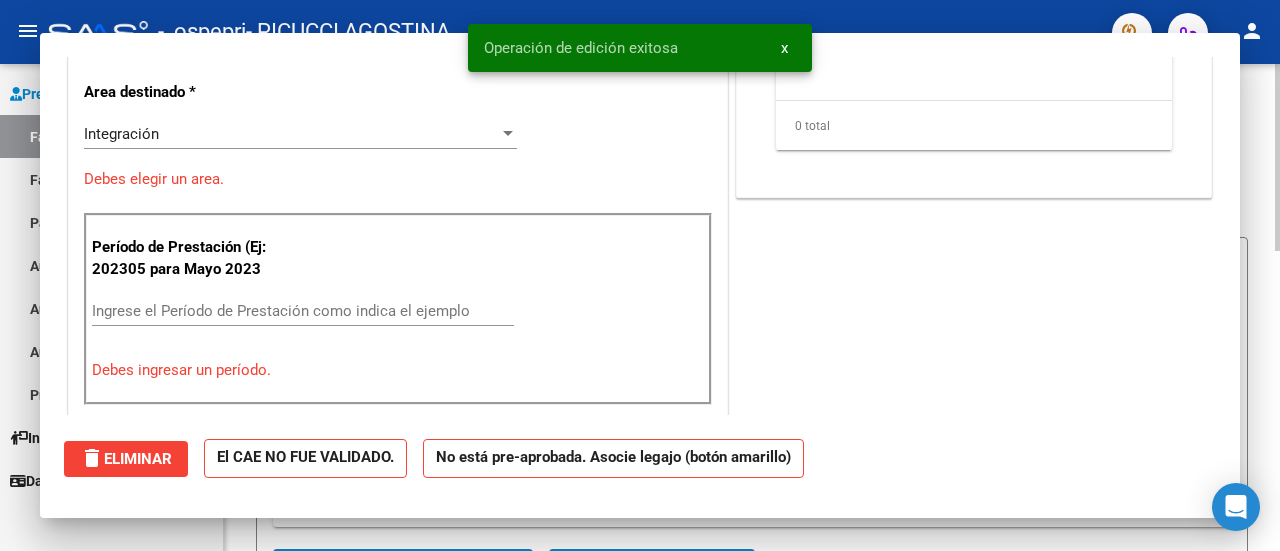 scroll, scrollTop: 0, scrollLeft: 0, axis: both 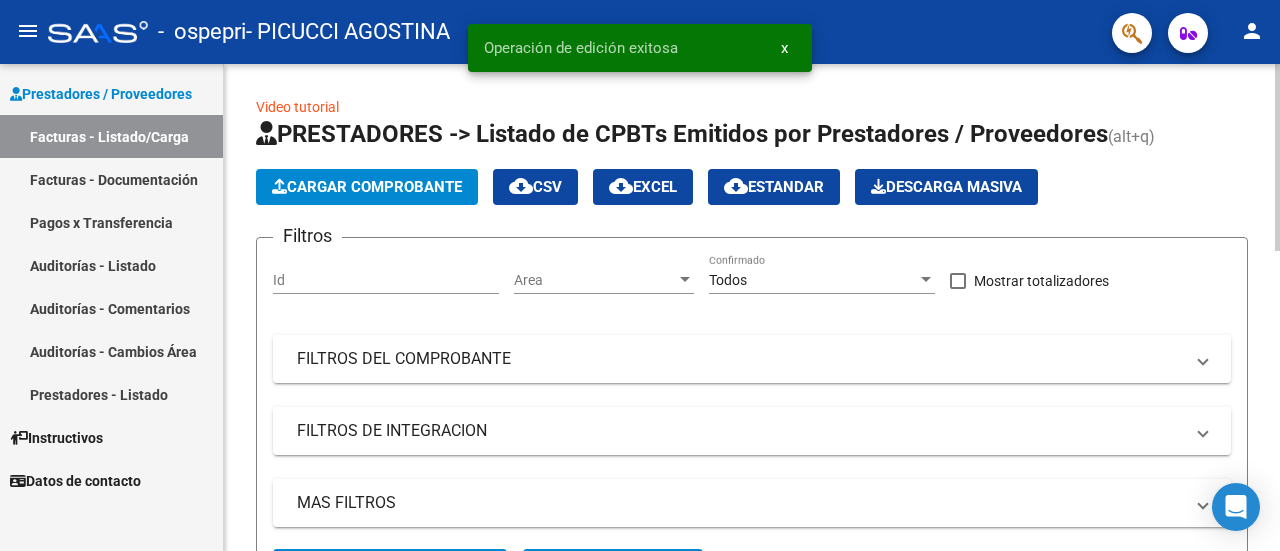click on "Cargar Comprobante" 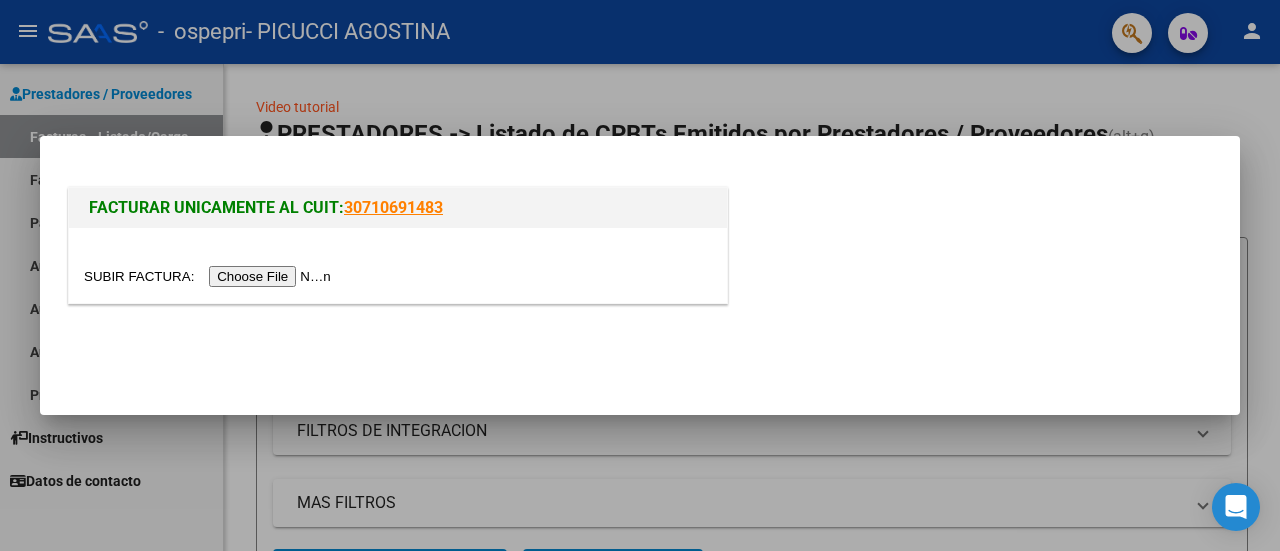 click at bounding box center (210, 276) 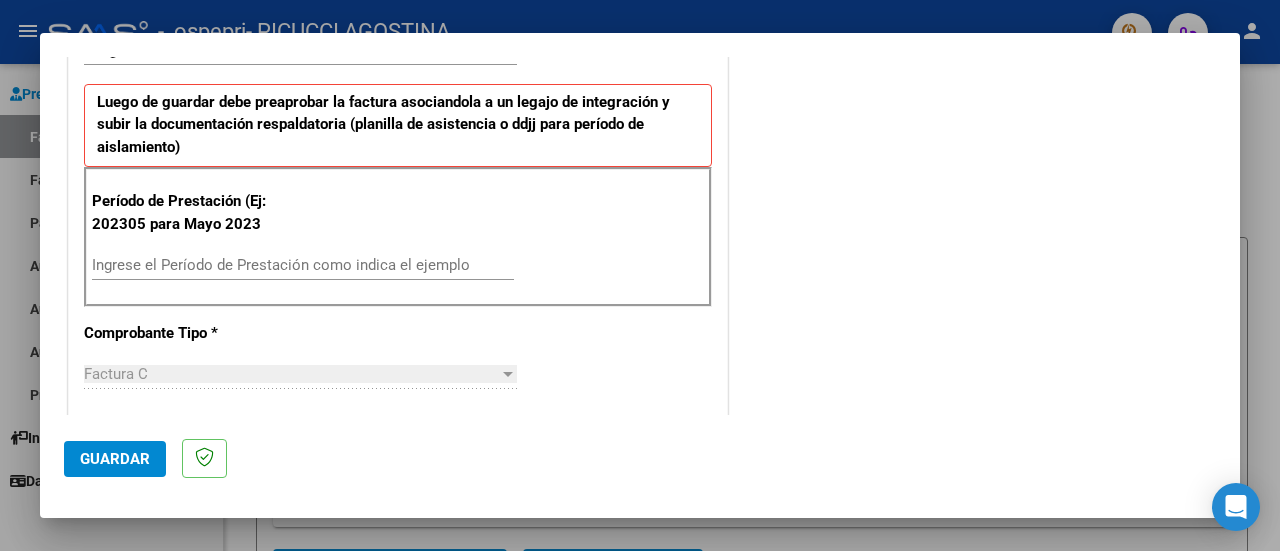 scroll, scrollTop: 500, scrollLeft: 0, axis: vertical 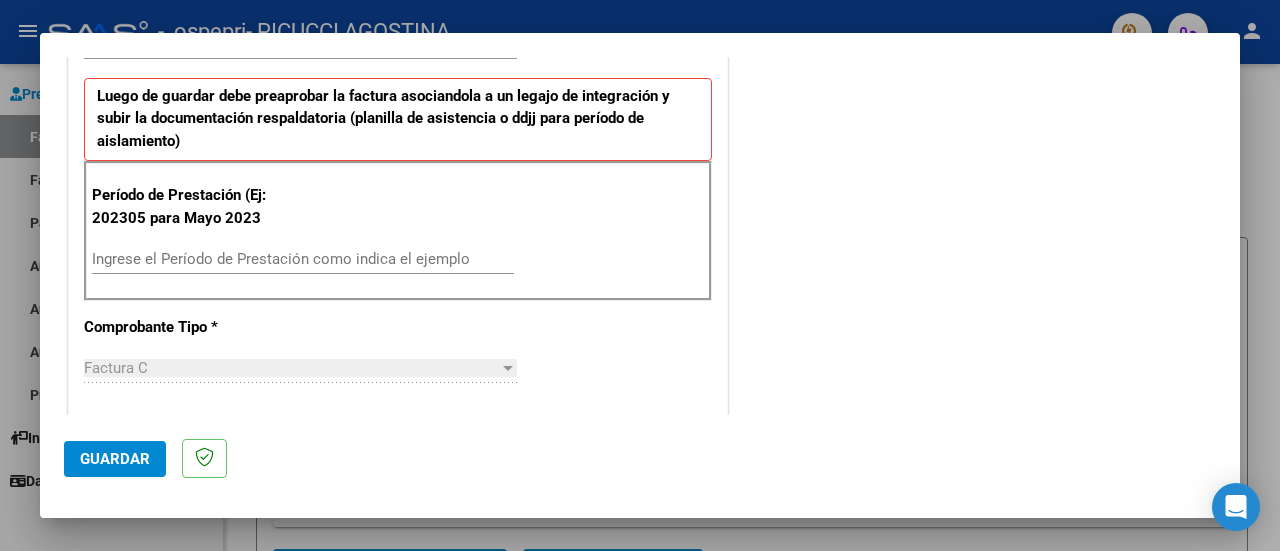 click on "Ingrese el Período de Prestación como indica el ejemplo" at bounding box center [303, 259] 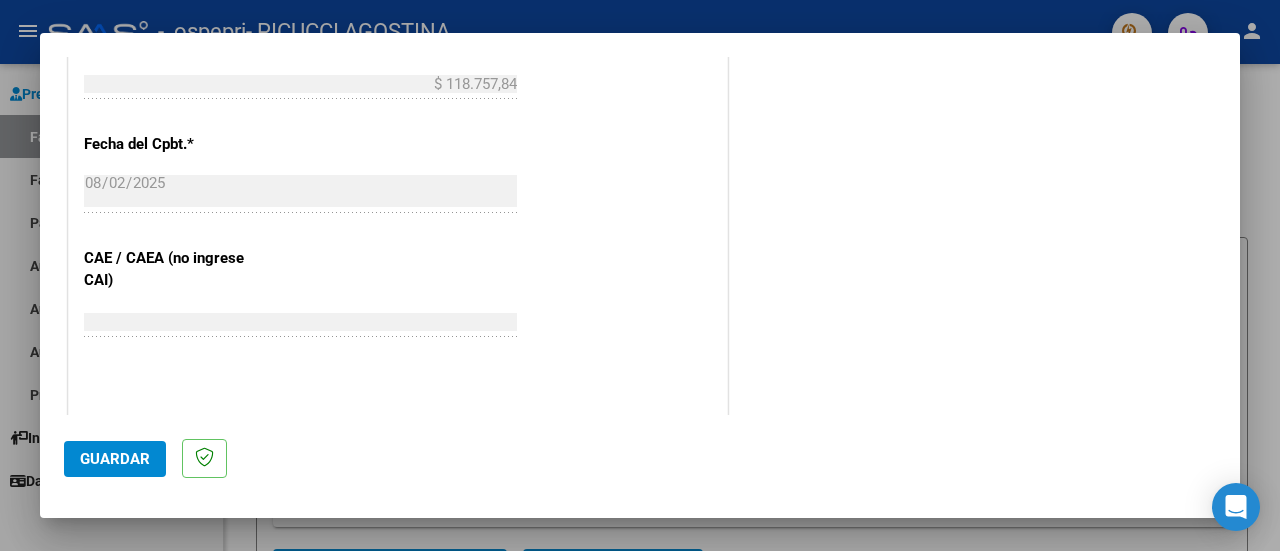 scroll, scrollTop: 1200, scrollLeft: 0, axis: vertical 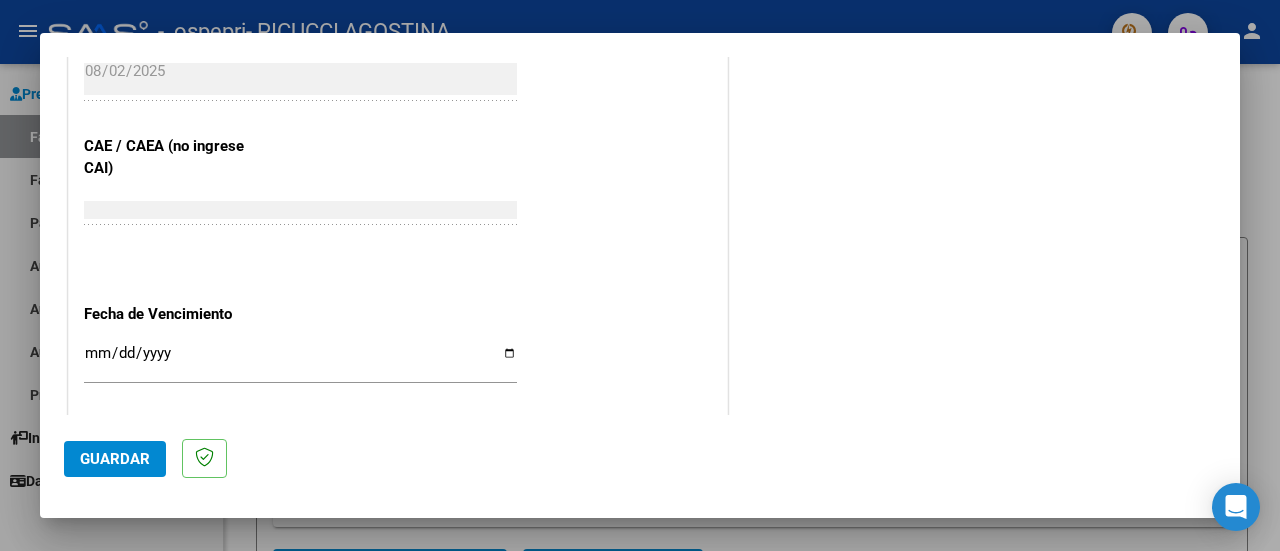 type on "202507" 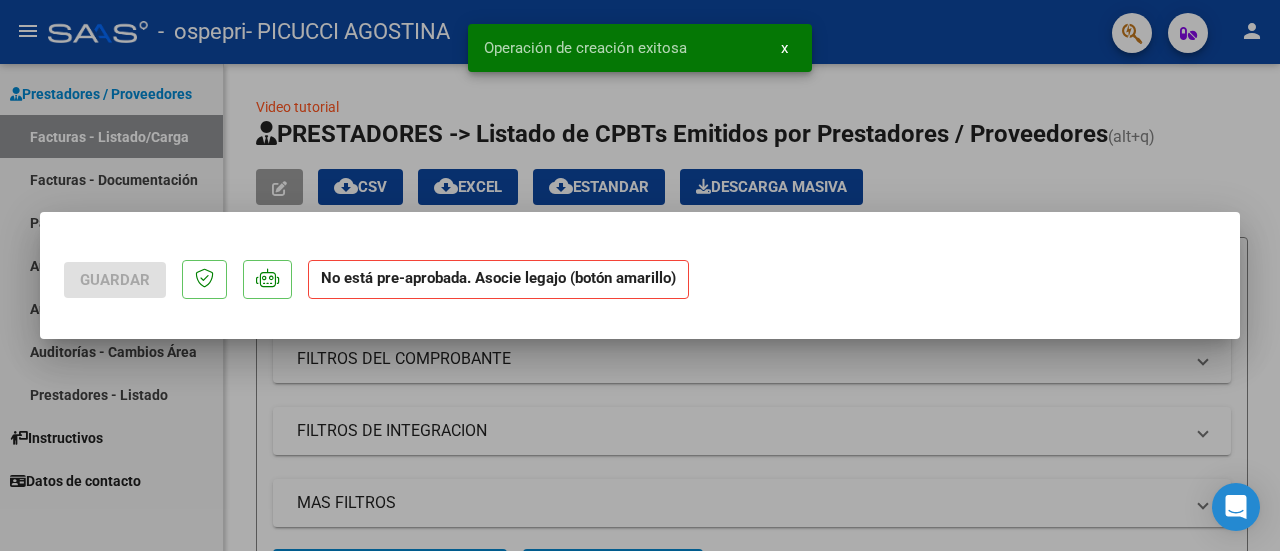 scroll, scrollTop: 0, scrollLeft: 0, axis: both 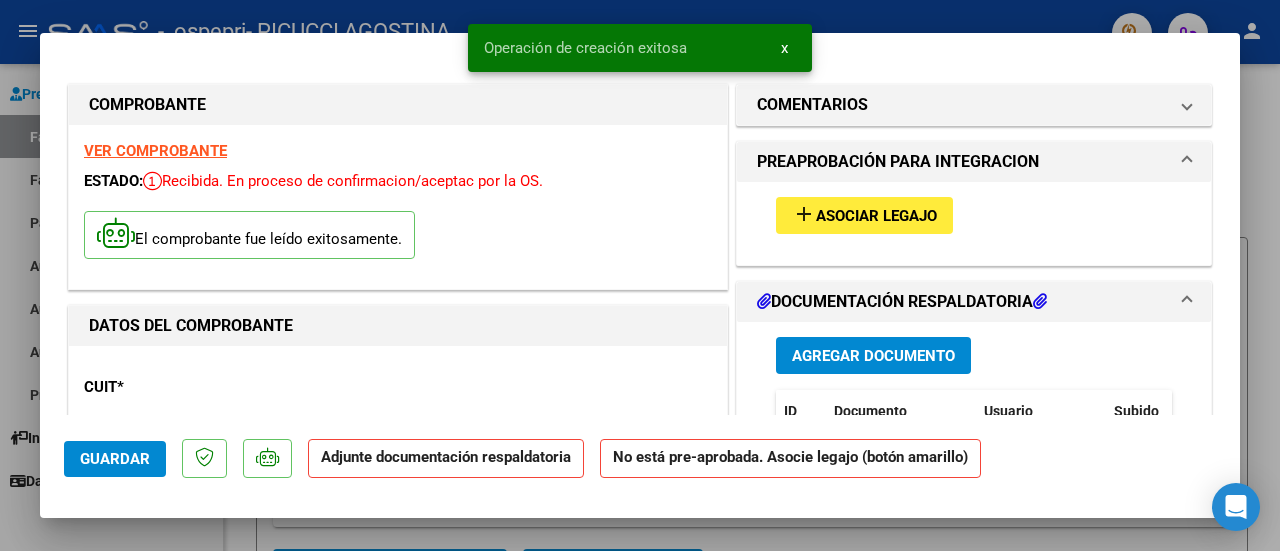 click on "add Asociar Legajo" at bounding box center (864, 215) 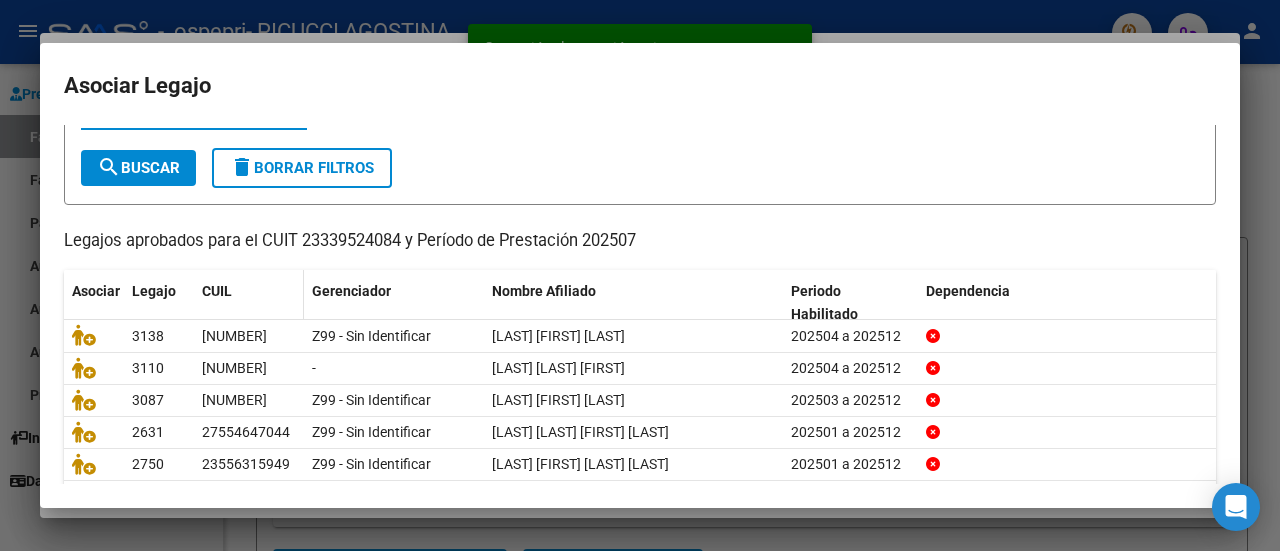 scroll, scrollTop: 158, scrollLeft: 0, axis: vertical 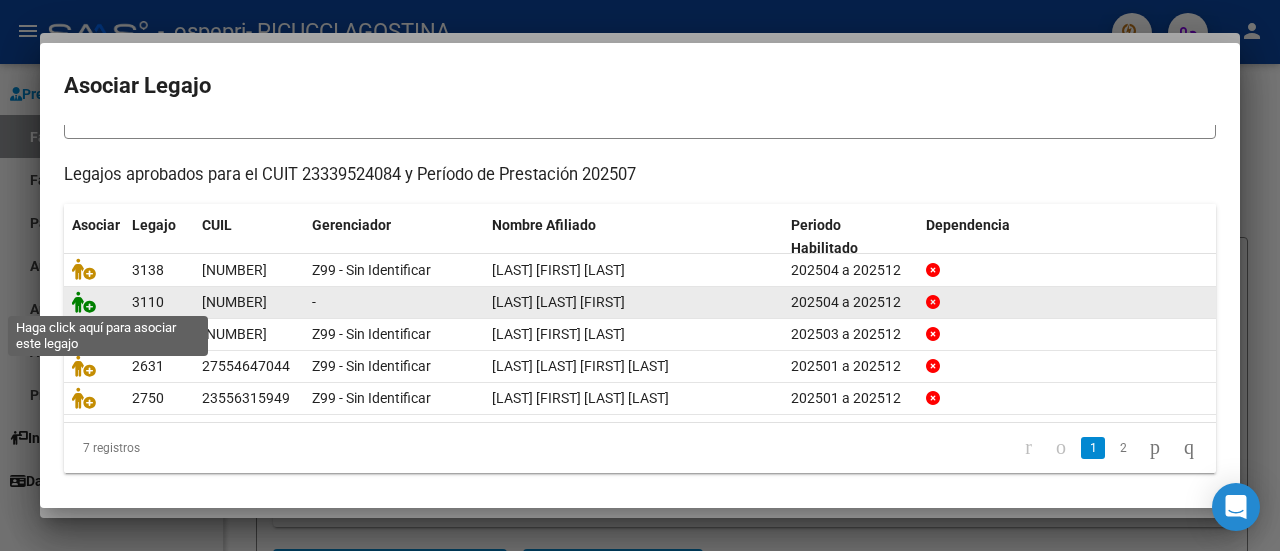 click 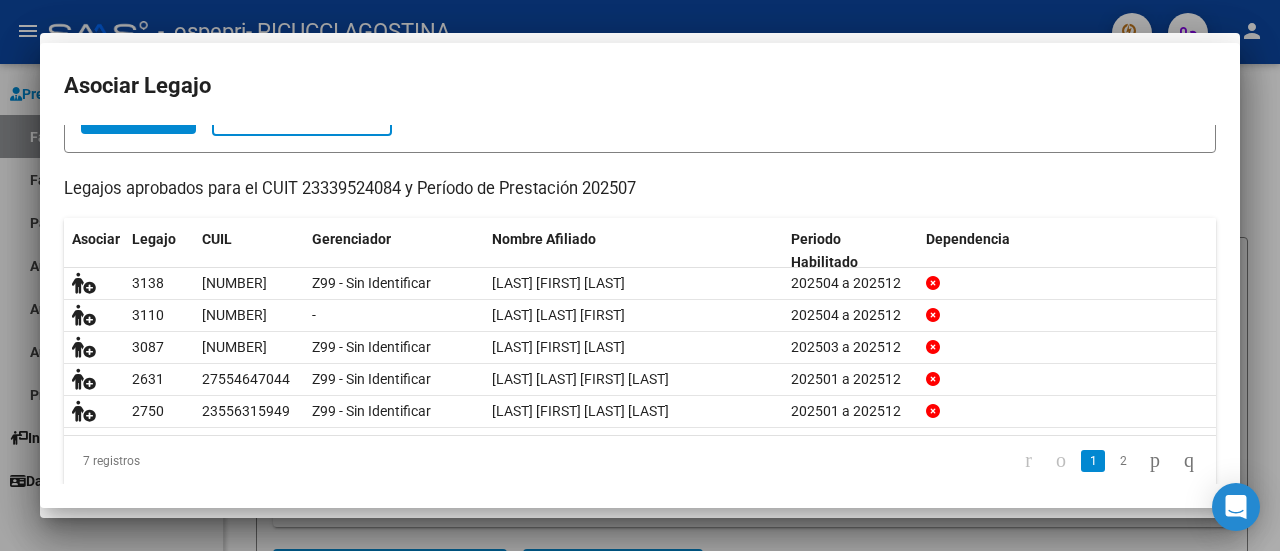 scroll, scrollTop: 0, scrollLeft: 0, axis: both 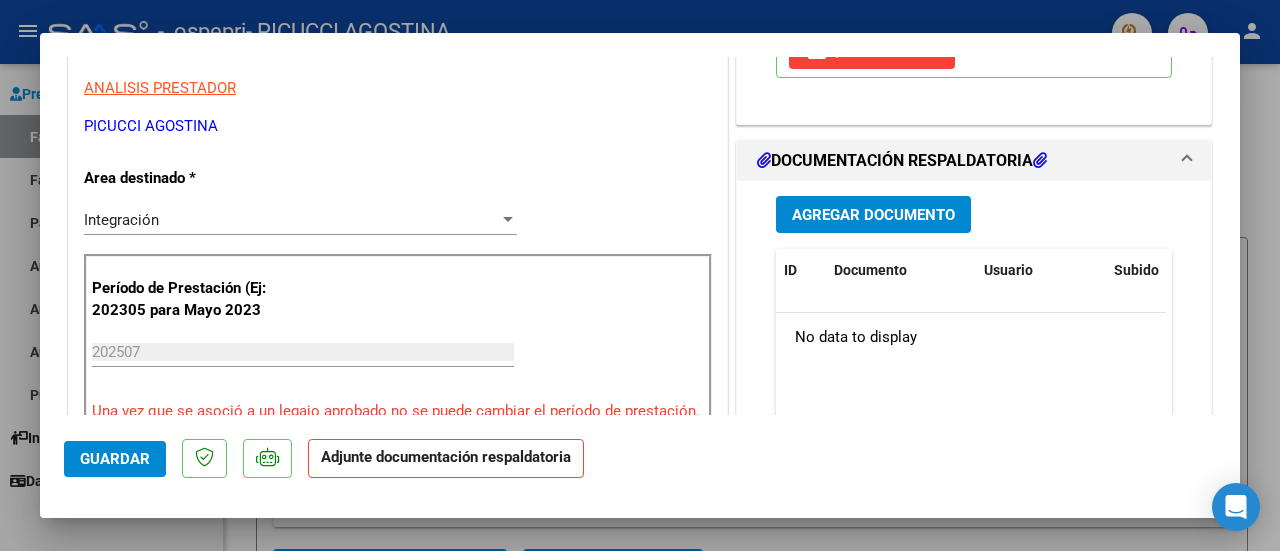 click on "Agregar Documento" at bounding box center [873, 215] 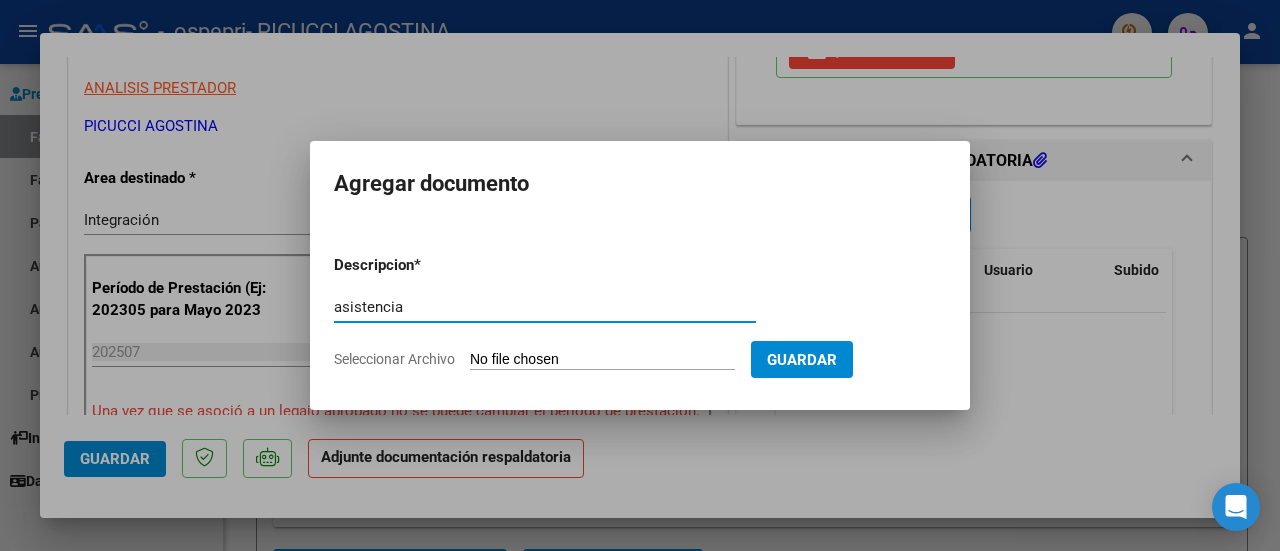 type on "asistencia" 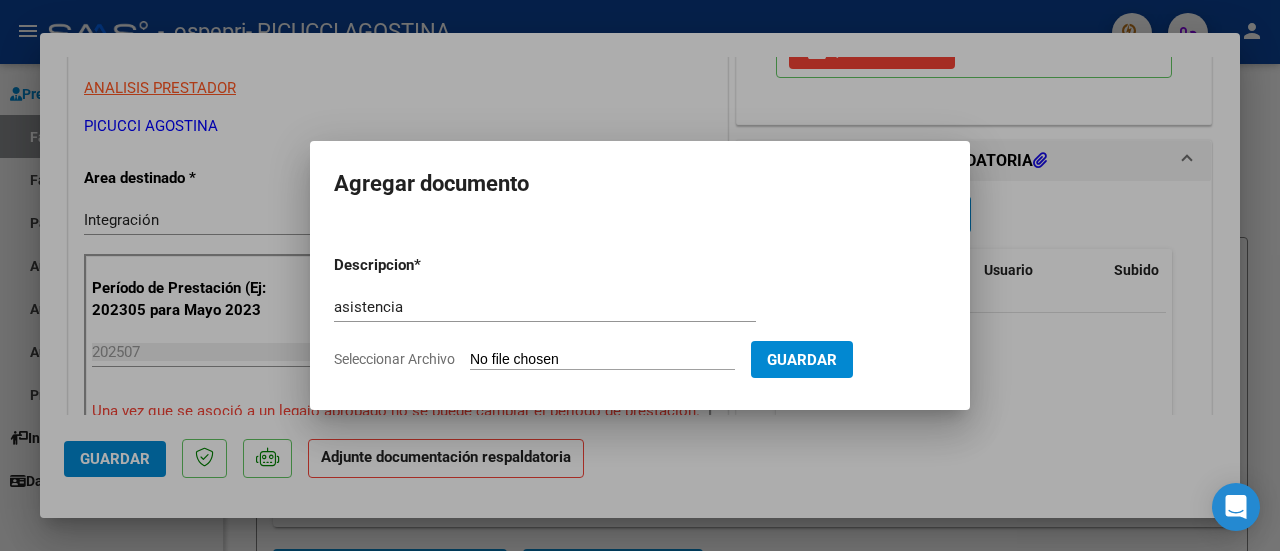 type on "C:\fakepath\[NAME].pdf" 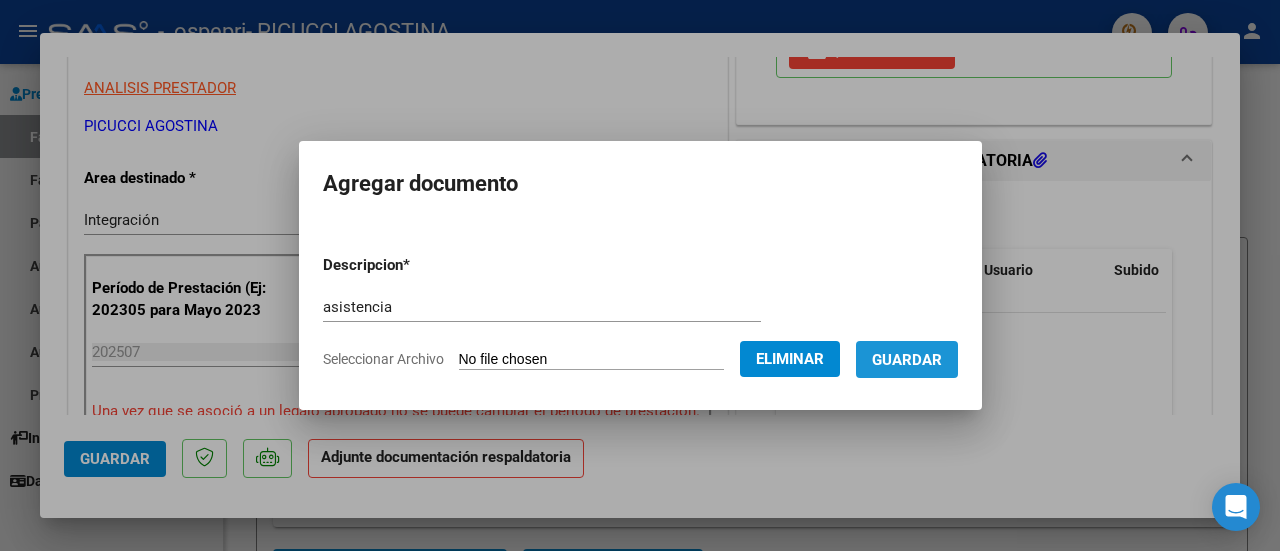 click on "Guardar" at bounding box center (907, 359) 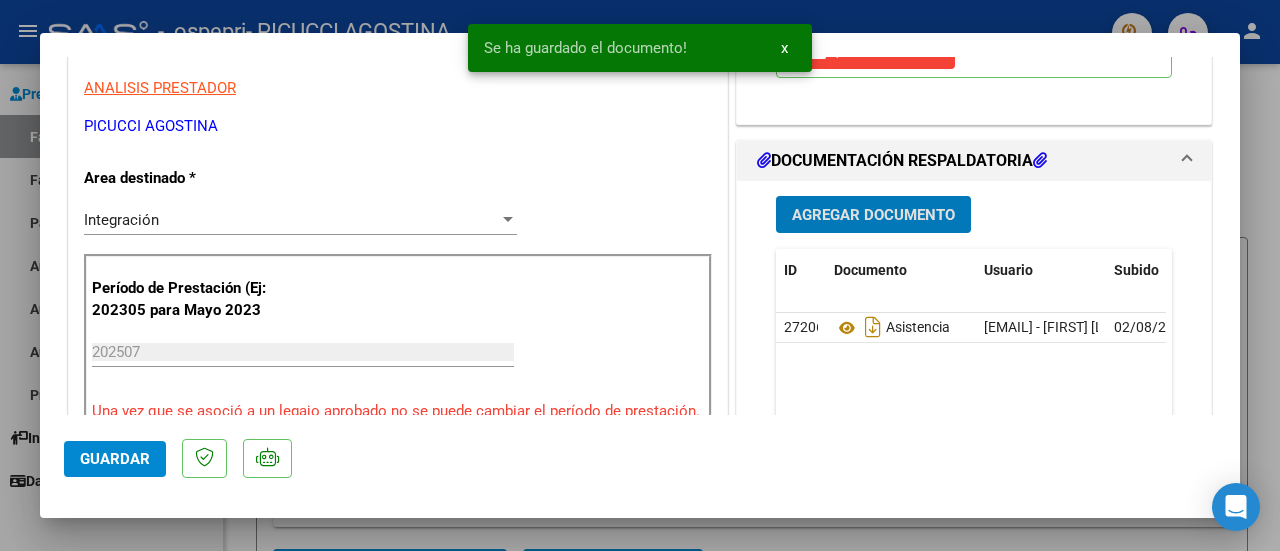 click on "Agregar Documento" at bounding box center [873, 215] 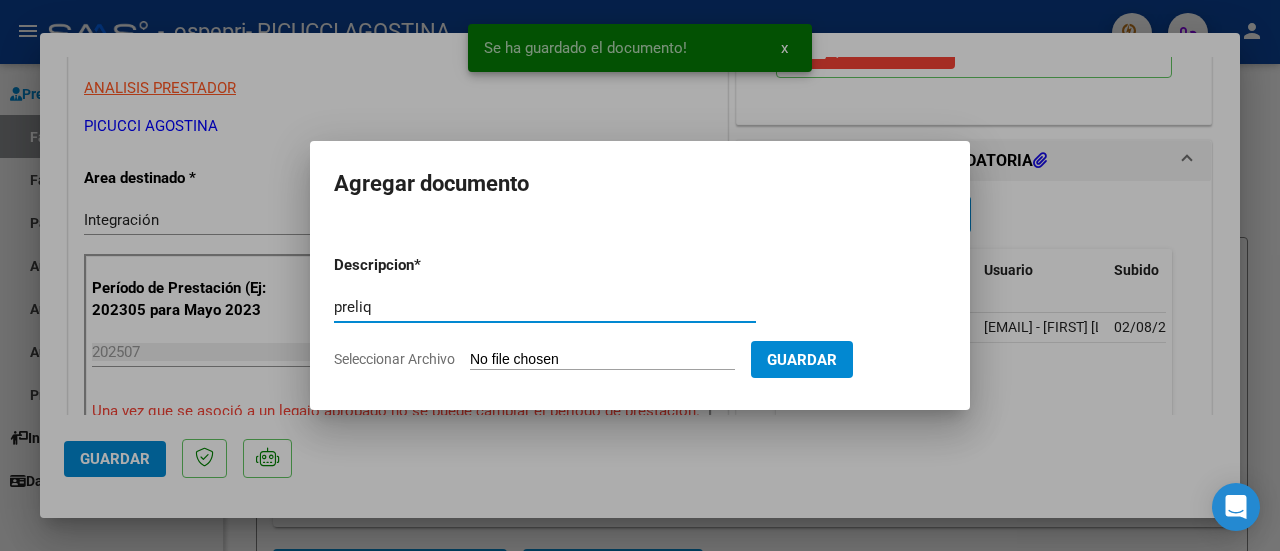 type on "preliq" 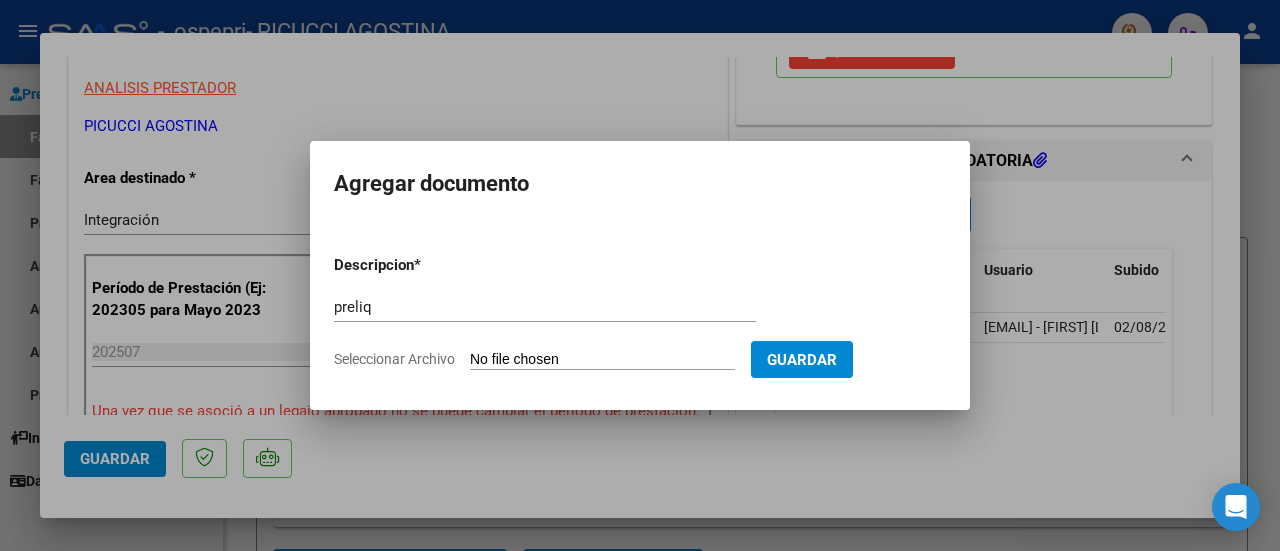 type on "C:\fakepath\apfmimpresionpreliq (1).pdf" 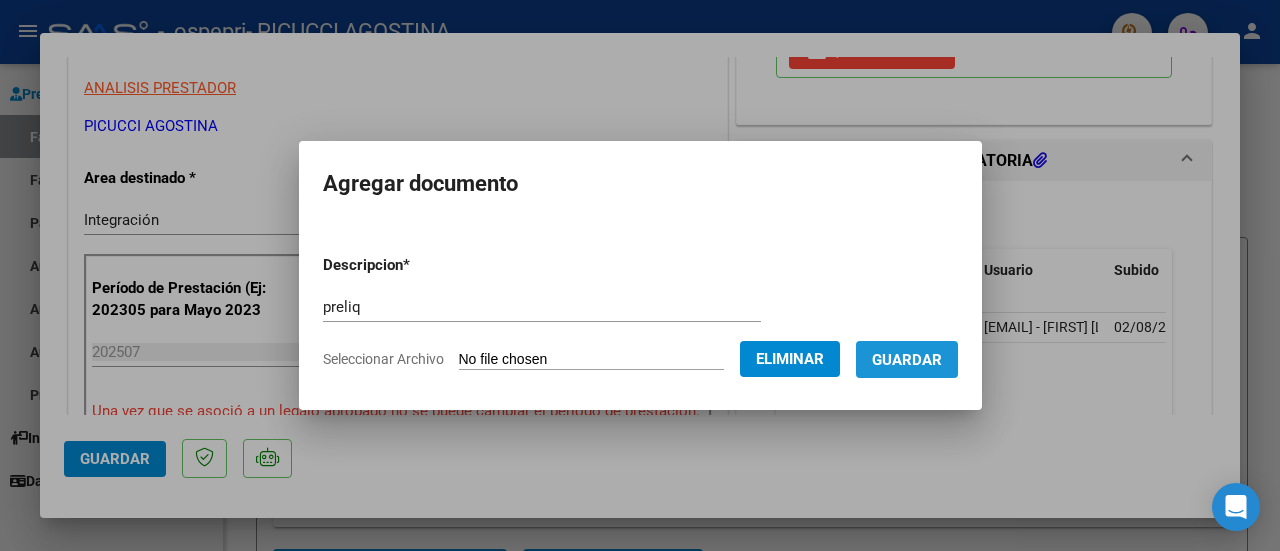 click on "Guardar" at bounding box center [907, 359] 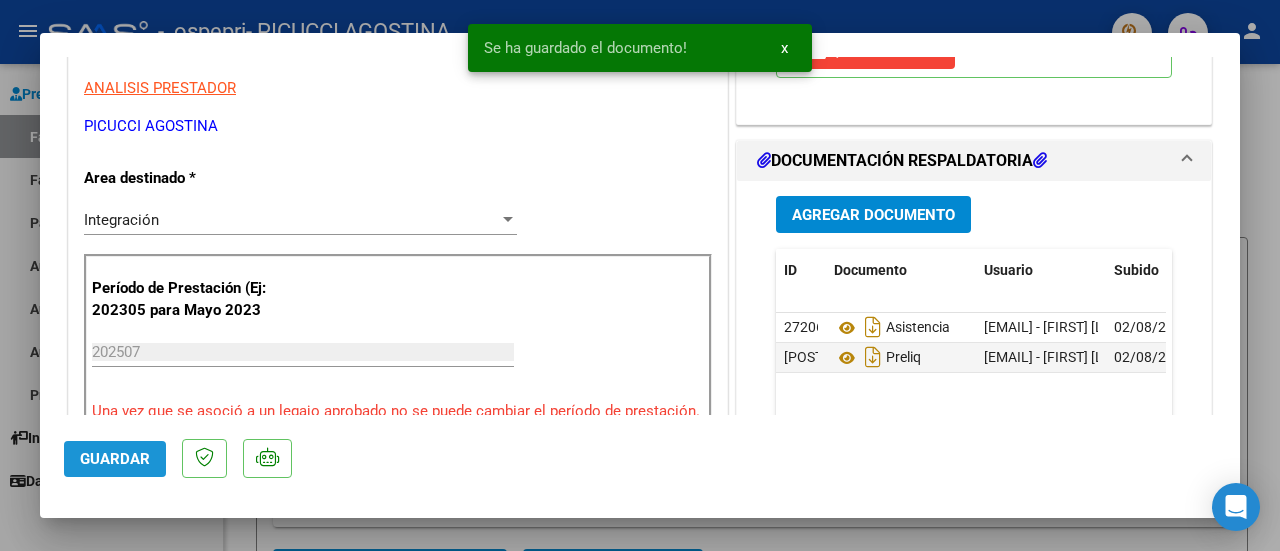 click on "Guardar" 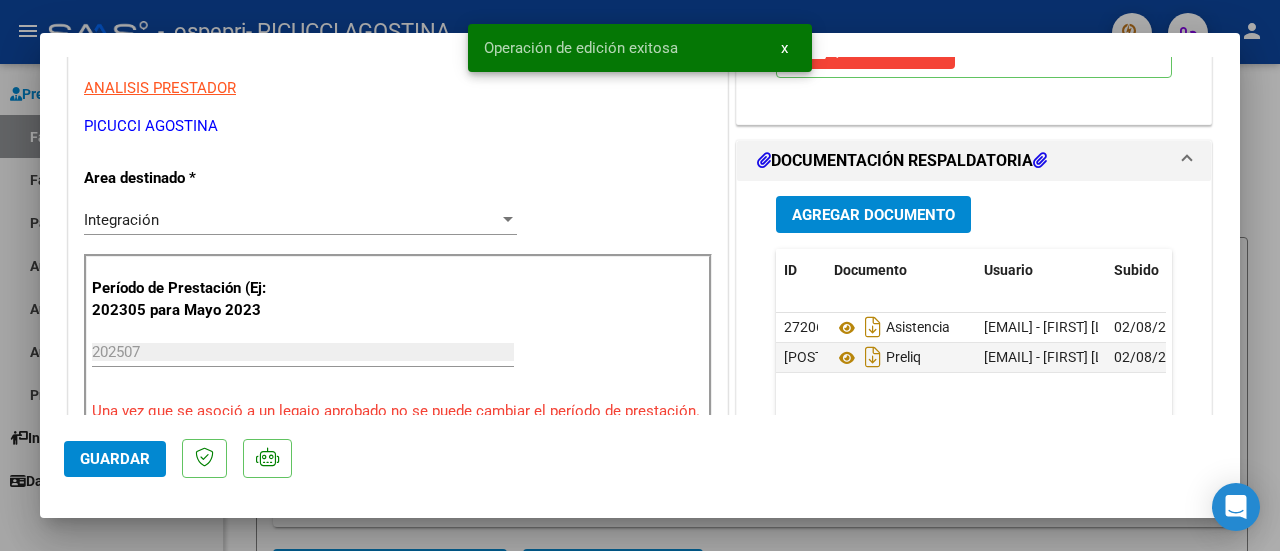 click at bounding box center [640, 275] 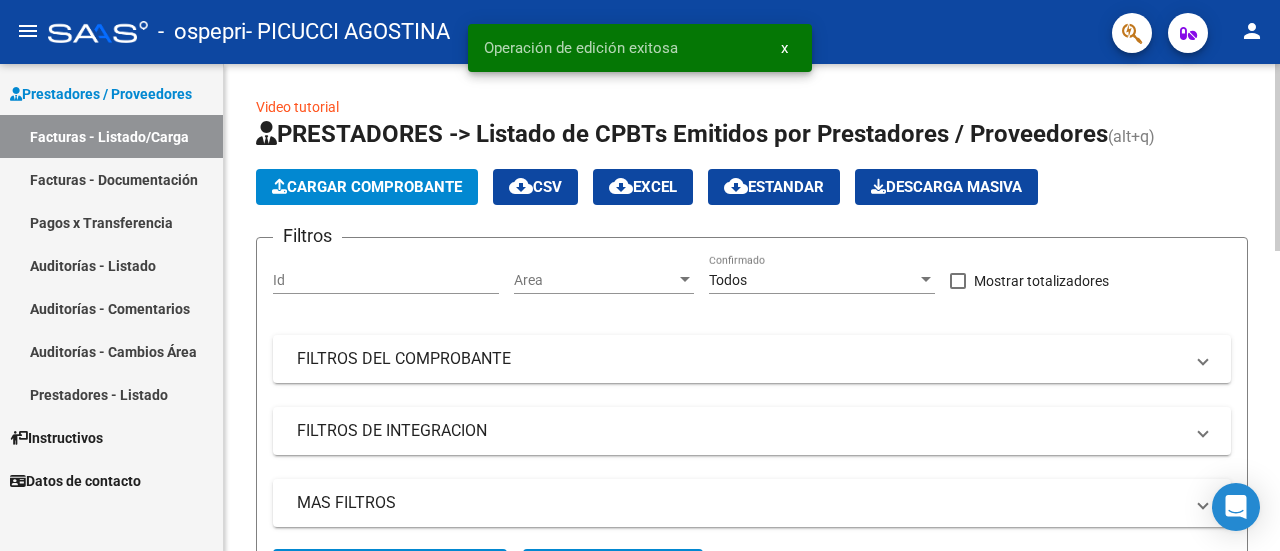 click on "Cargar Comprobante" 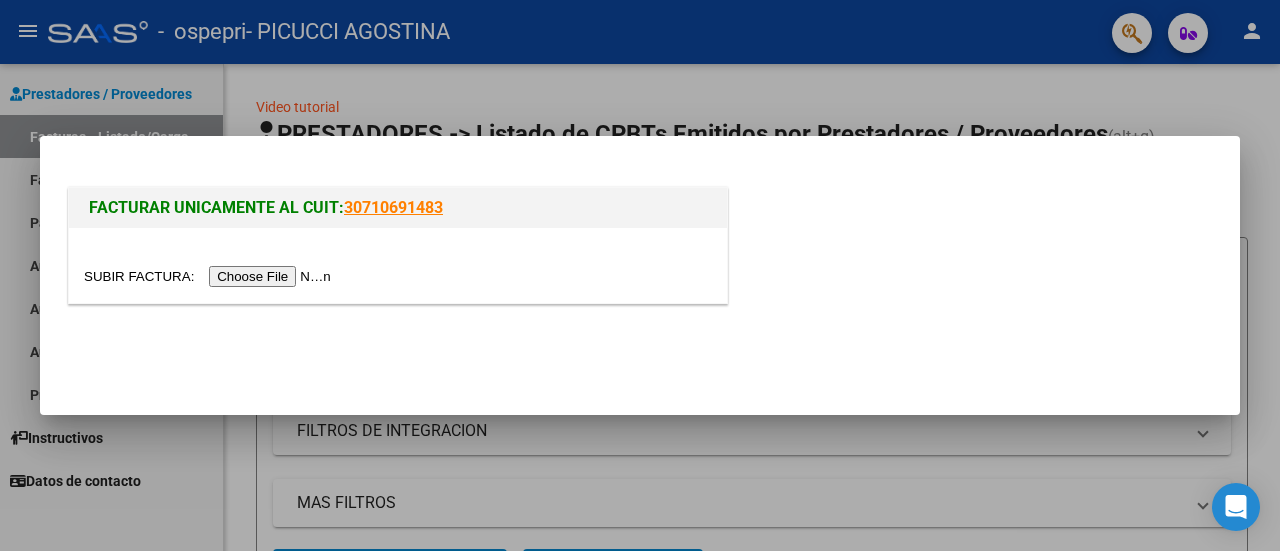 click at bounding box center [210, 276] 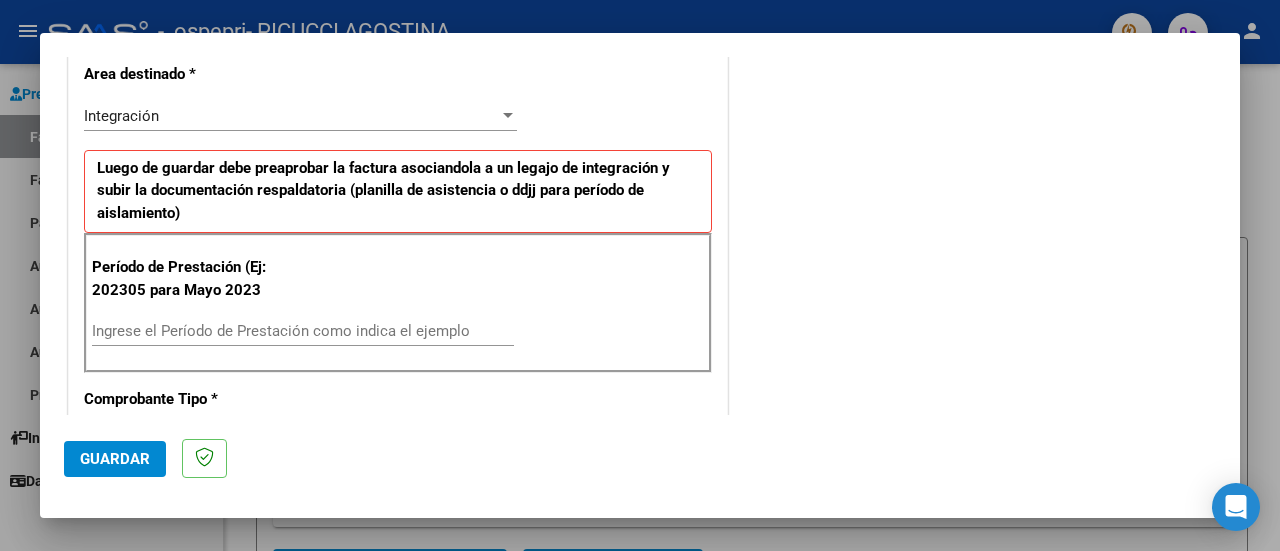 scroll, scrollTop: 500, scrollLeft: 0, axis: vertical 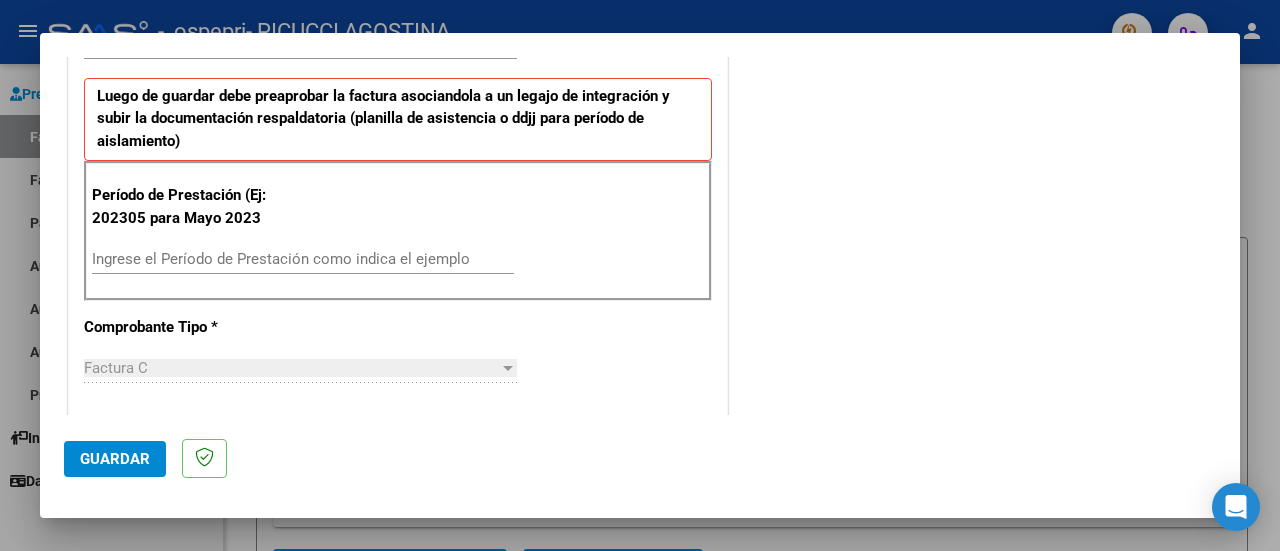 click on "Ingrese el Período de Prestación como indica el ejemplo" at bounding box center [303, 259] 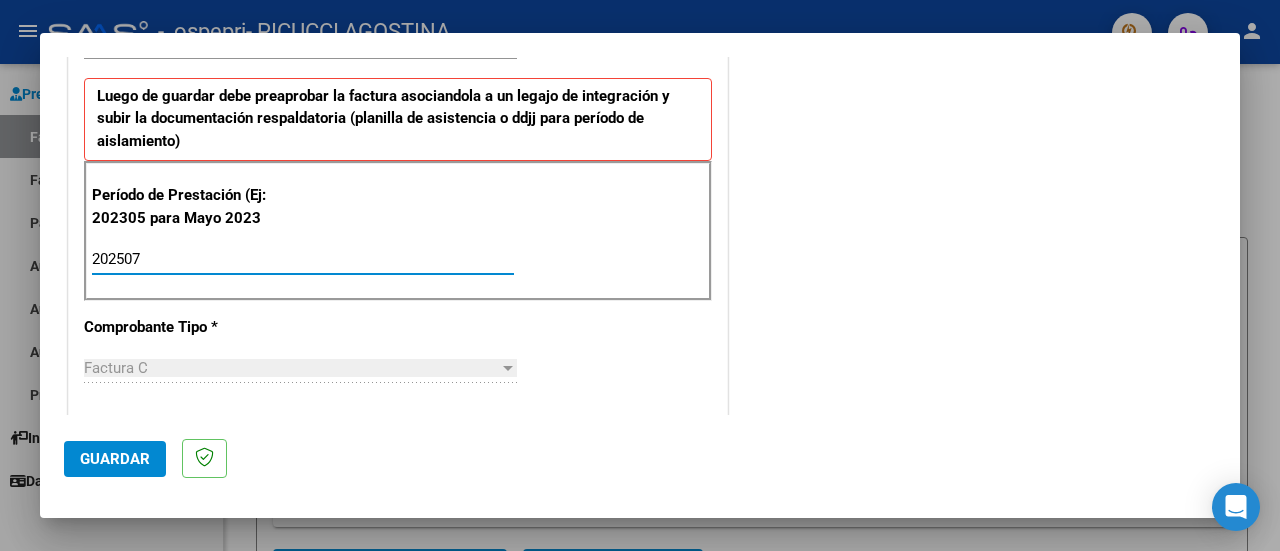 type on "202507" 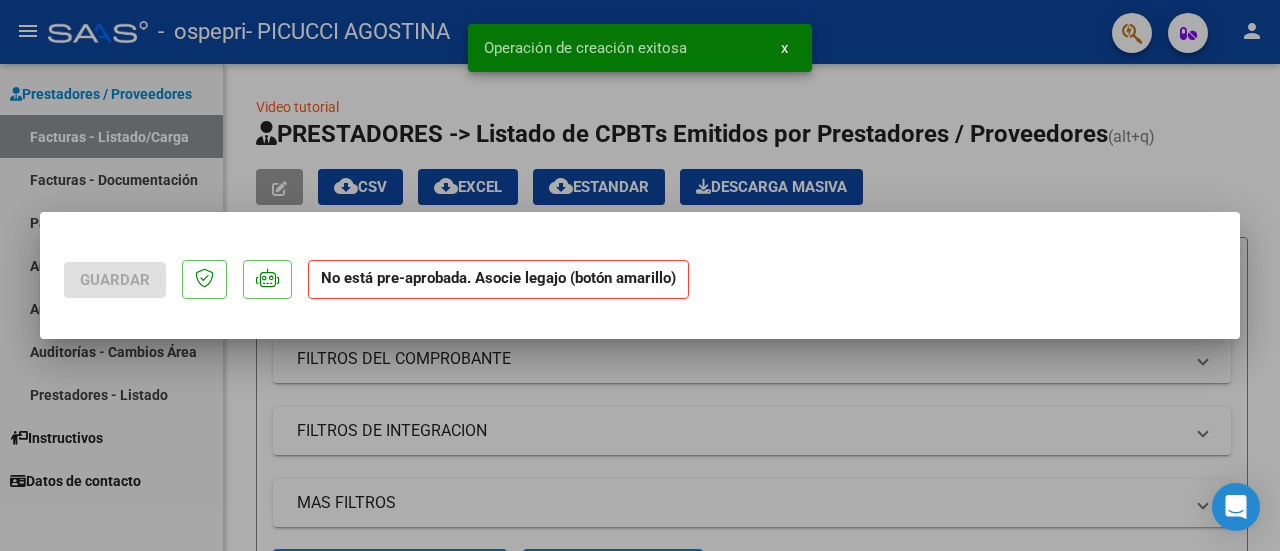 scroll, scrollTop: 0, scrollLeft: 0, axis: both 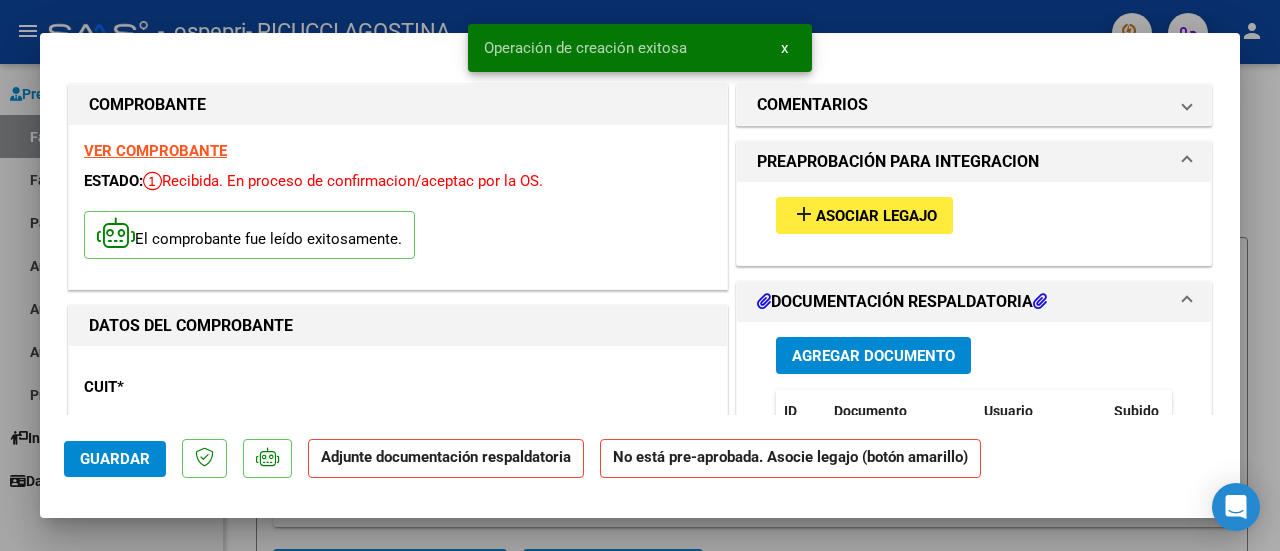 click on "add Asociar Legajo" at bounding box center (864, 215) 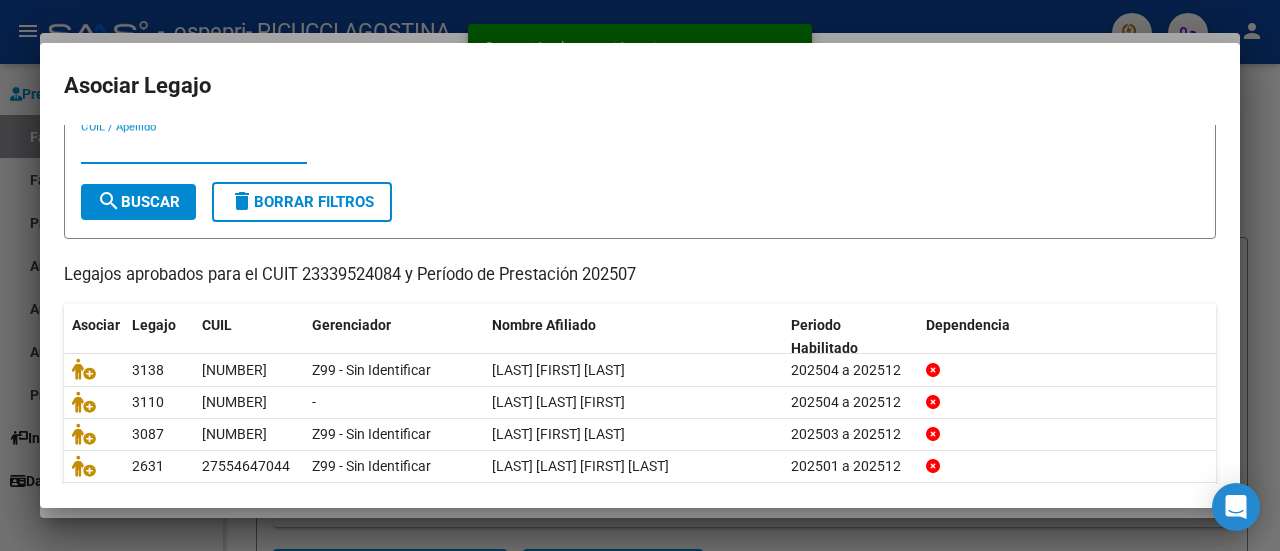 scroll, scrollTop: 158, scrollLeft: 0, axis: vertical 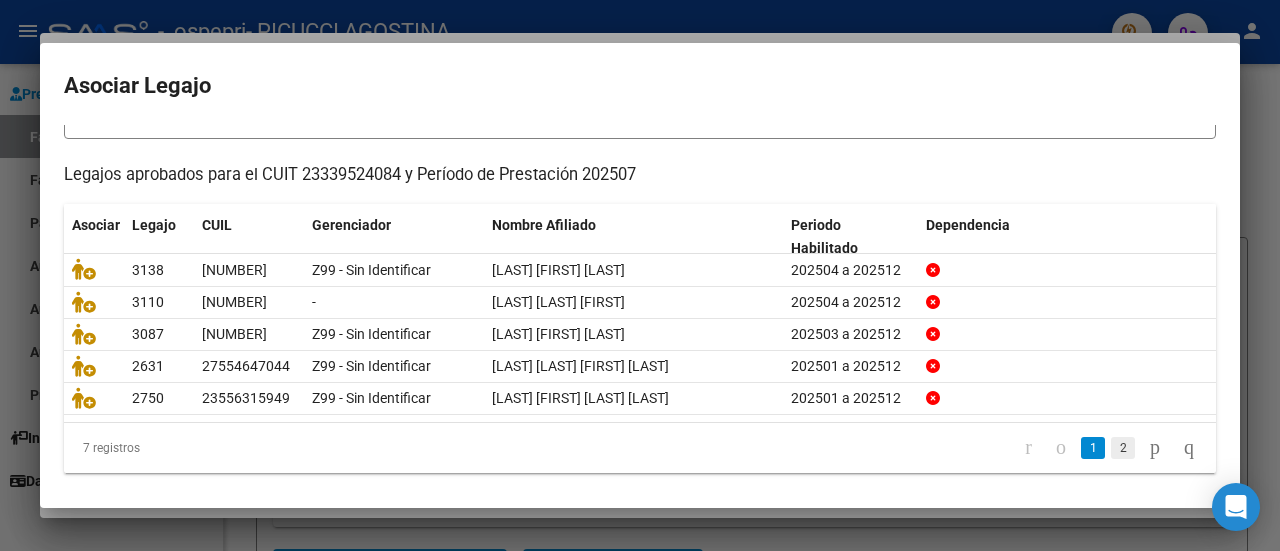 click on "2" 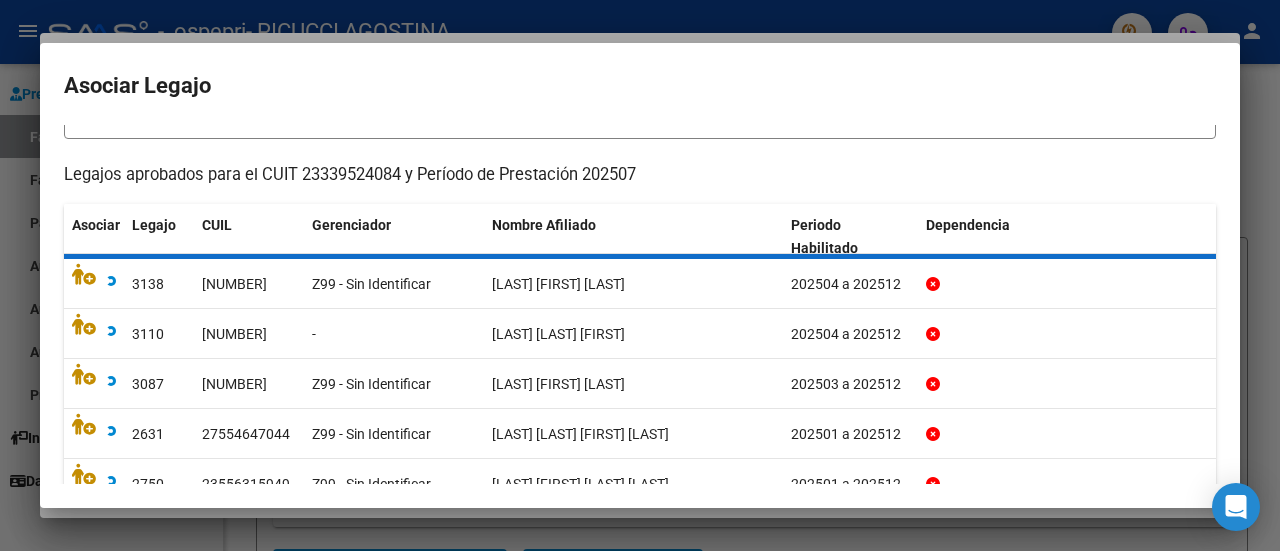 scroll, scrollTop: 63, scrollLeft: 0, axis: vertical 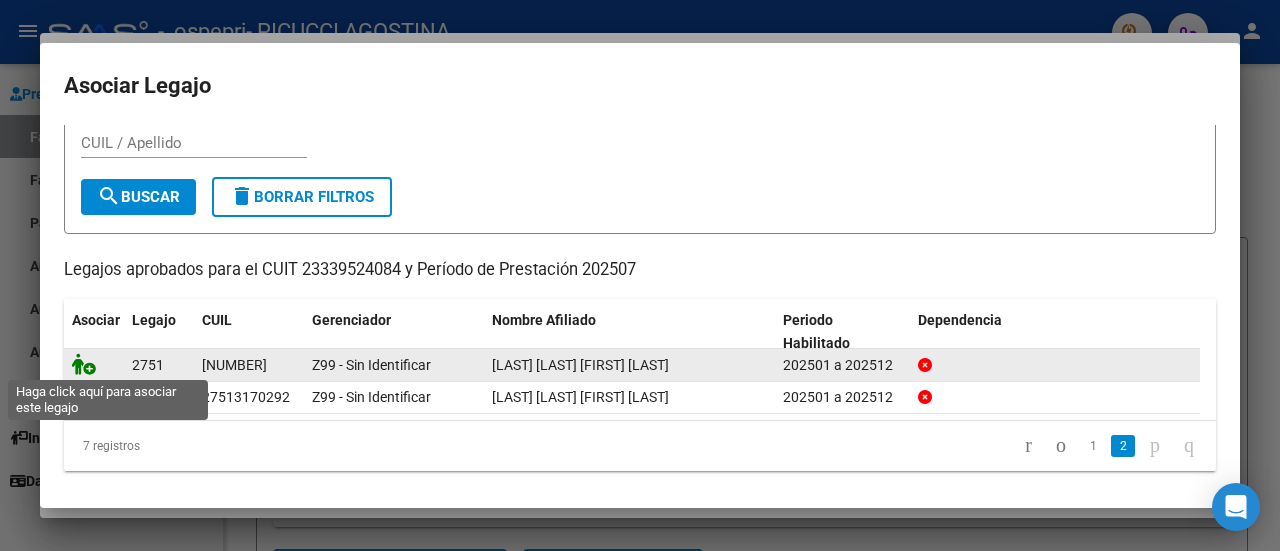 click 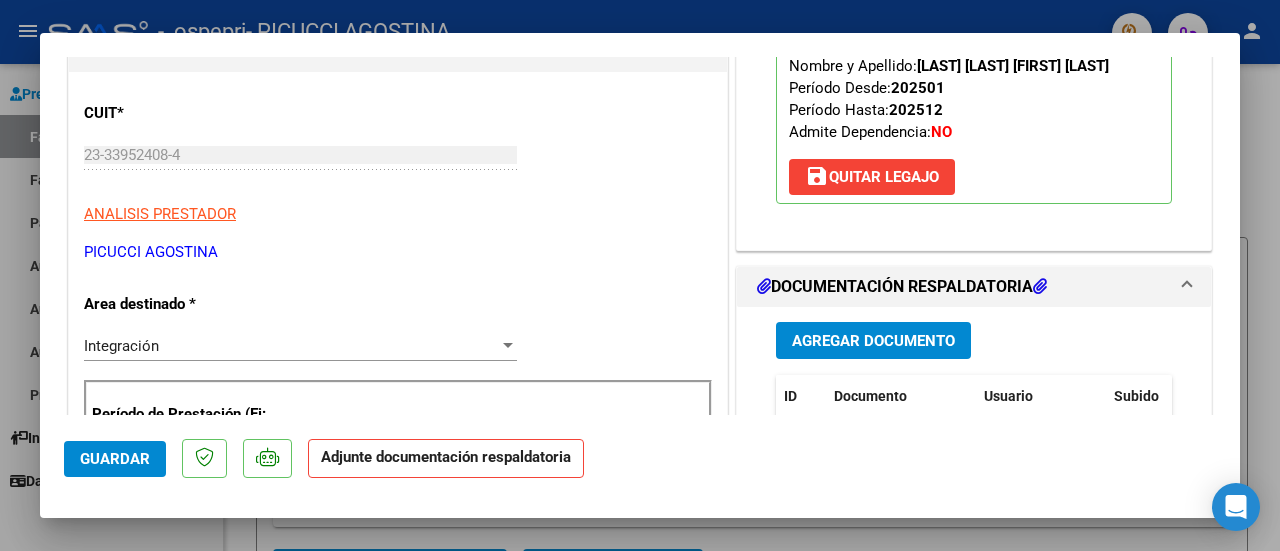 scroll, scrollTop: 300, scrollLeft: 0, axis: vertical 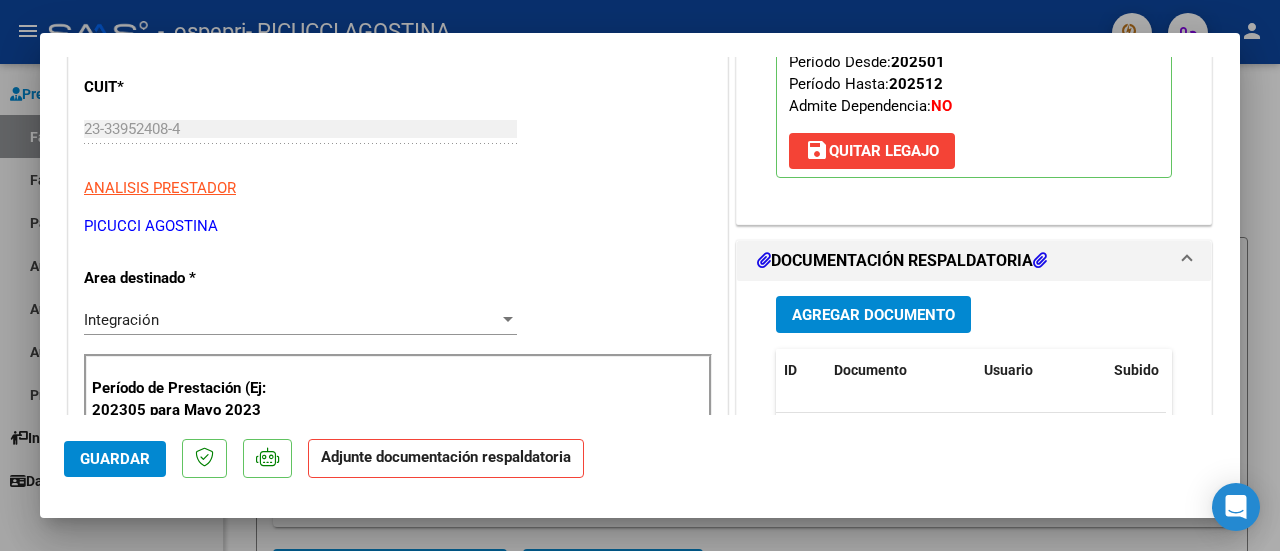 click on "Agregar Documento" at bounding box center [873, 315] 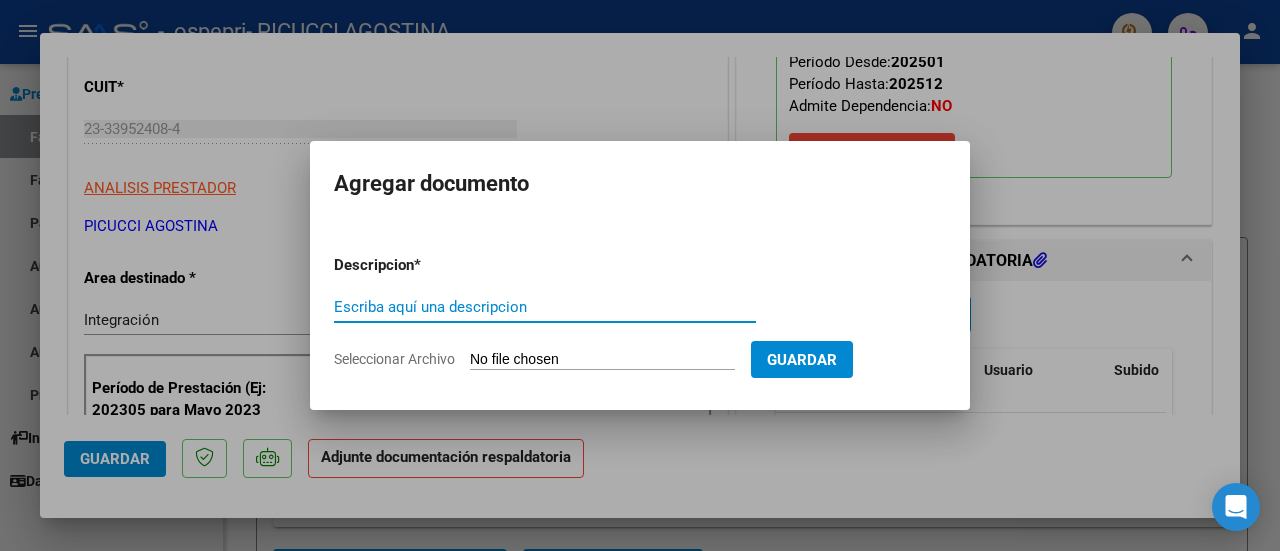 click on "Escriba aquí una descripcion" at bounding box center [545, 307] 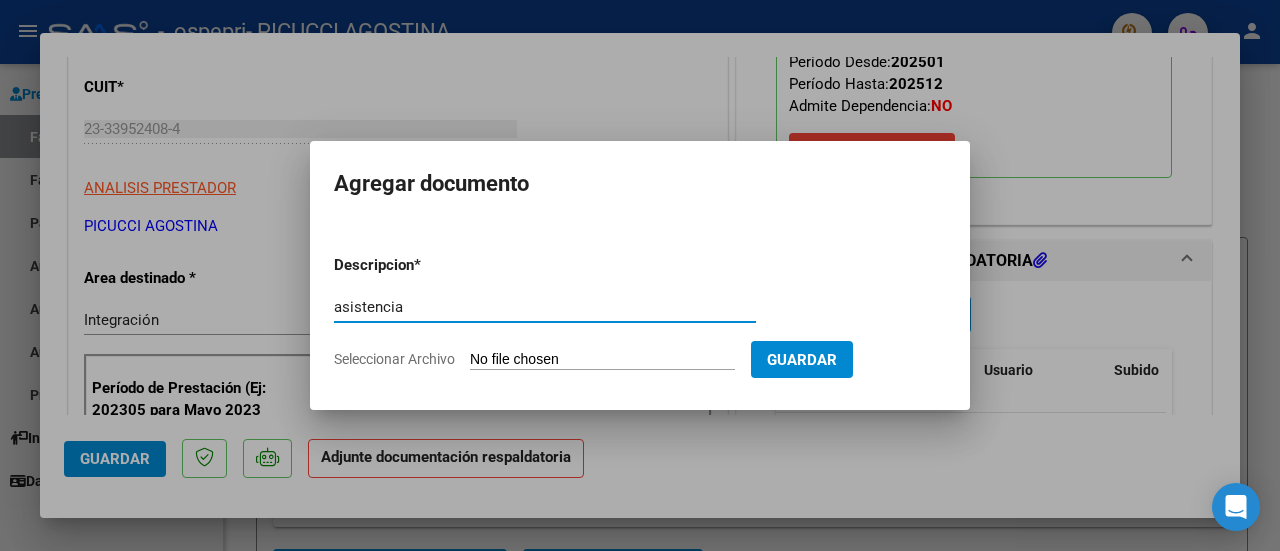 type on "asistencia" 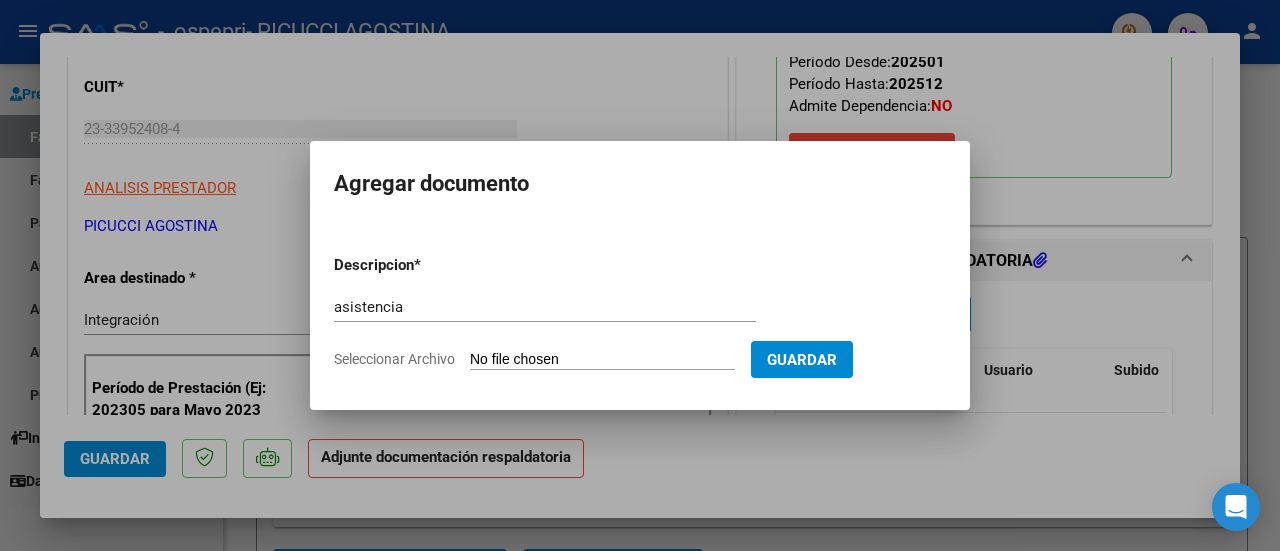 type on "C:\fakepath\[NAME].pdf" 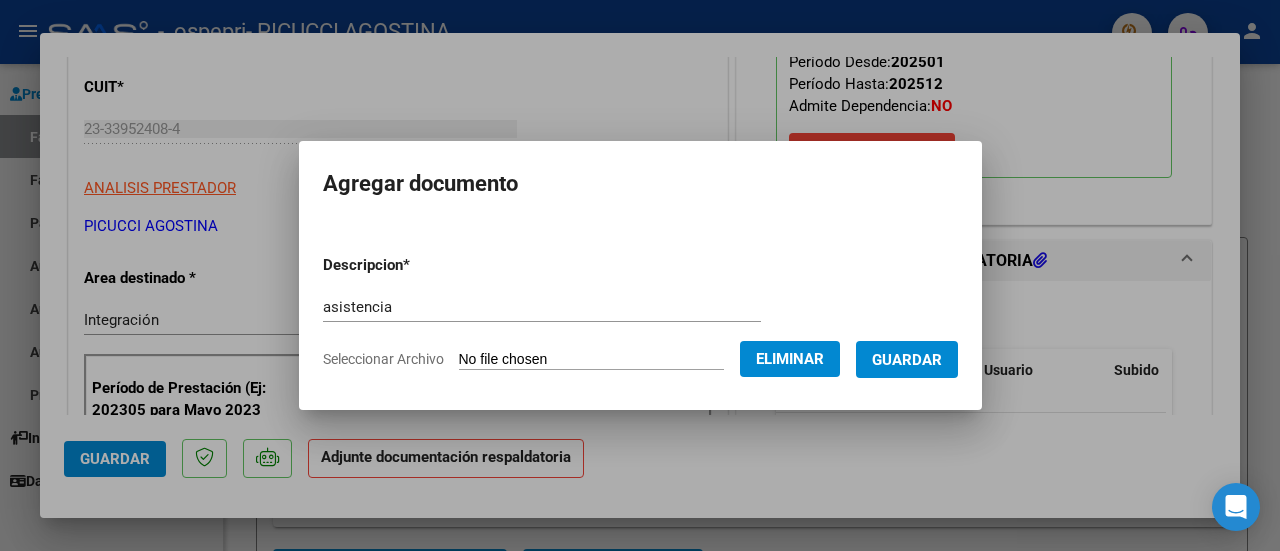 click on "Guardar" at bounding box center (907, 359) 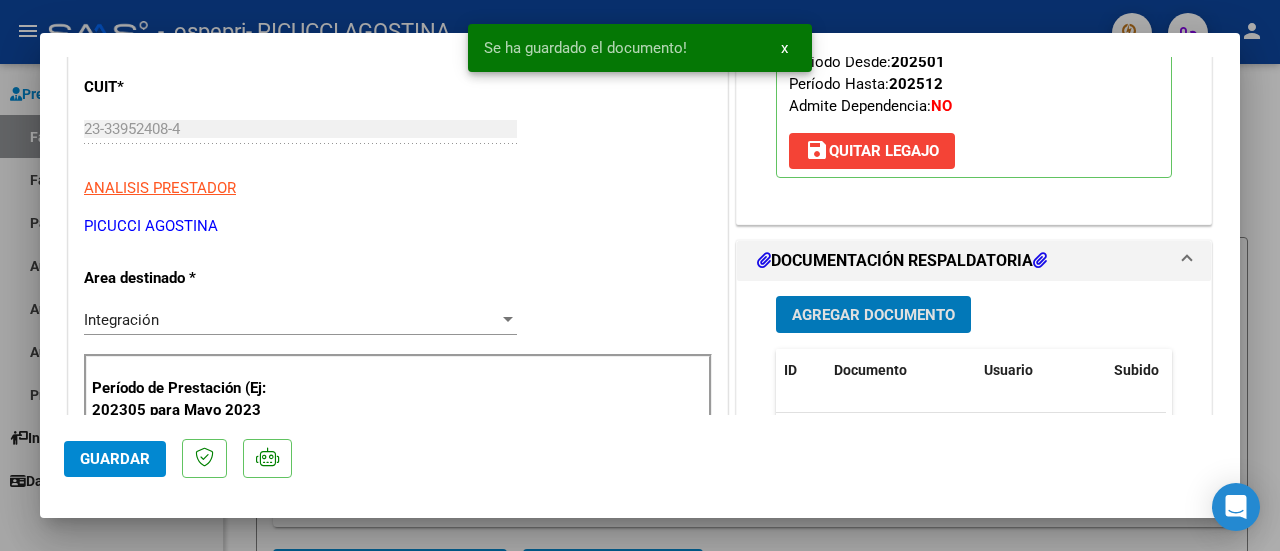 click on "Agregar Documento" at bounding box center (873, 315) 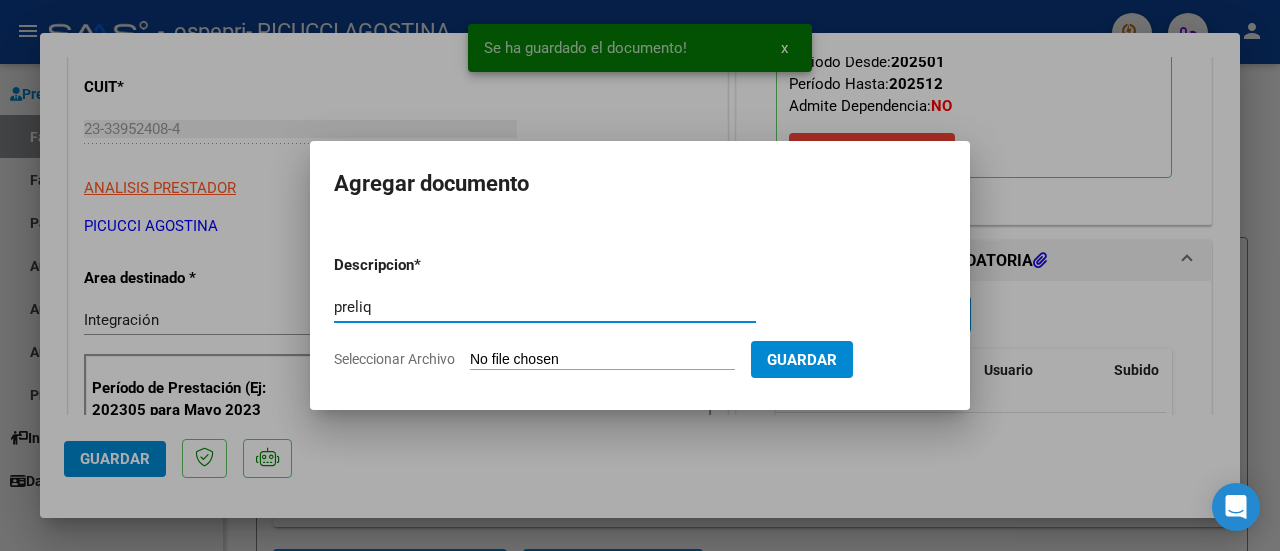 type on "preliq" 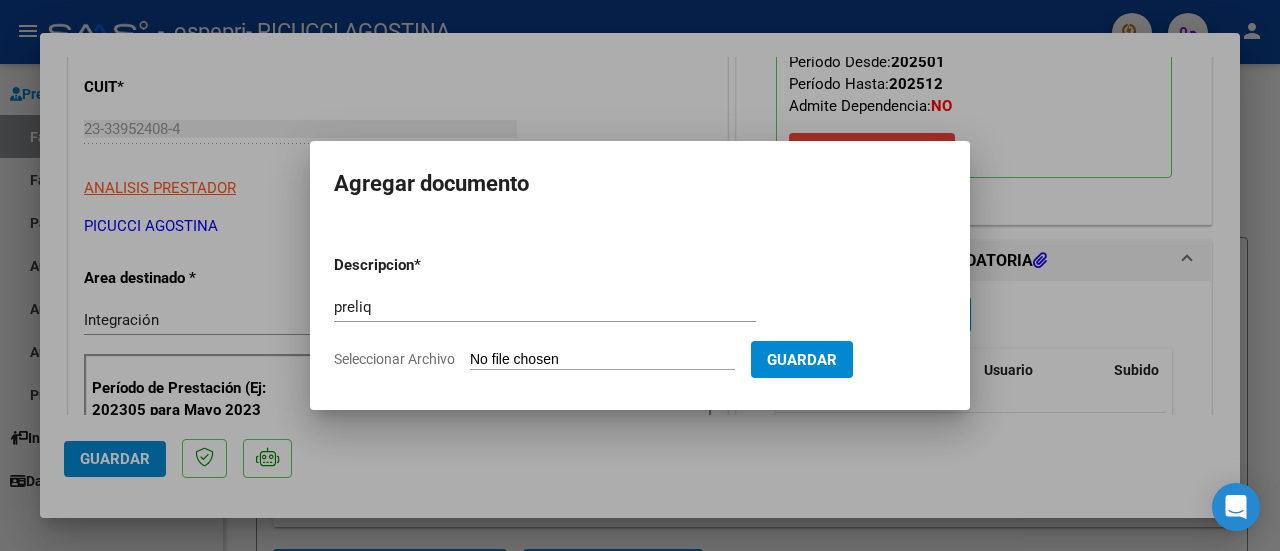 click on "Seleccionar Archivo" at bounding box center (602, 360) 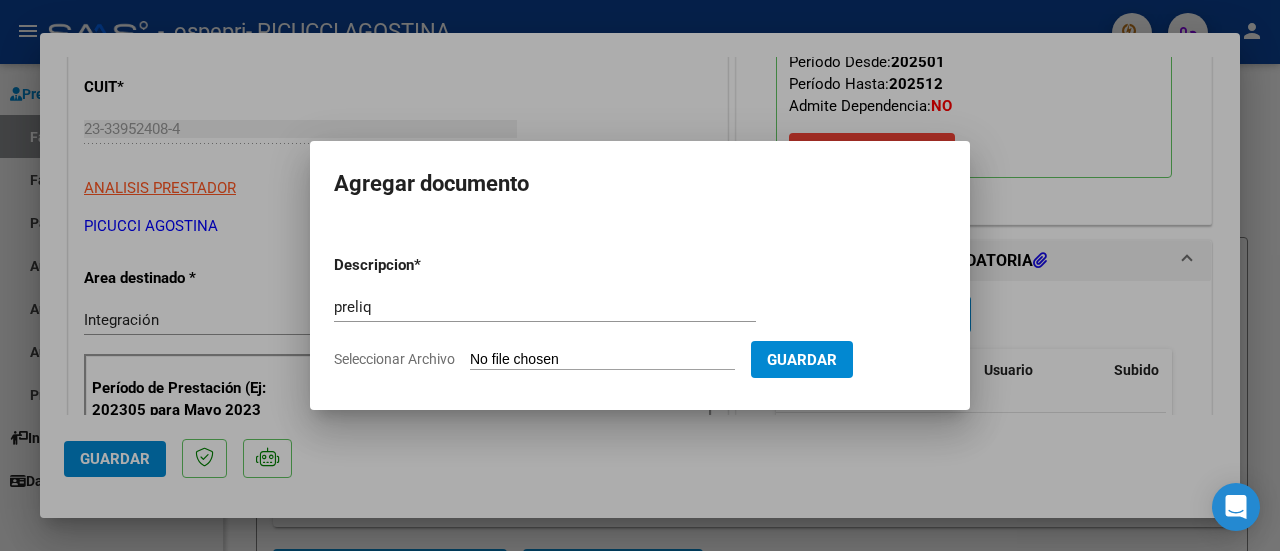 type on "C:\fakepath\apfmimpresionpreliq (1).pdf" 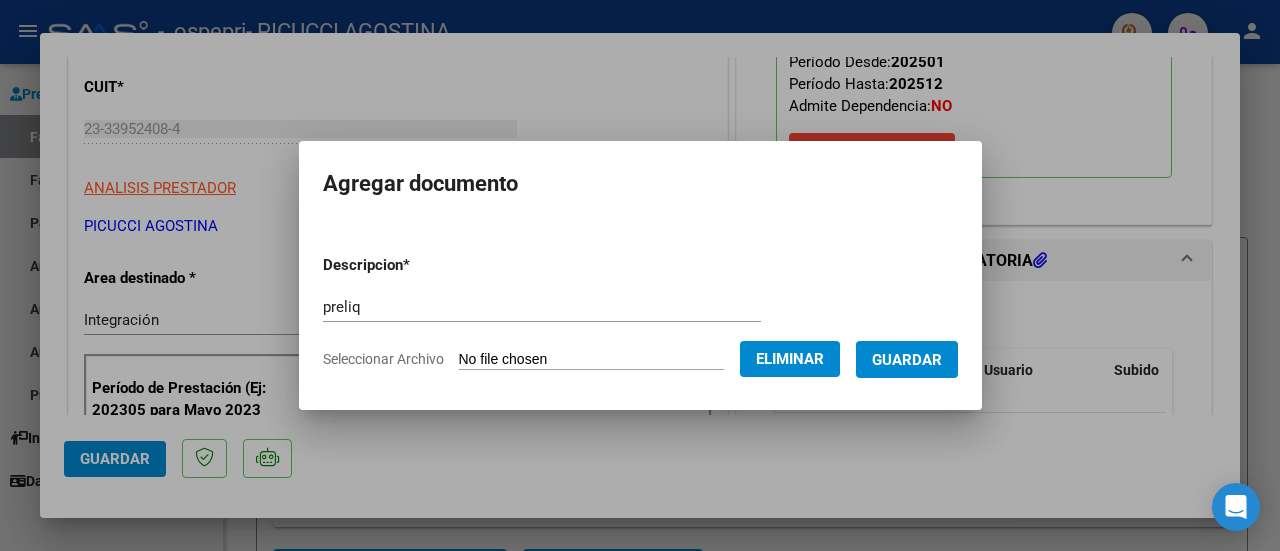 click on "Guardar" at bounding box center (907, 360) 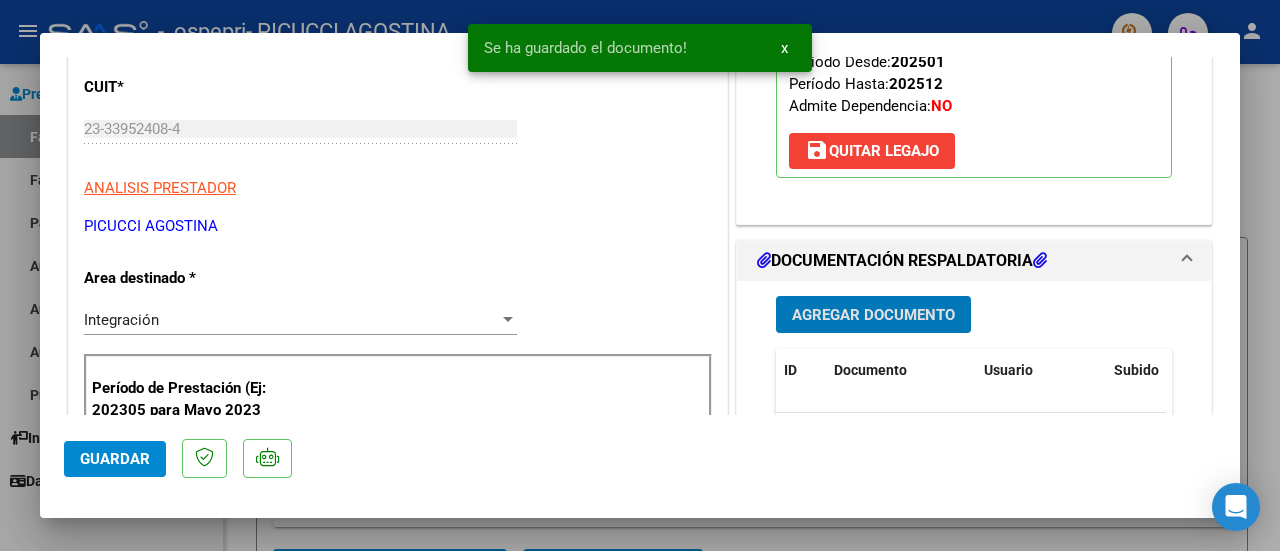 click on "Guardar" 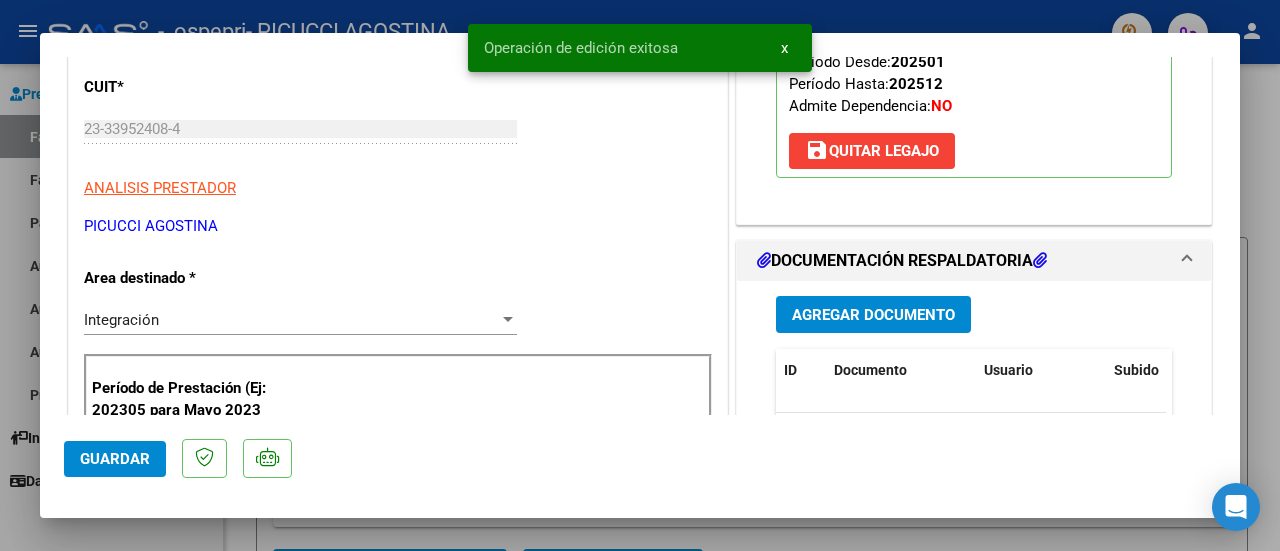 click at bounding box center [640, 275] 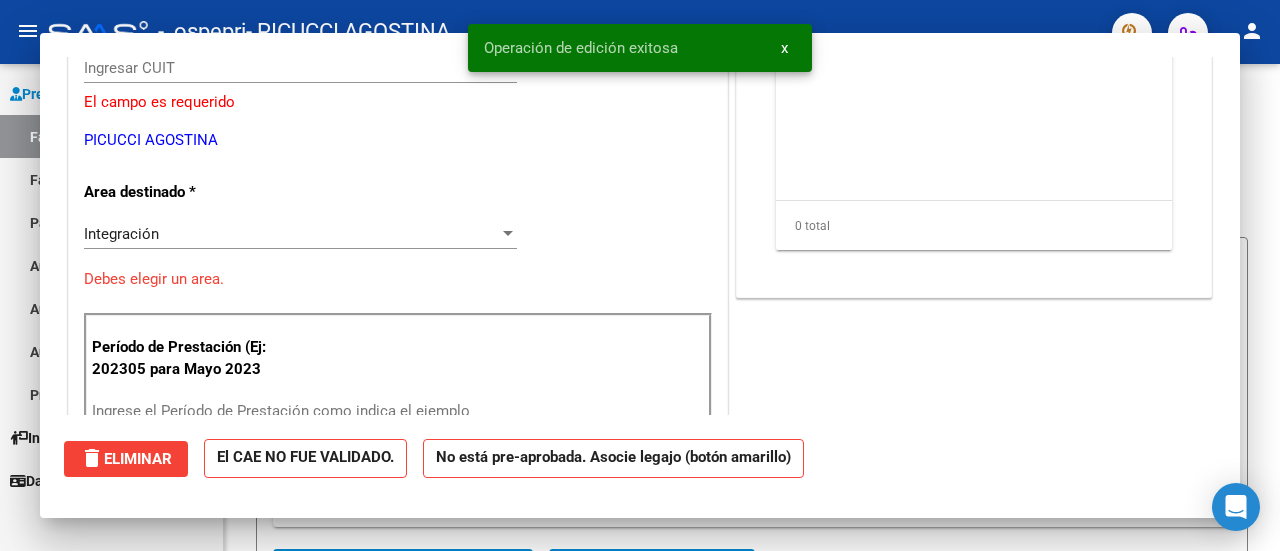 scroll, scrollTop: 0, scrollLeft: 0, axis: both 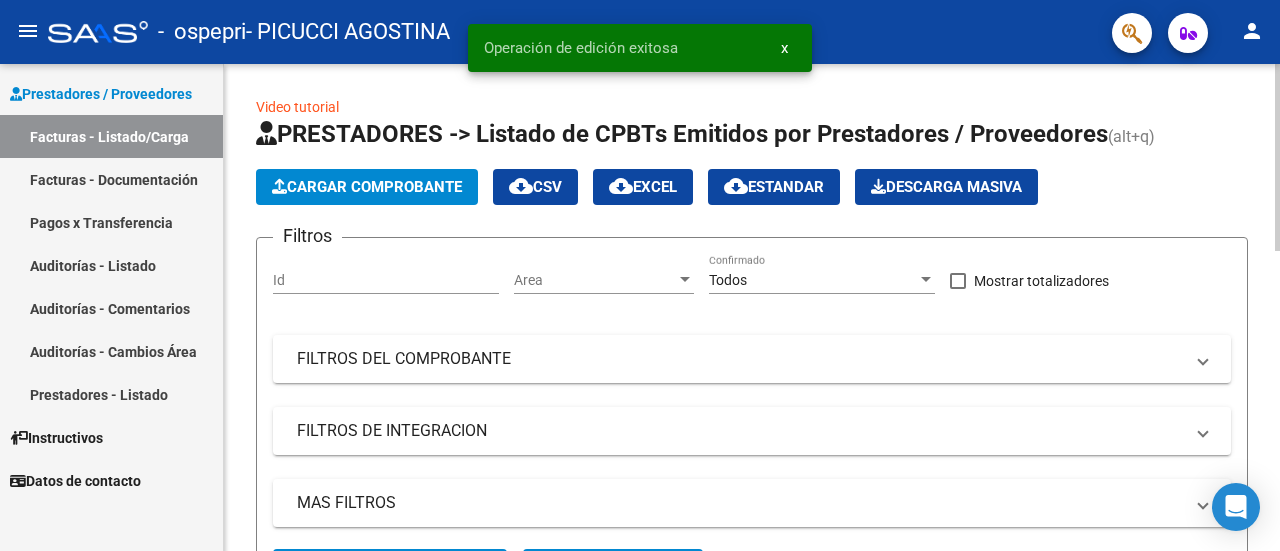 click on "Cargar Comprobante" 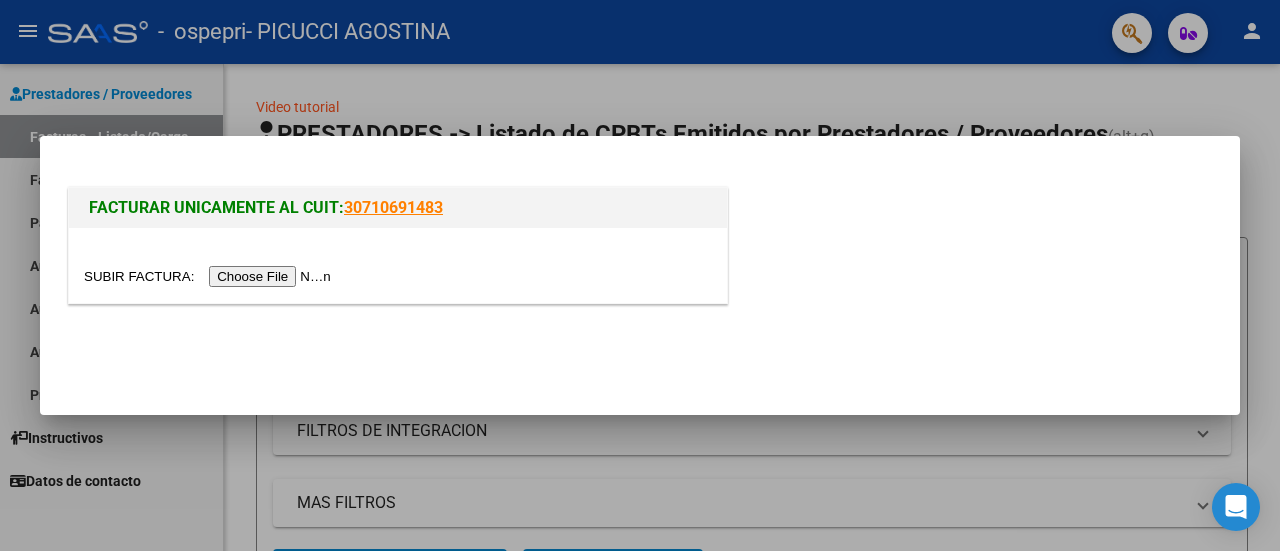 click at bounding box center (210, 276) 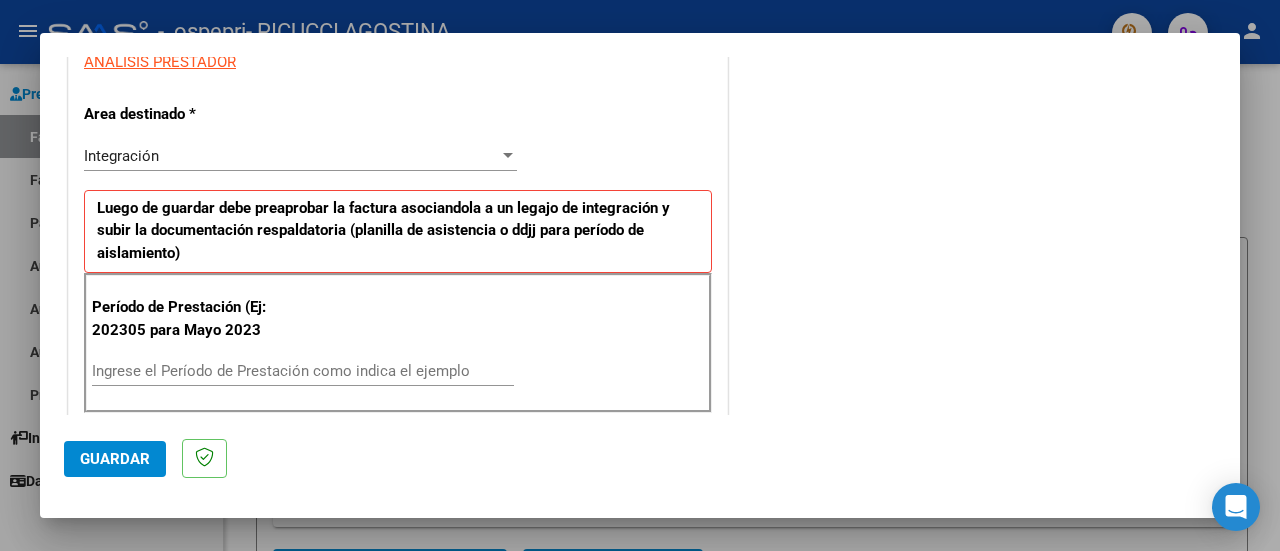 scroll, scrollTop: 500, scrollLeft: 0, axis: vertical 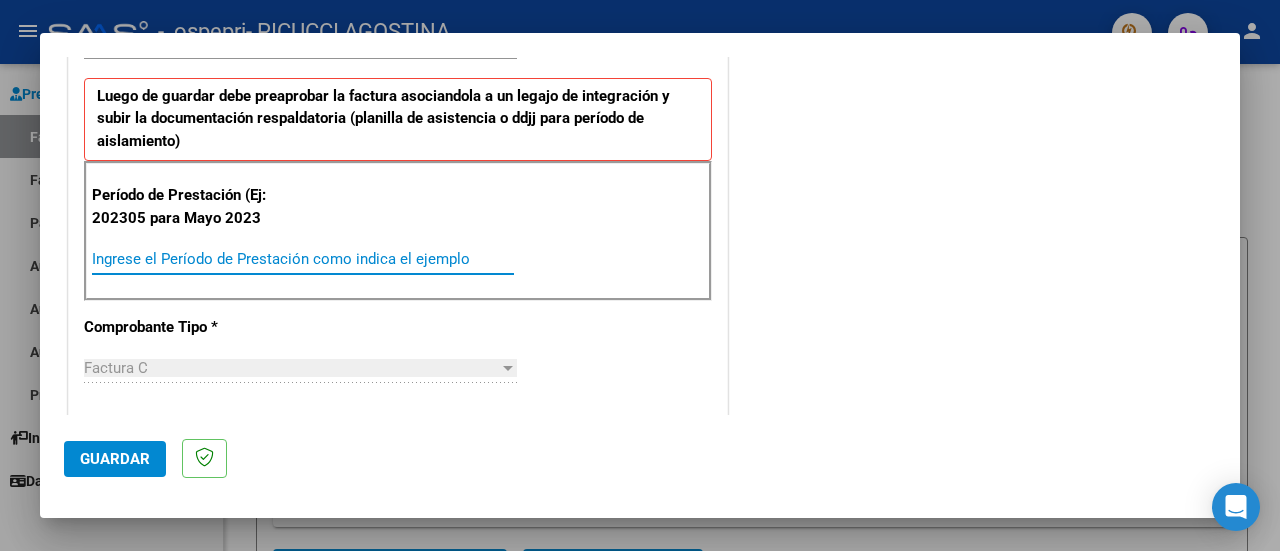 click on "Ingrese el Período de Prestación como indica el ejemplo" at bounding box center [303, 259] 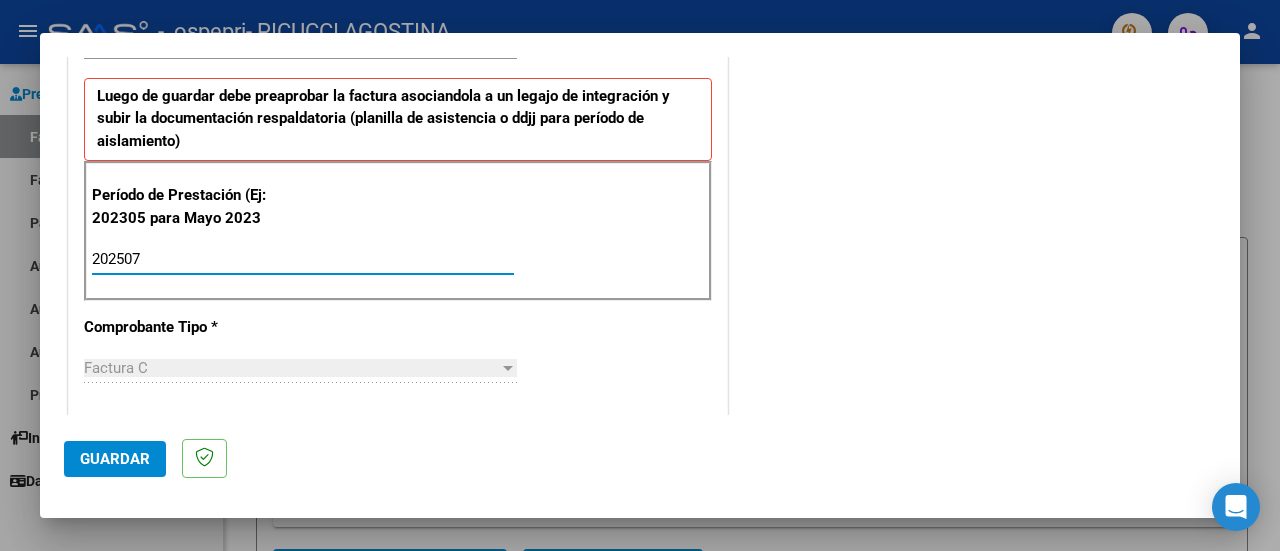 type on "202507" 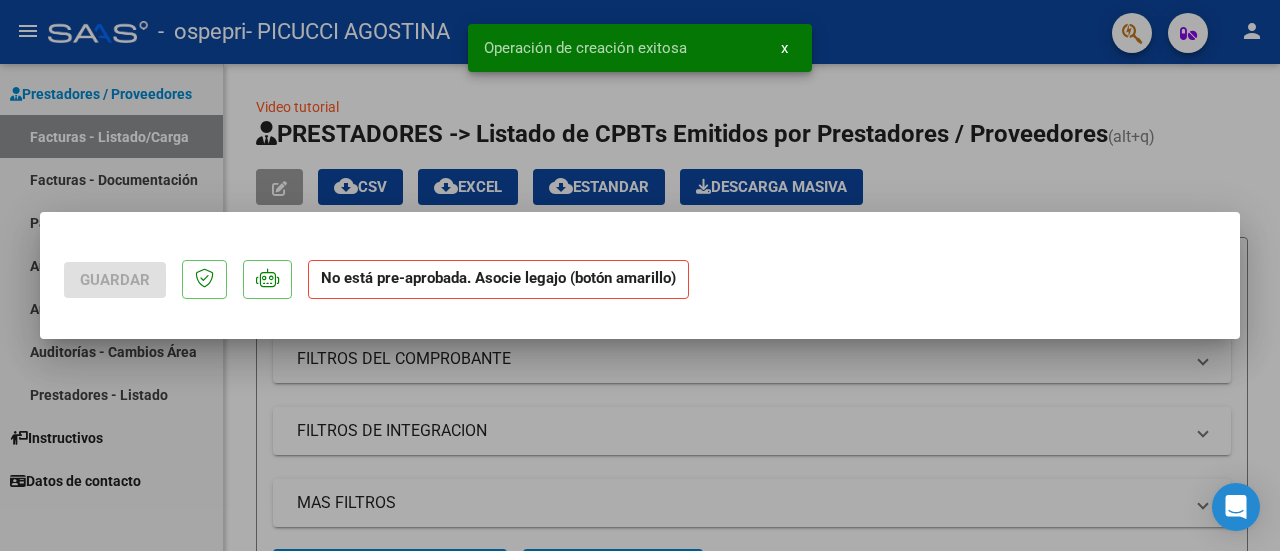 scroll, scrollTop: 0, scrollLeft: 0, axis: both 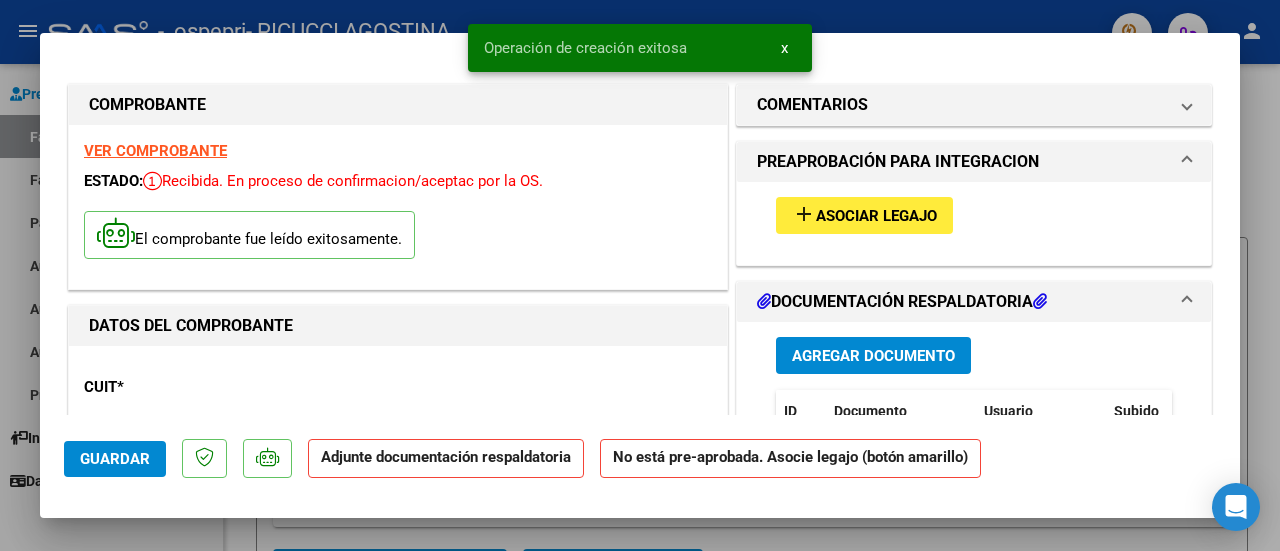 click on "Asociar Legajo" at bounding box center (876, 216) 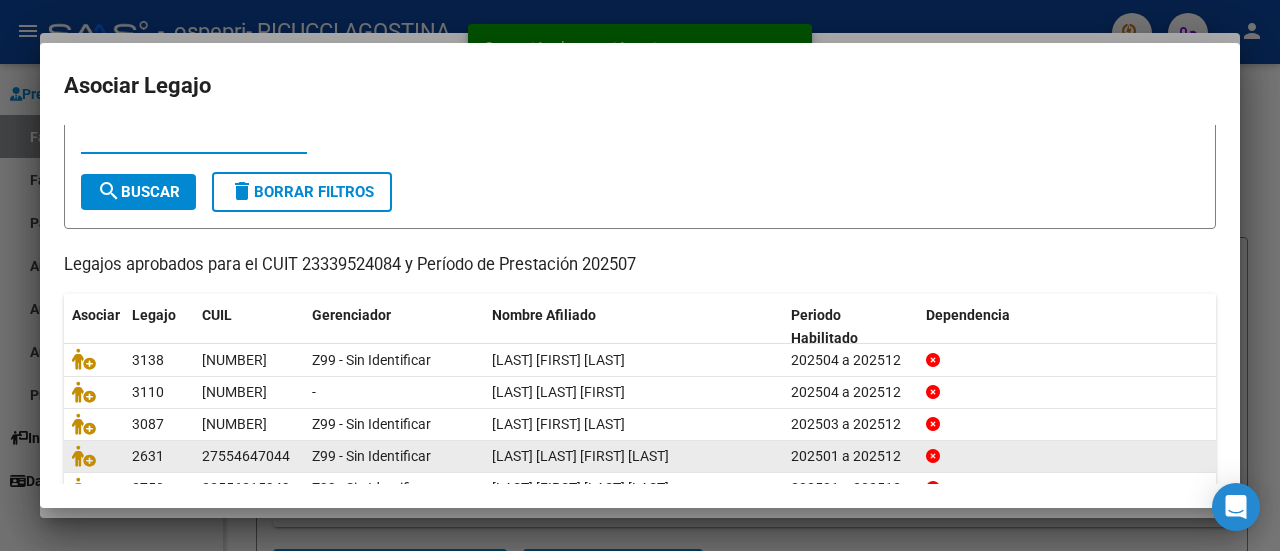 scroll, scrollTop: 100, scrollLeft: 0, axis: vertical 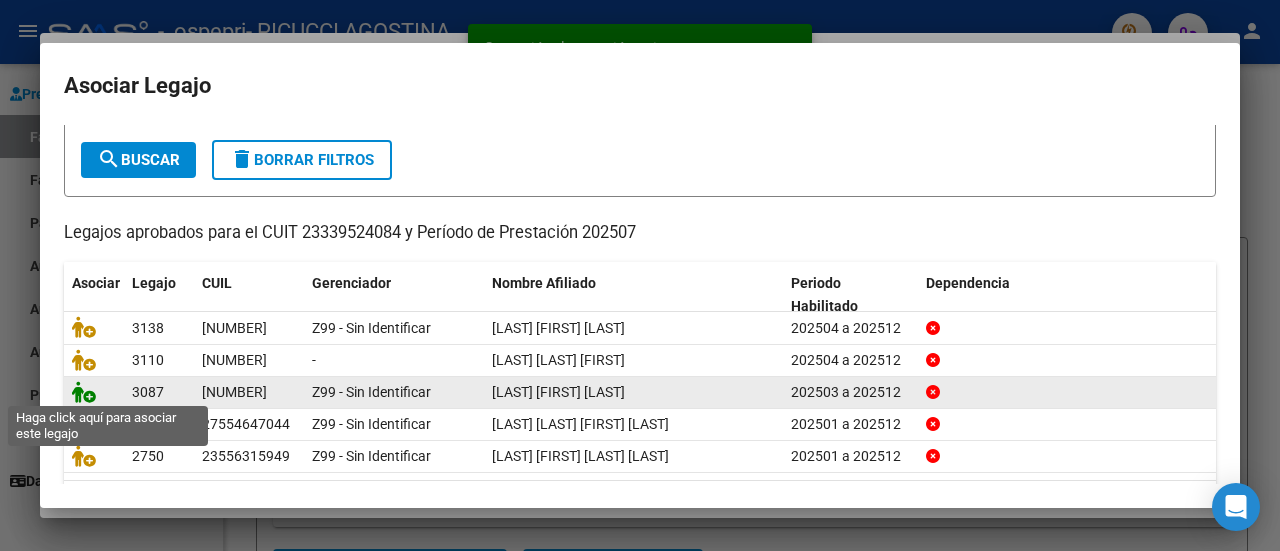 click 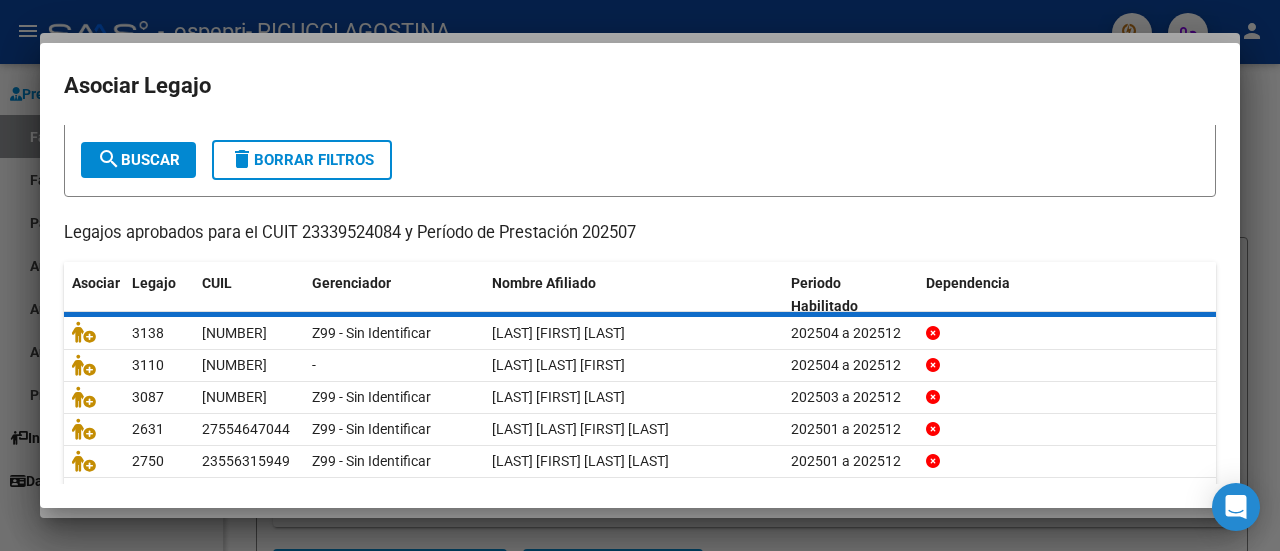 scroll, scrollTop: 114, scrollLeft: 0, axis: vertical 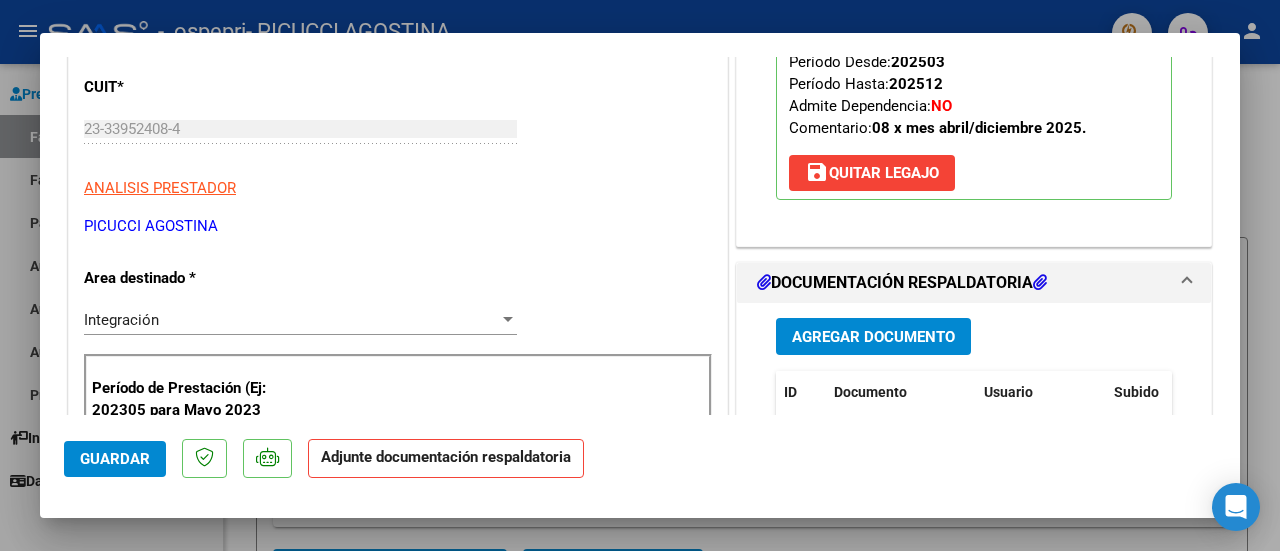 click on "Agregar Documento" at bounding box center (873, 337) 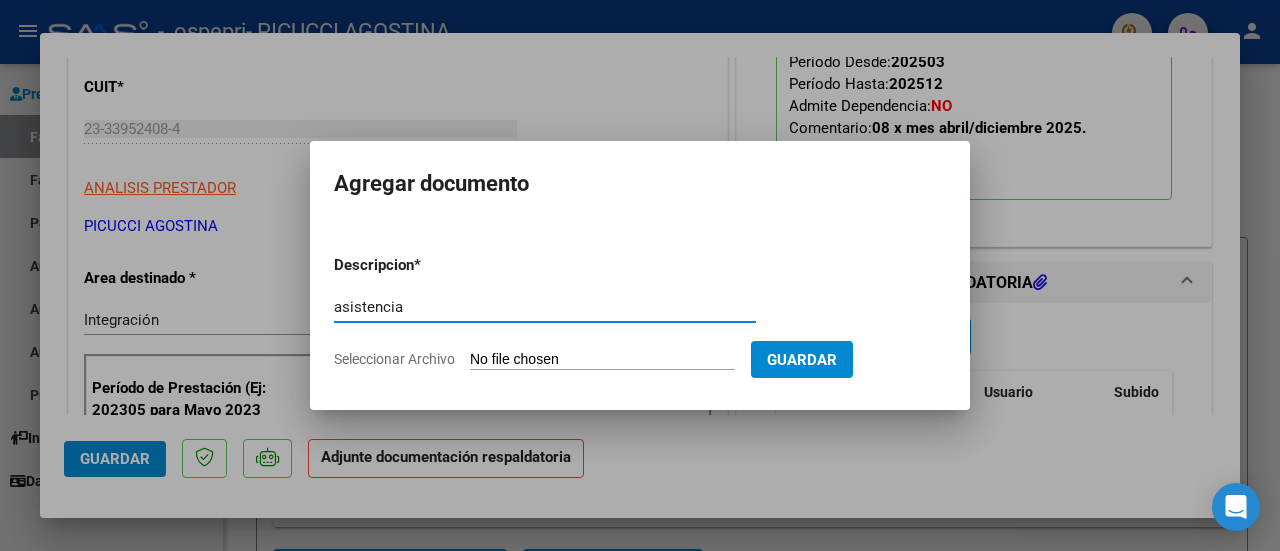type on "asistencia" 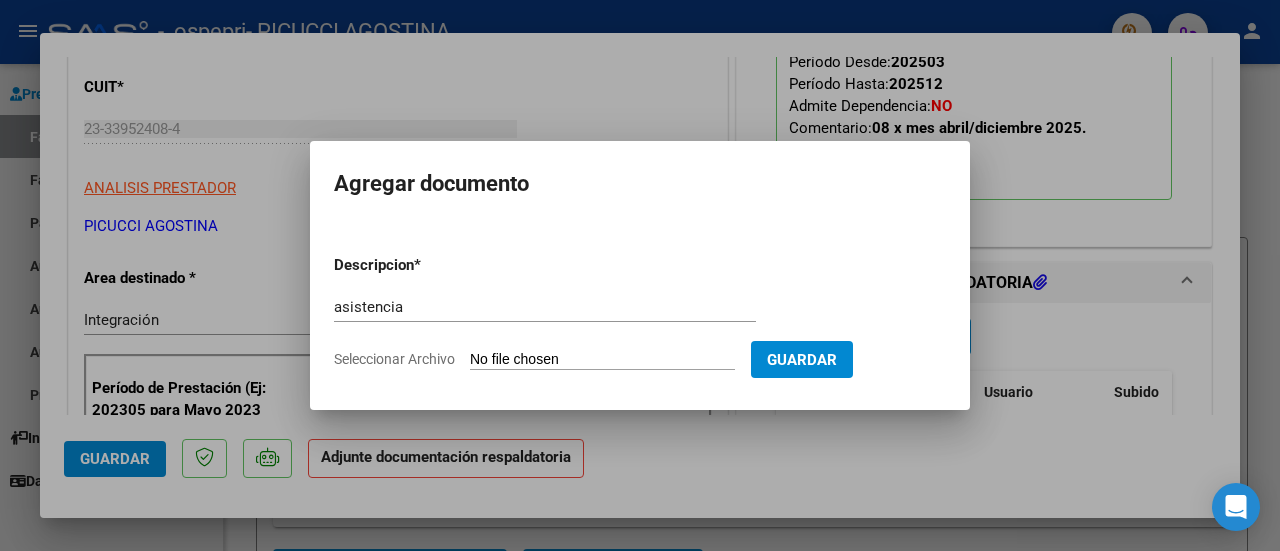 click on "Seleccionar Archivo" at bounding box center (602, 360) 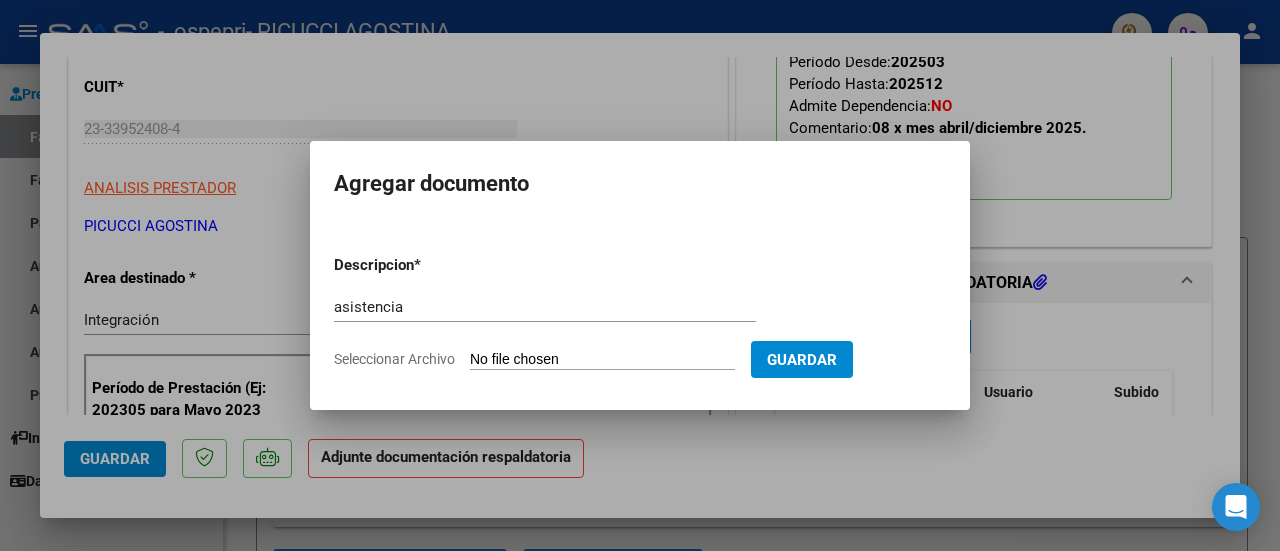 type on "C:\fakepath\[NAME].pdf" 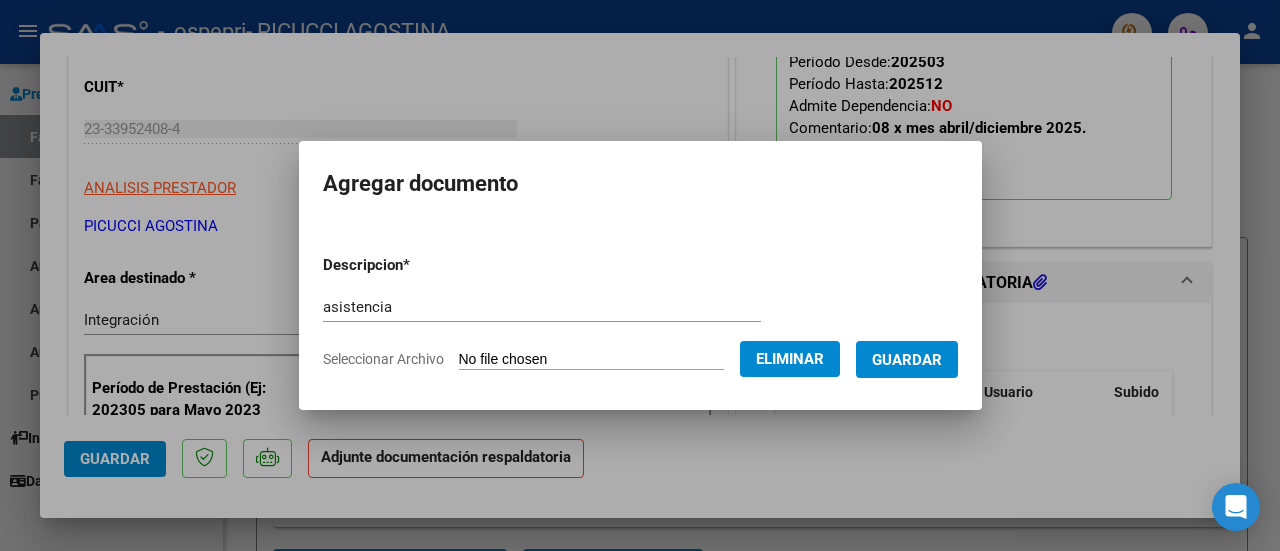 click on "Guardar" at bounding box center [907, 360] 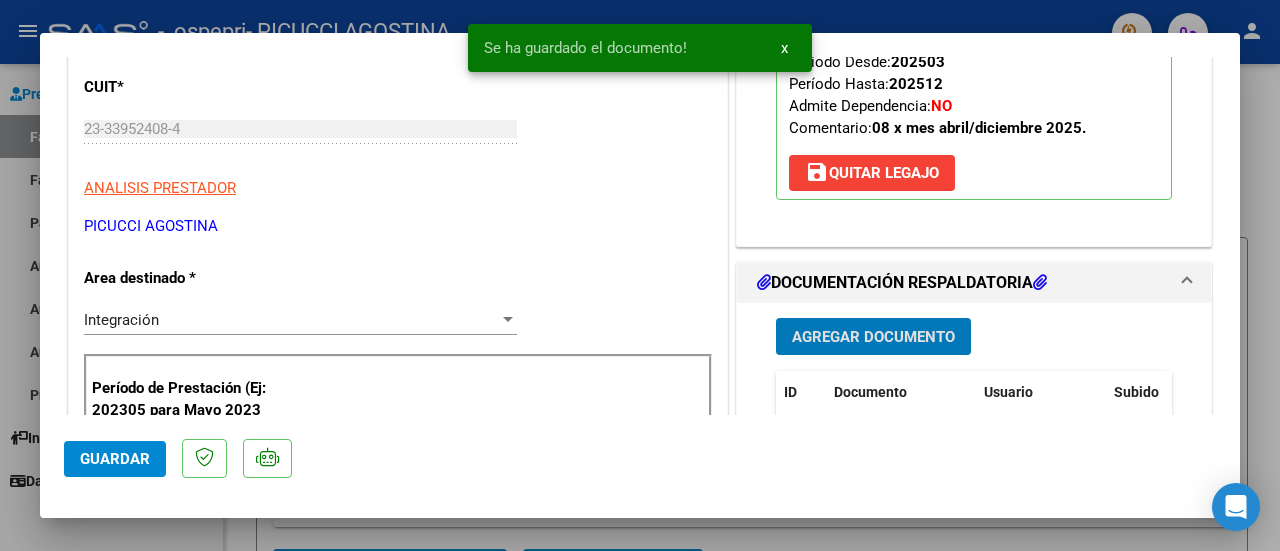 click on "Agregar Documento" at bounding box center [873, 337] 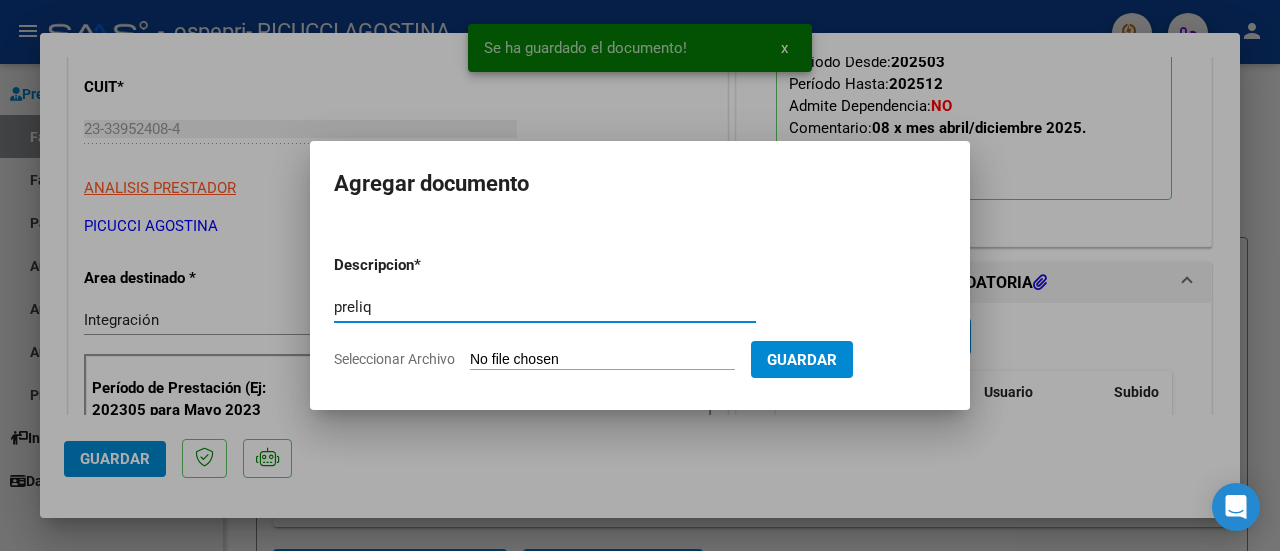 type on "preliq" 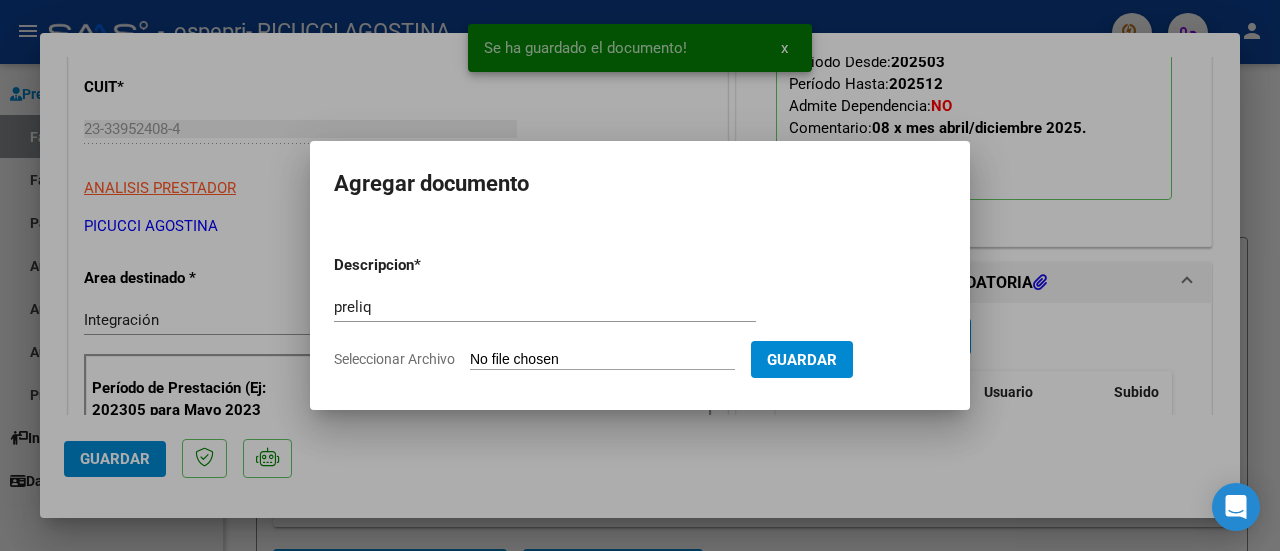 click on "preliq Escriba aquí una descripcion" at bounding box center (545, 316) 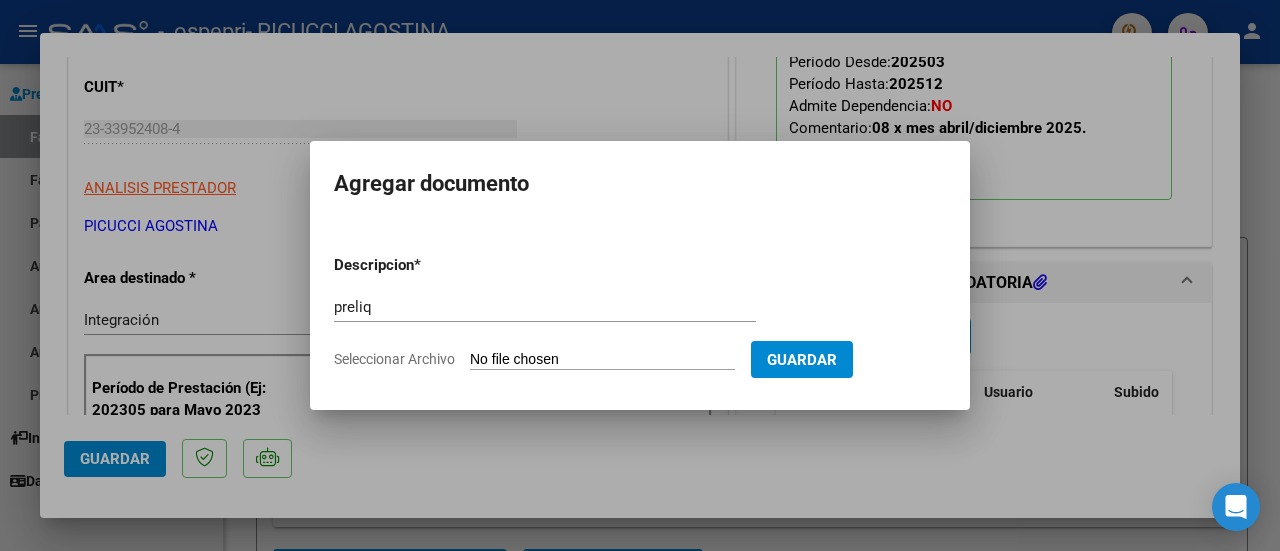 type on "C:\fakepath\apfmimpresionpreliq (1).pdf" 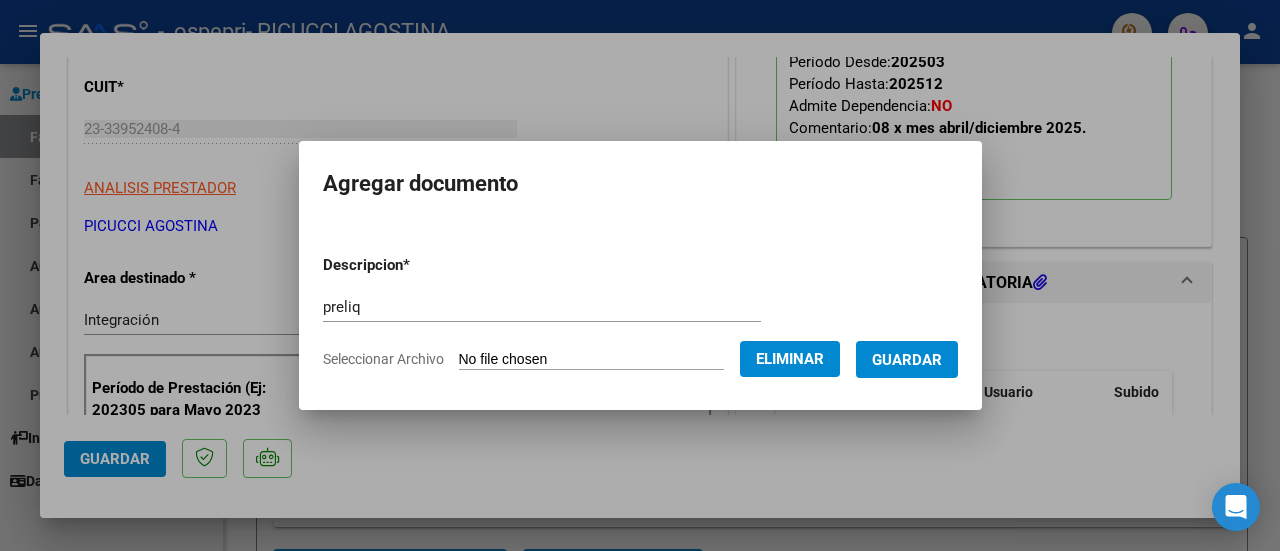 click on "Guardar" at bounding box center (907, 360) 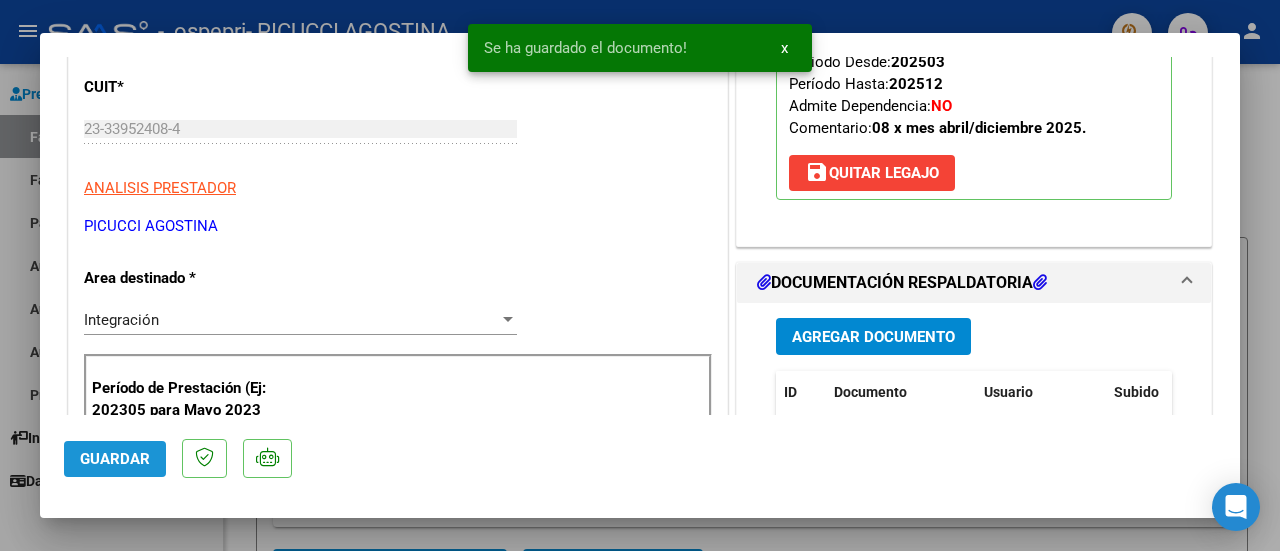 click on "Guardar" 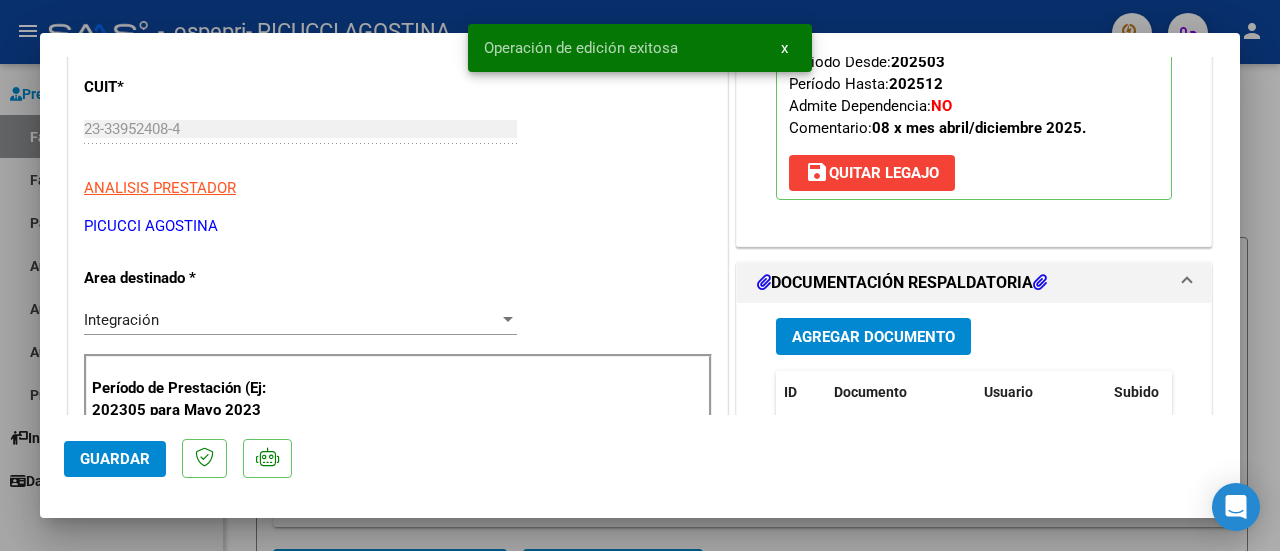click at bounding box center (640, 275) 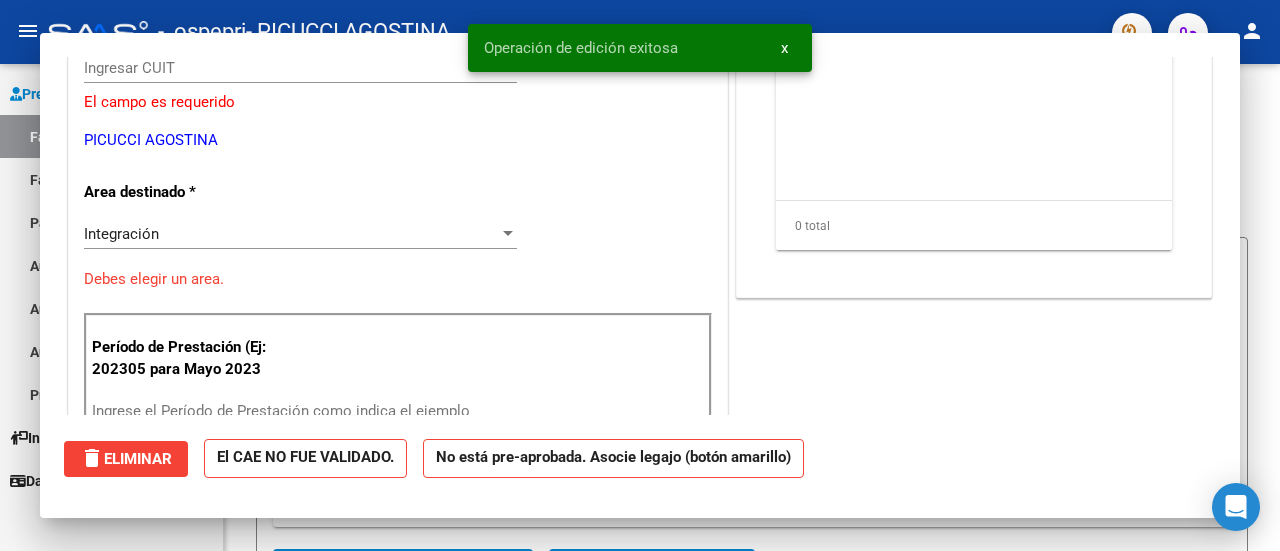 scroll, scrollTop: 0, scrollLeft: 0, axis: both 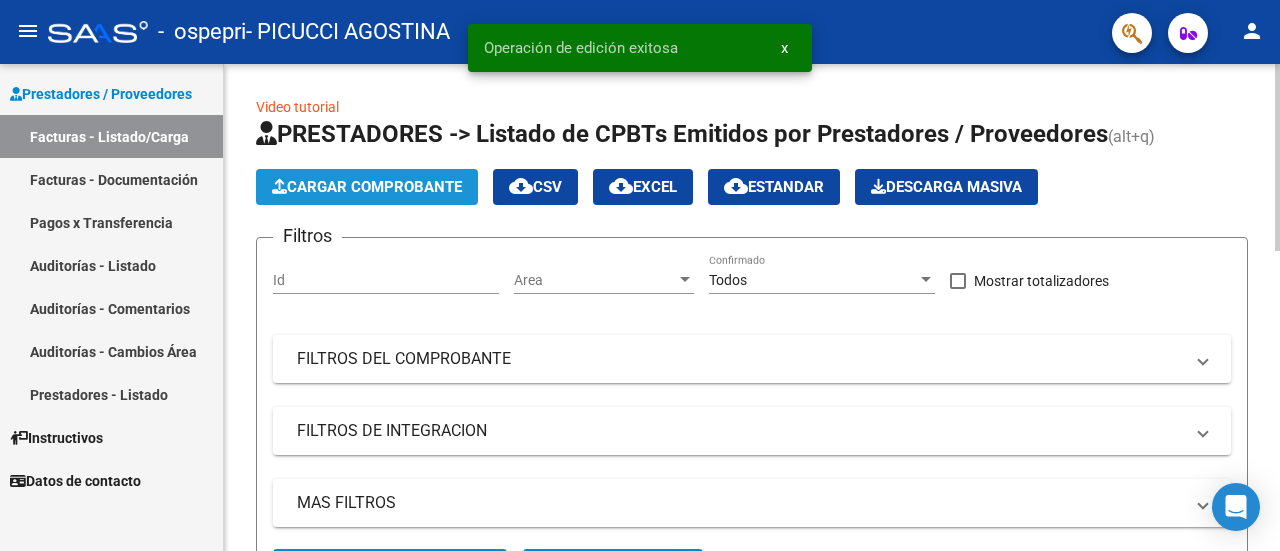 click on "Cargar Comprobante" 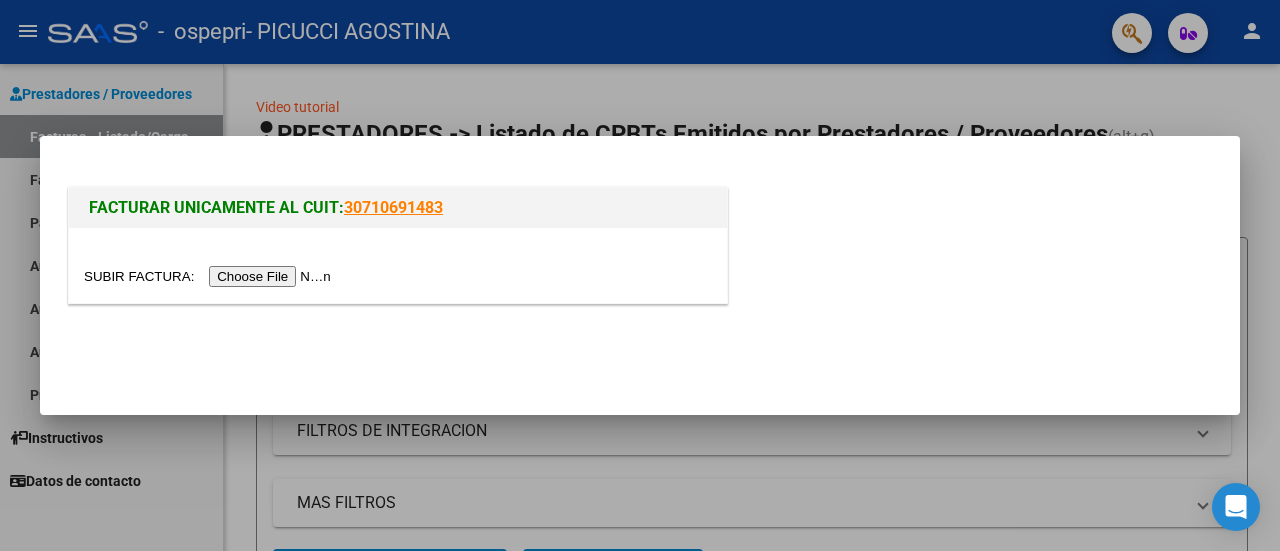 click at bounding box center [210, 276] 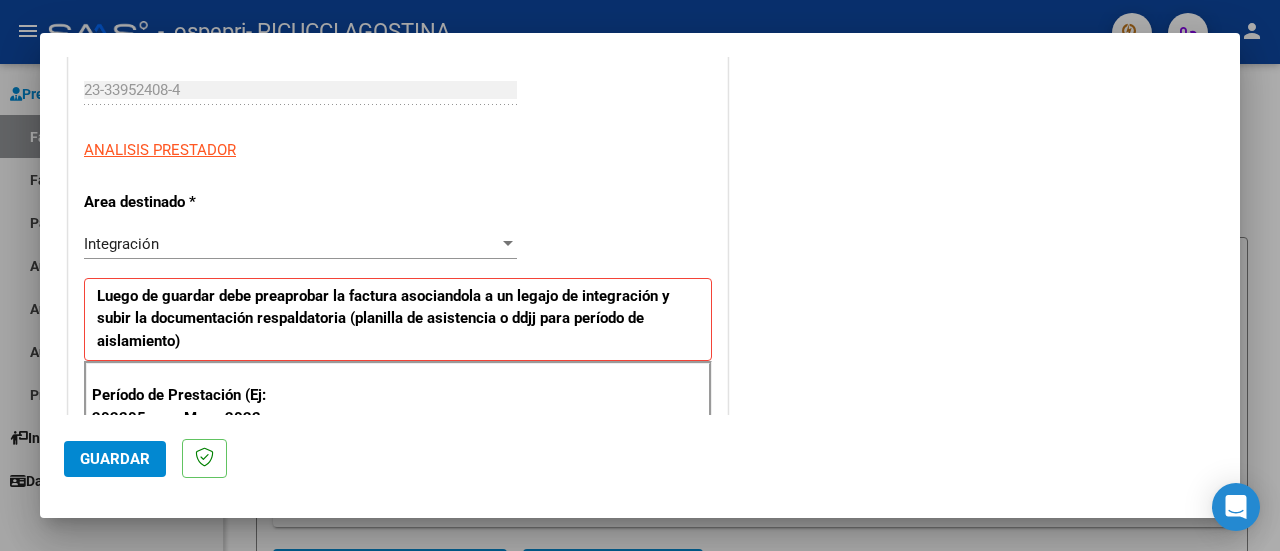 scroll, scrollTop: 400, scrollLeft: 0, axis: vertical 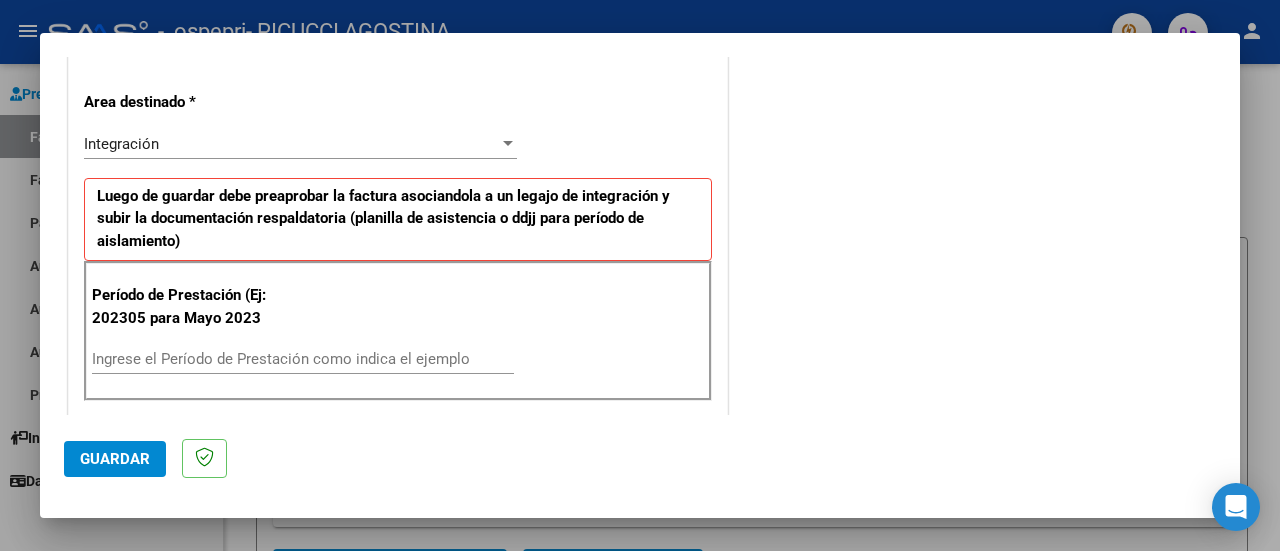 click on "Ingrese el Período de Prestación como indica el ejemplo" at bounding box center (303, 359) 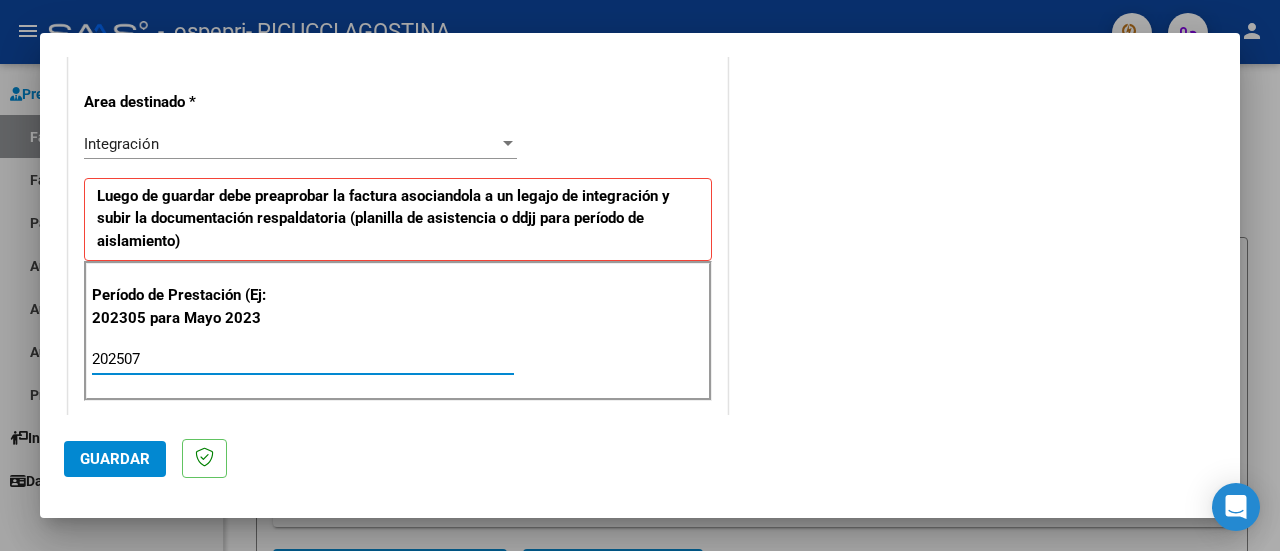 type on "202507" 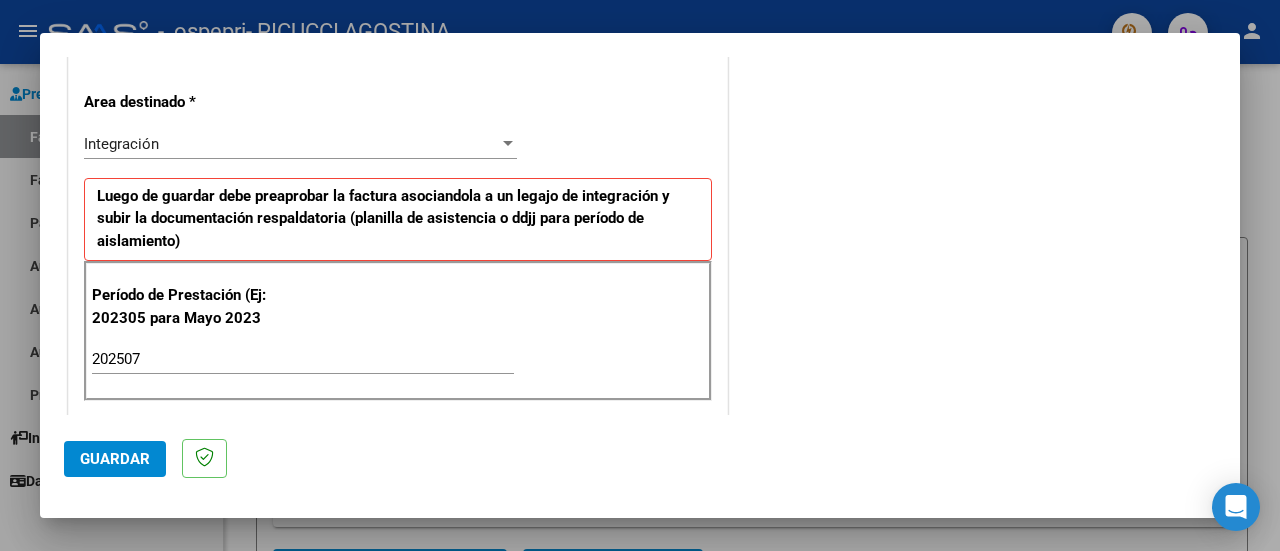 scroll, scrollTop: 500, scrollLeft: 0, axis: vertical 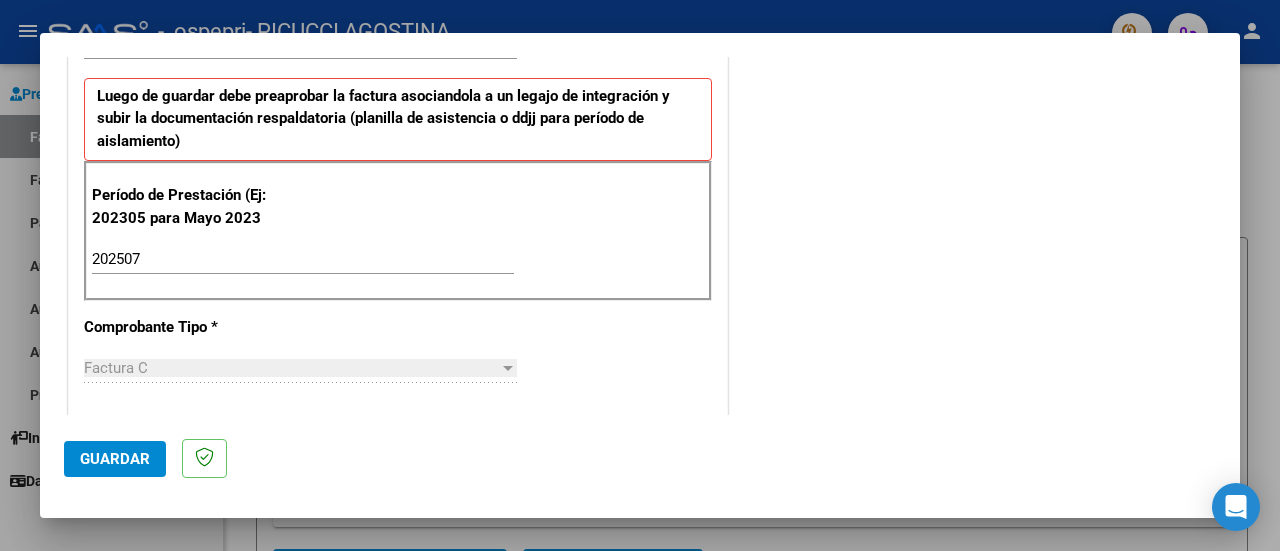click on "Guardar" 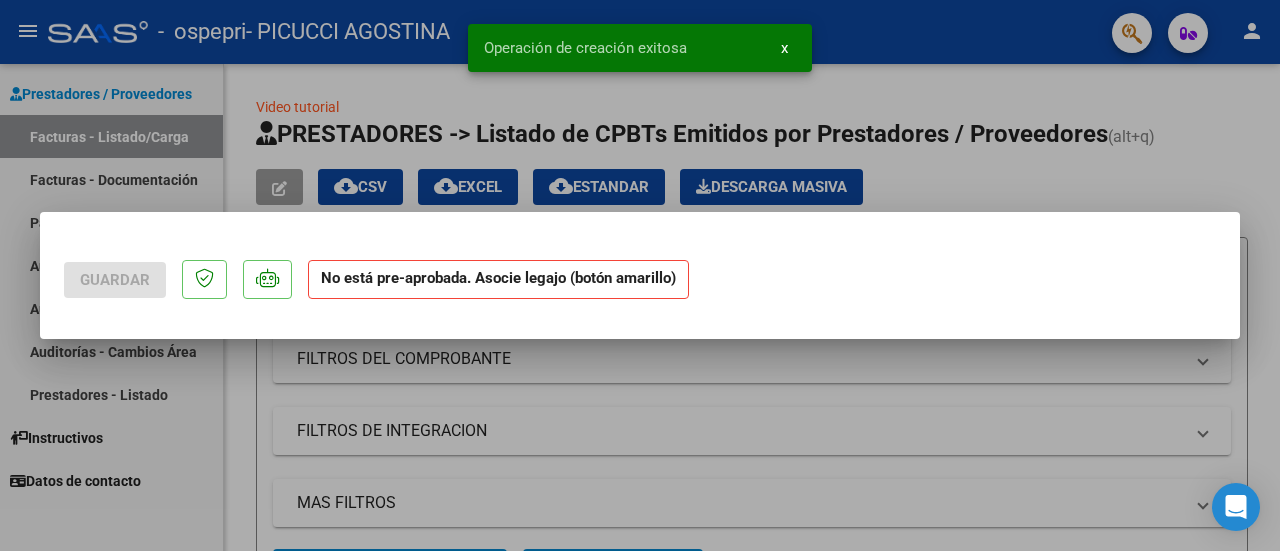 scroll, scrollTop: 0, scrollLeft: 0, axis: both 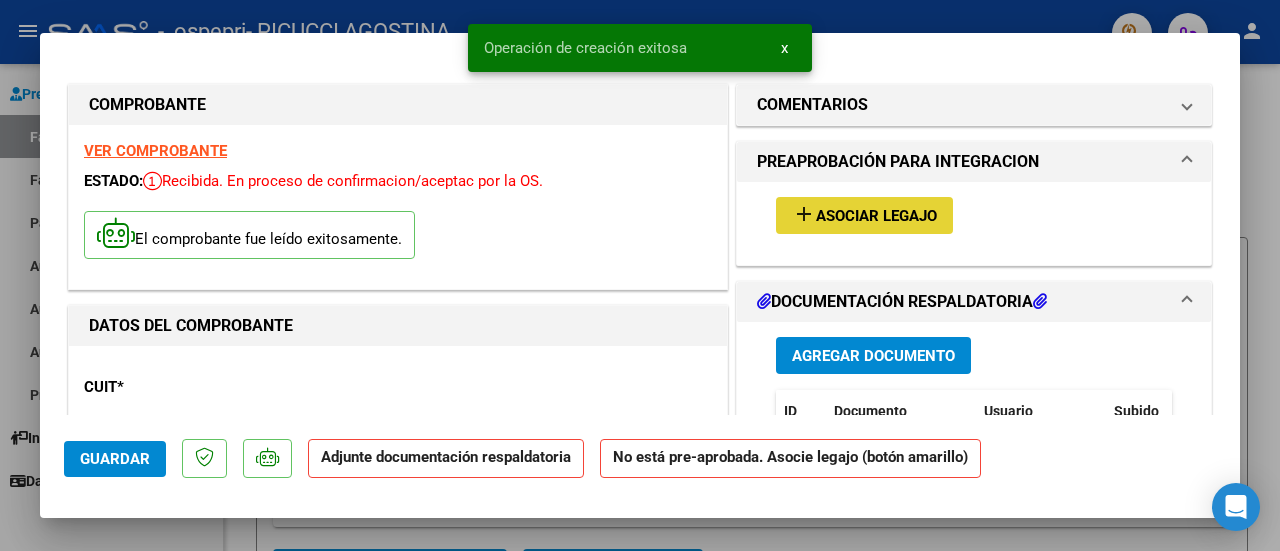 click on "add Asociar Legajo" at bounding box center [864, 215] 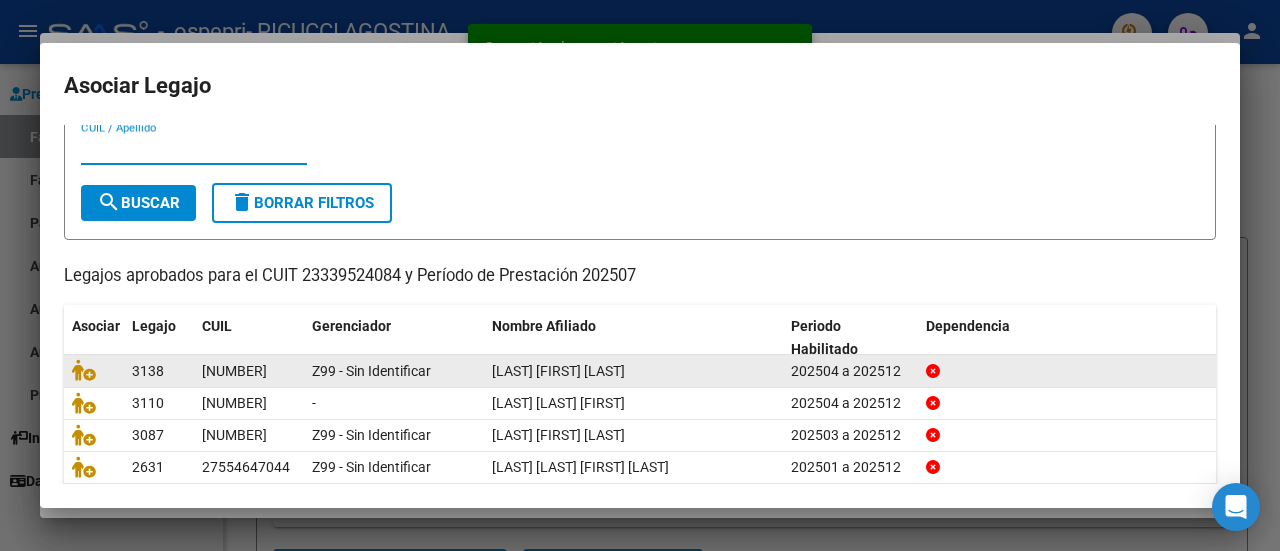 scroll, scrollTop: 158, scrollLeft: 0, axis: vertical 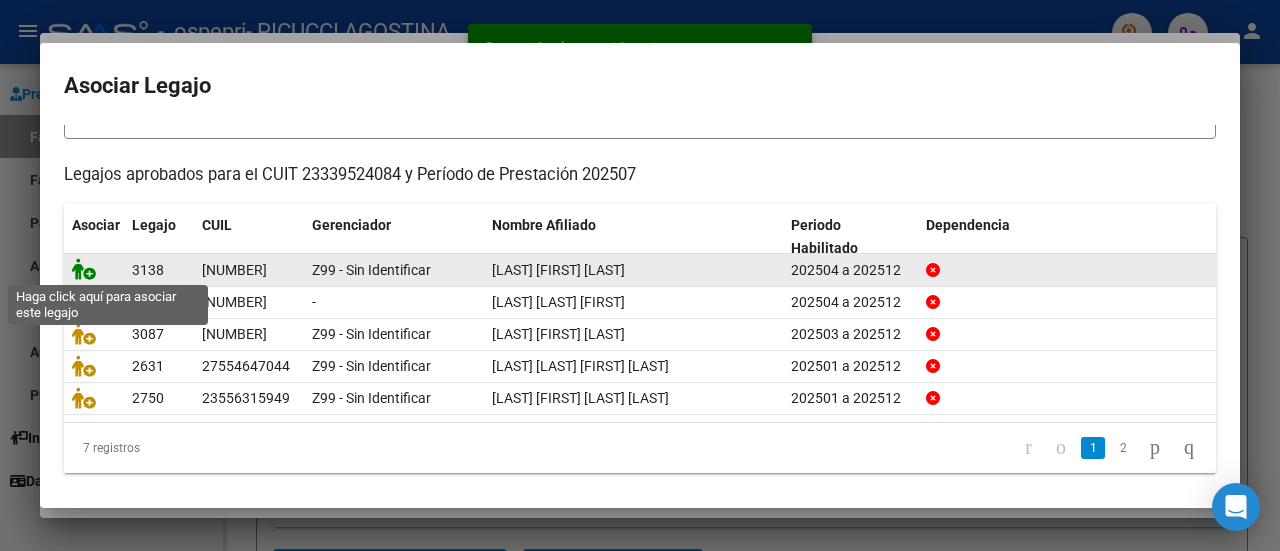 click 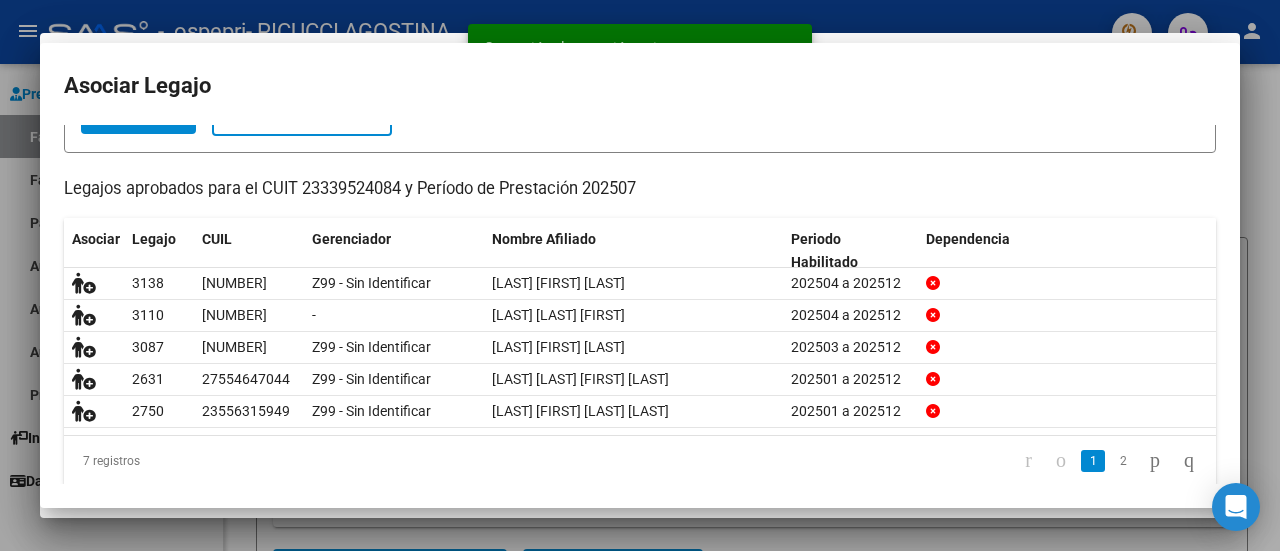 scroll, scrollTop: 0, scrollLeft: 0, axis: both 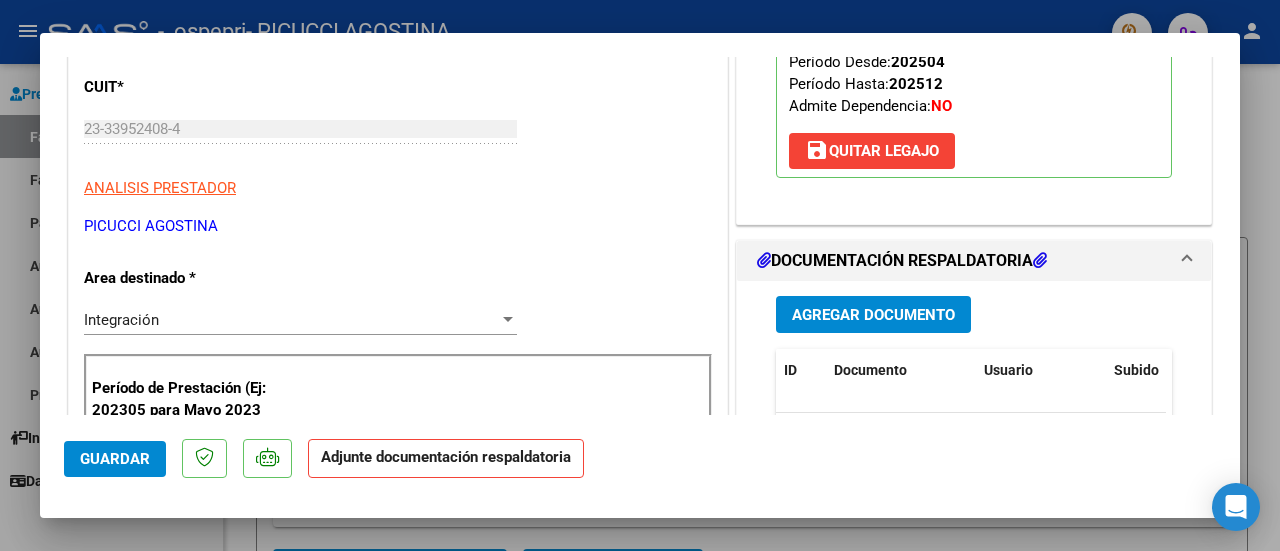 click on "Agregar Documento" at bounding box center (873, 315) 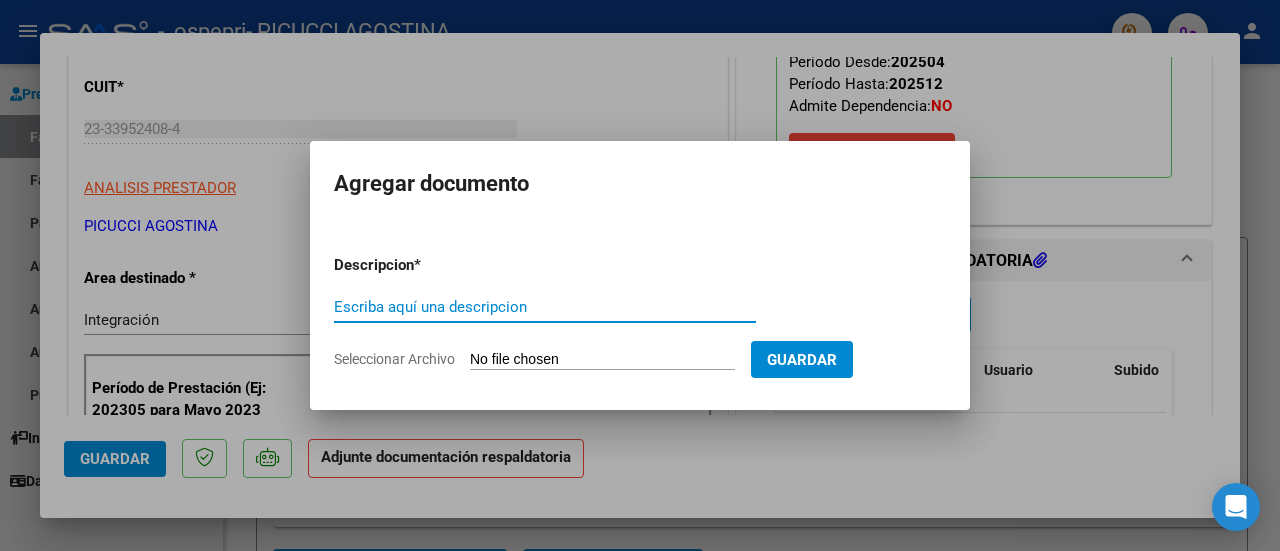 click on "Escriba aquí una descripcion" at bounding box center (545, 307) 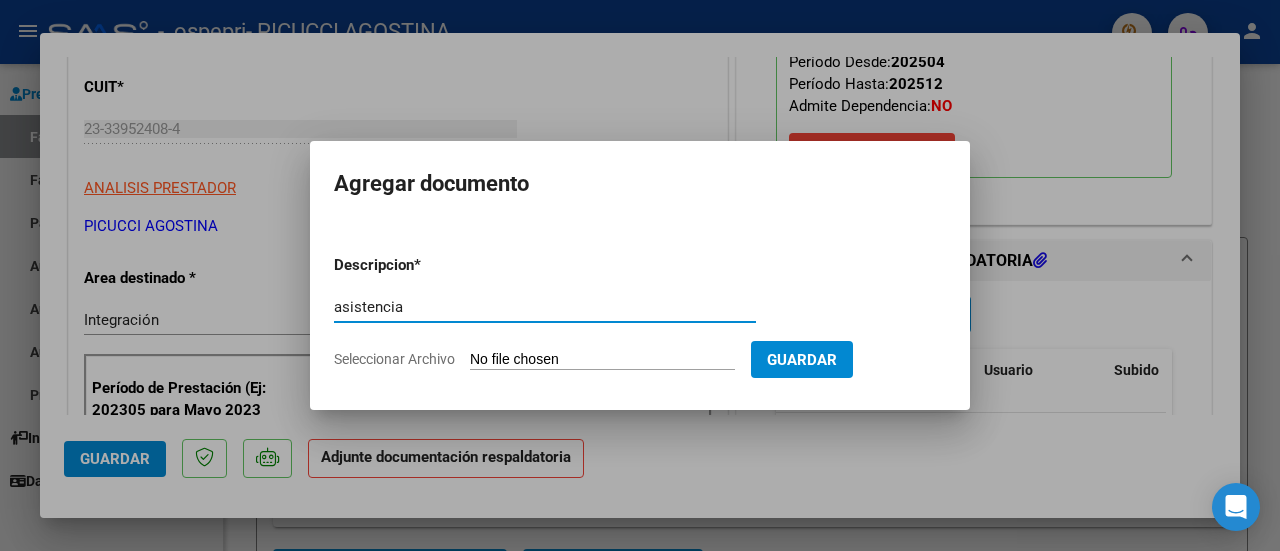 type on "asistencia" 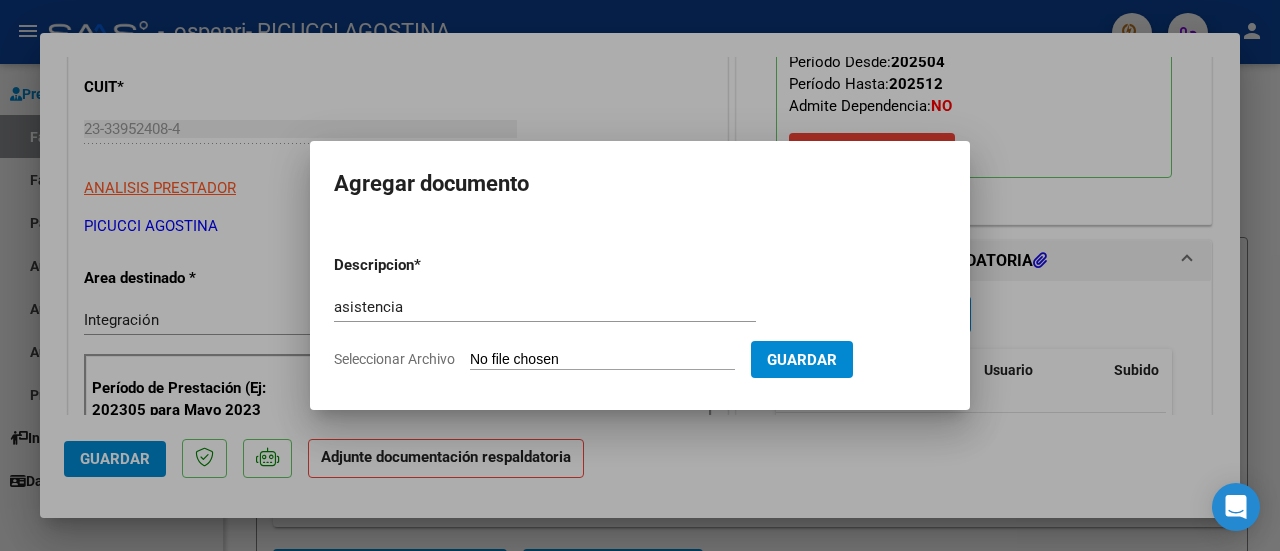 type on "C:\fakepath\[NAME].pdf" 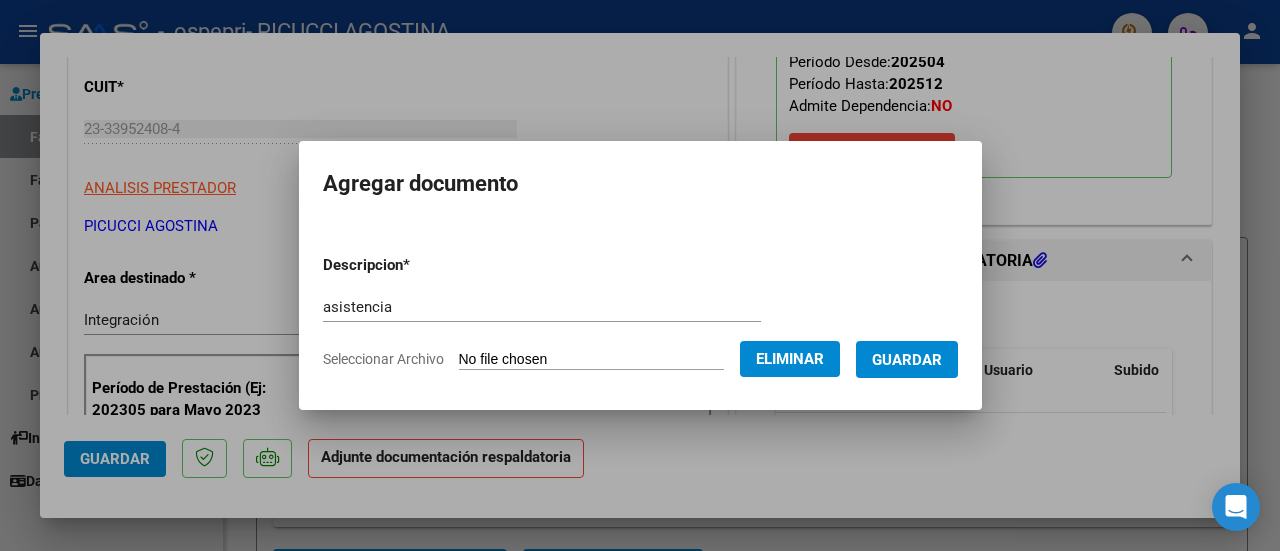 click on "Guardar" at bounding box center [907, 359] 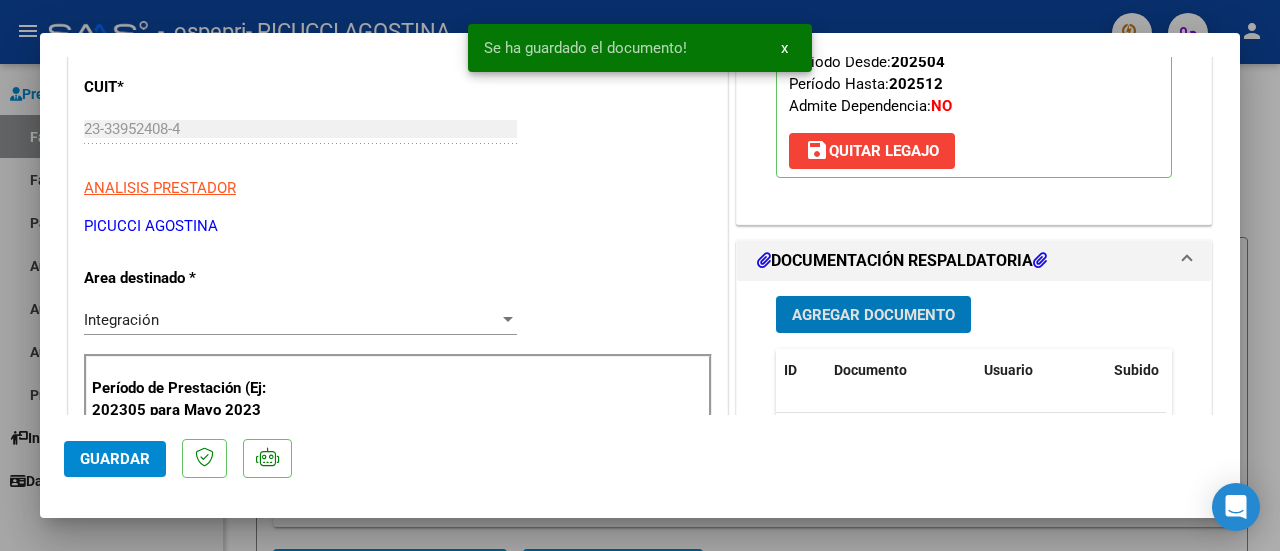 click on "Agregar Documento" at bounding box center (873, 315) 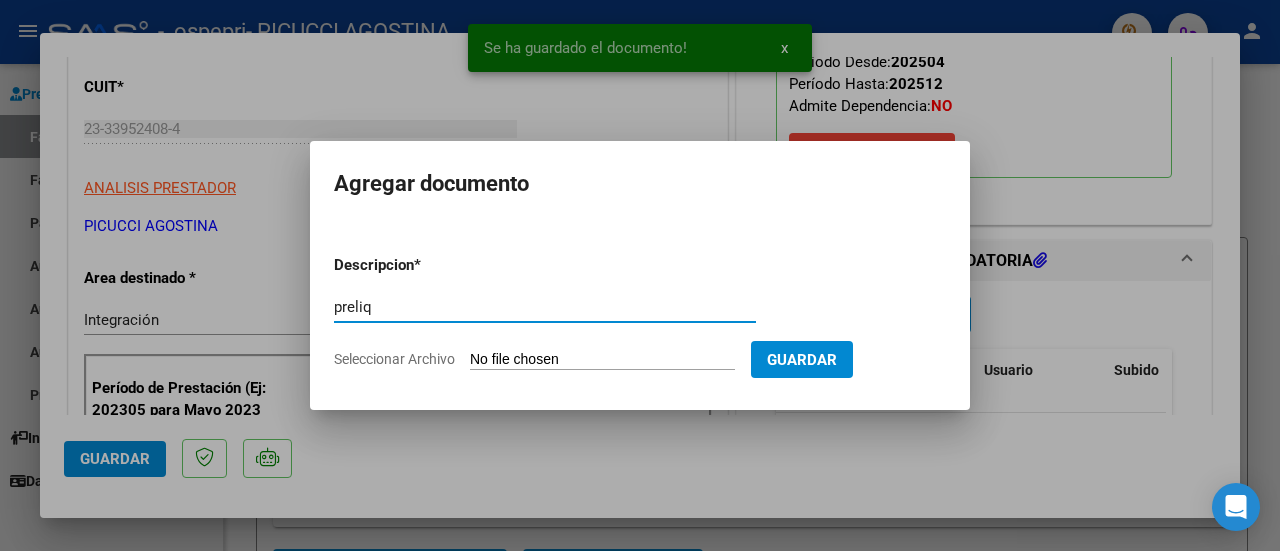 type on "preliq" 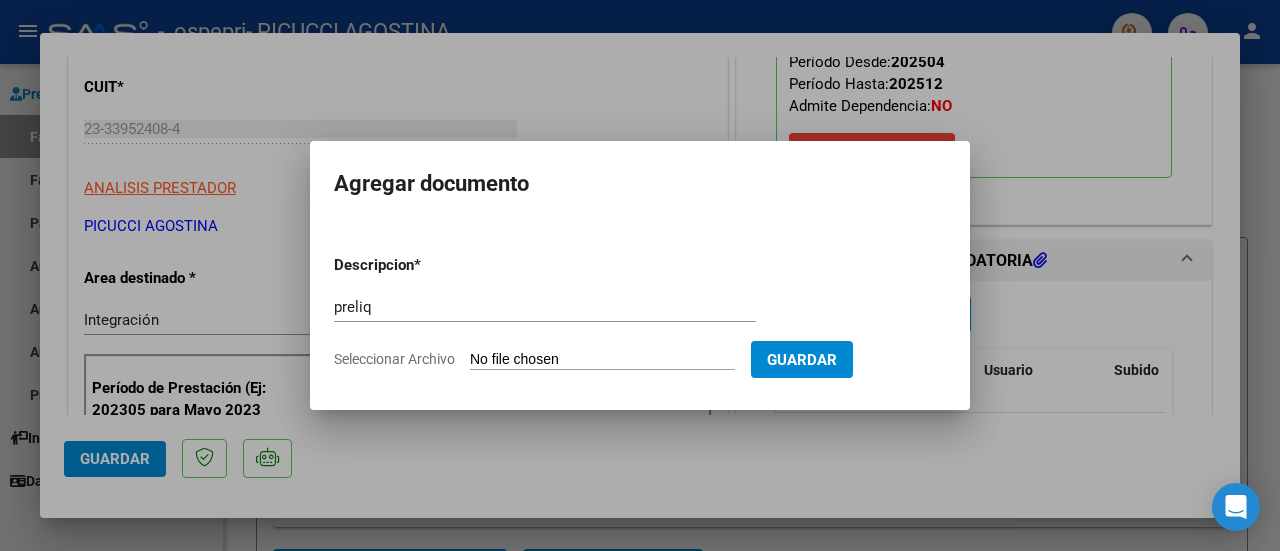 type on "C:\fakepath\apfmimpresionpreliq (1).pdf" 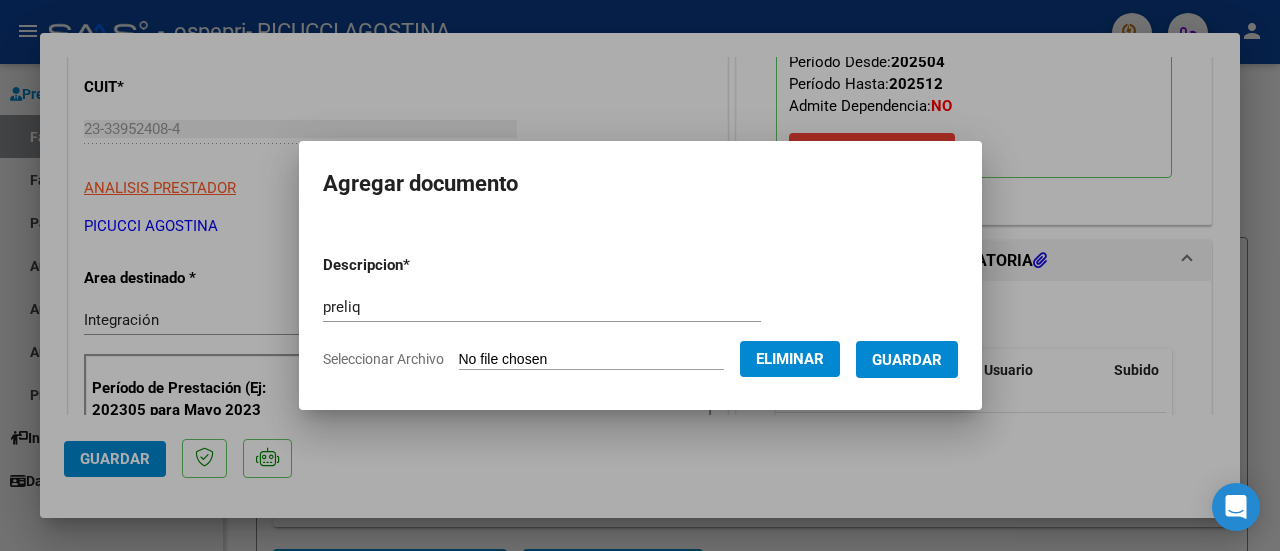 click on "Guardar" at bounding box center (907, 360) 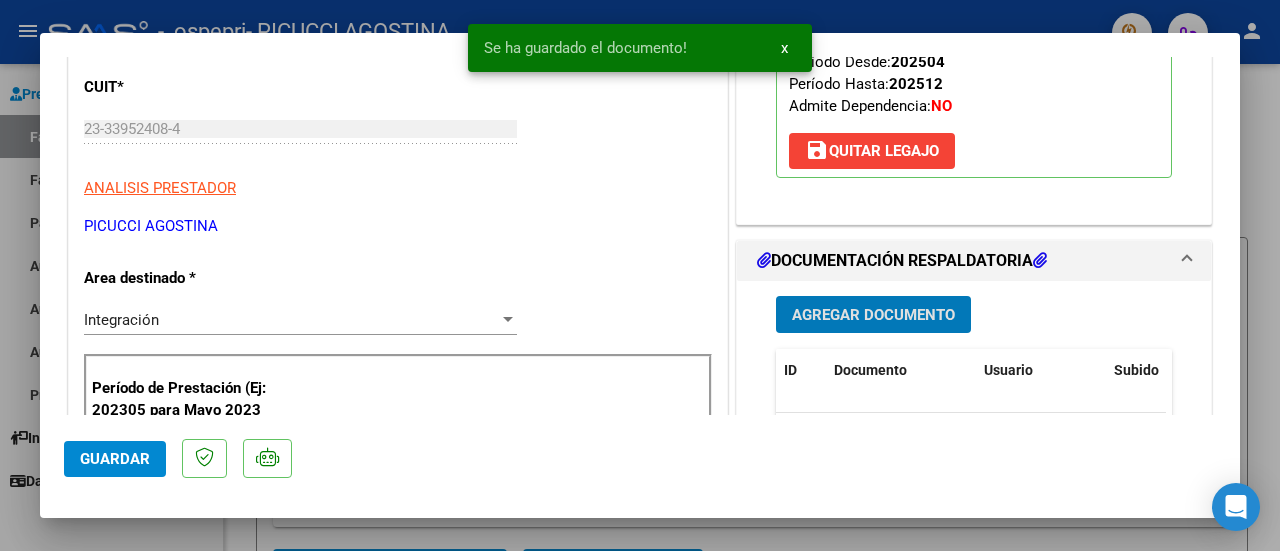 click on "Guardar" 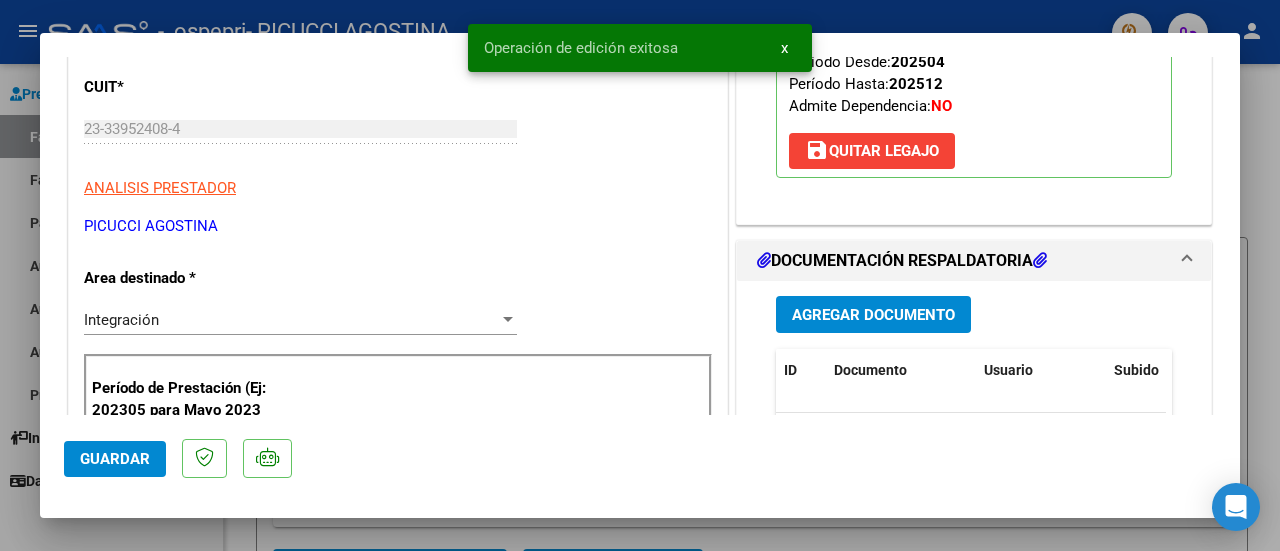 click at bounding box center [640, 275] 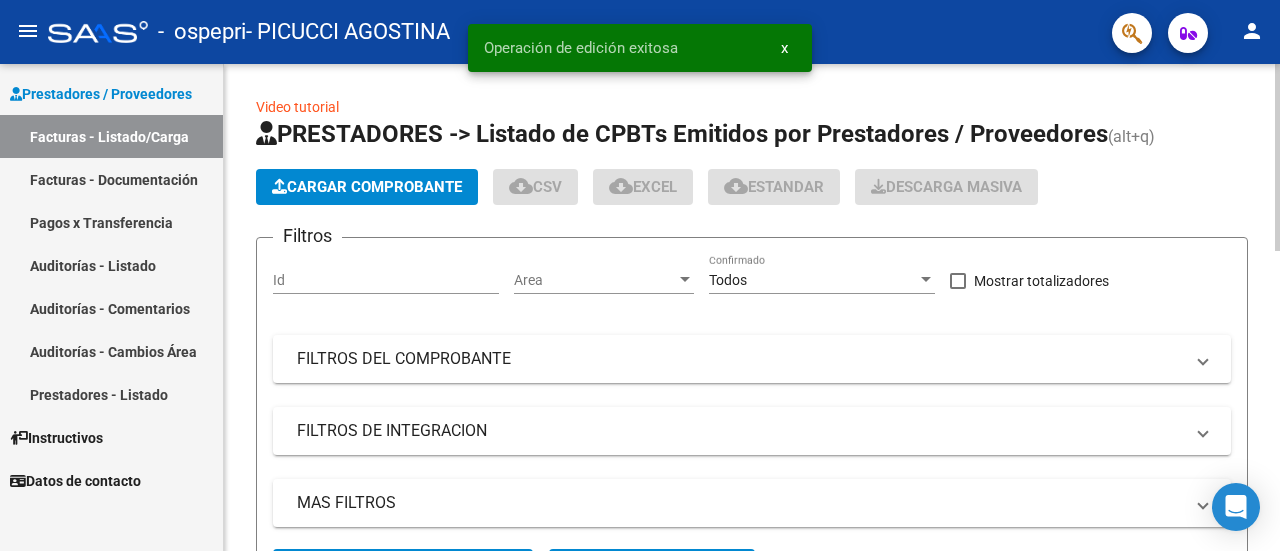 click on "Cargar Comprobante" 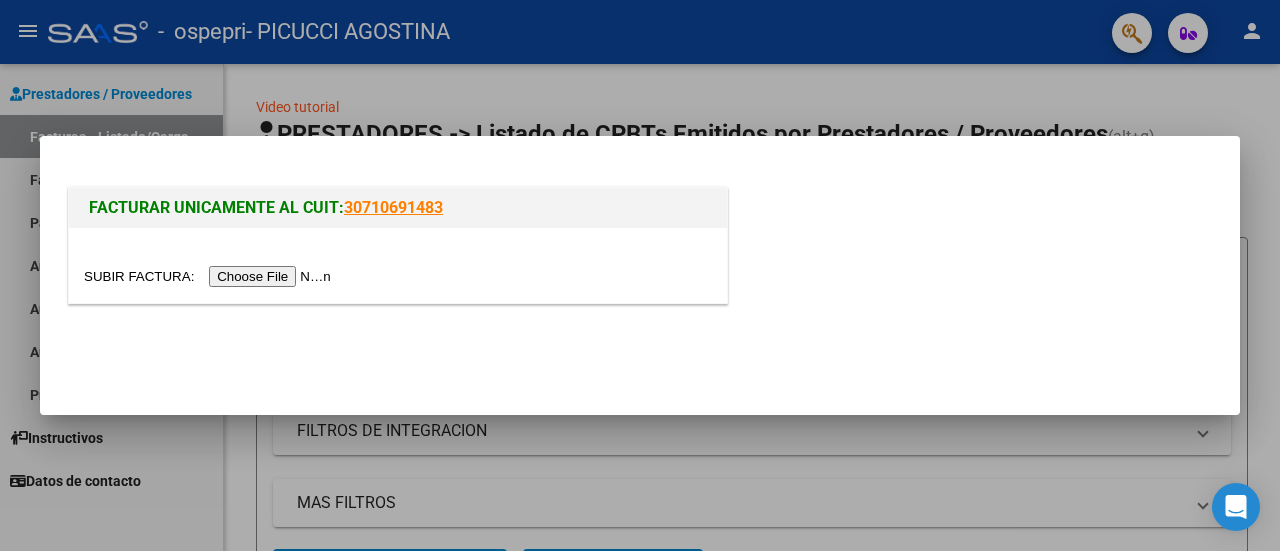click at bounding box center (210, 276) 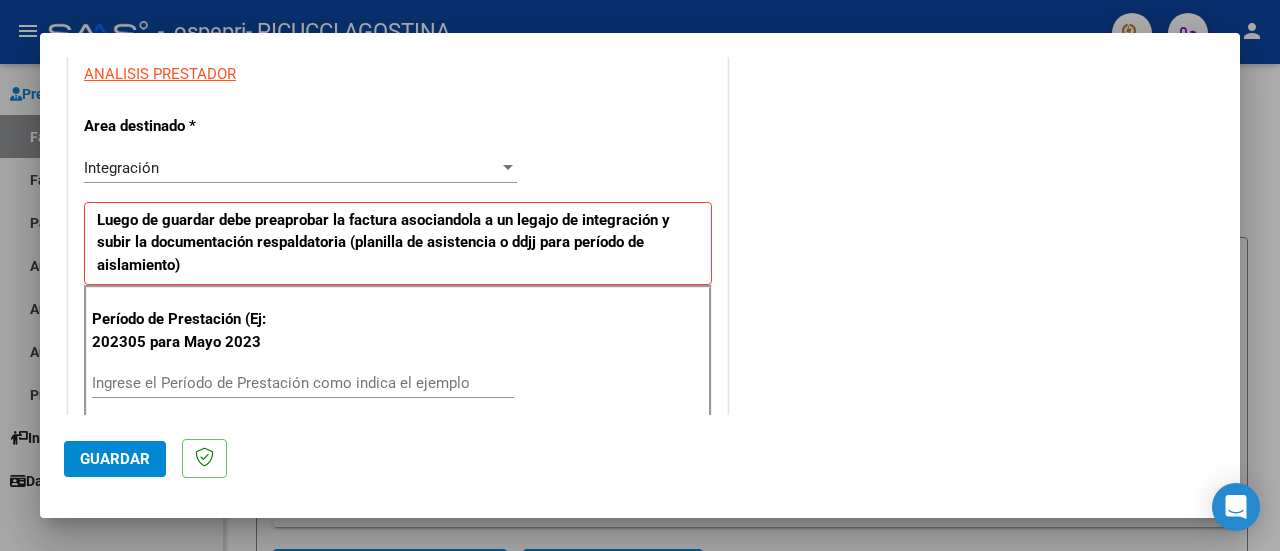 scroll, scrollTop: 400, scrollLeft: 0, axis: vertical 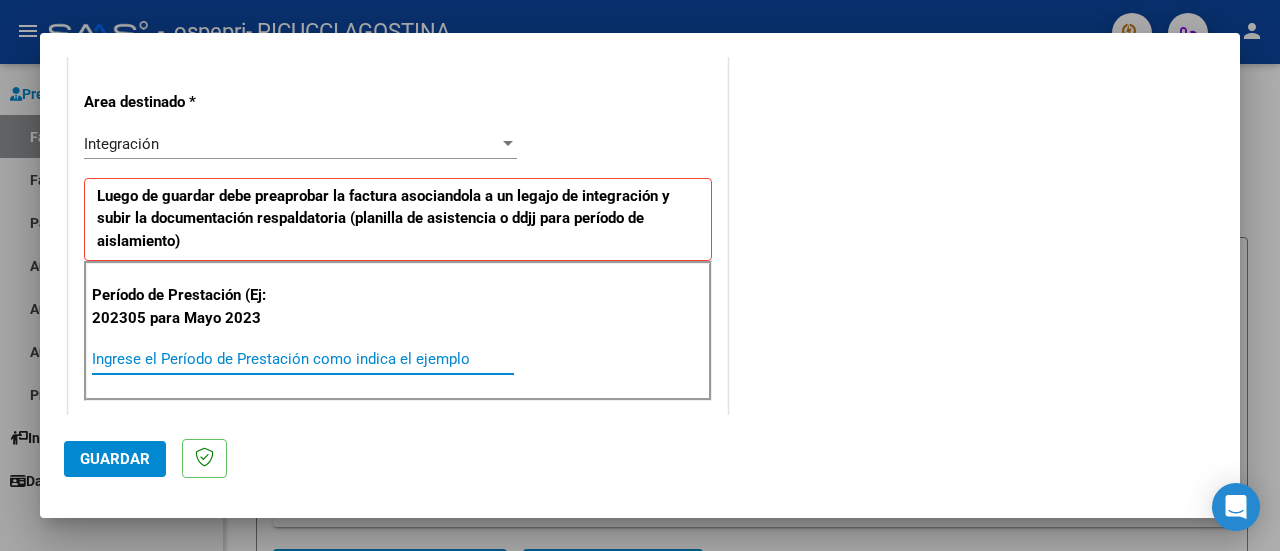 click on "Ingrese el Período de Prestación como indica el ejemplo" at bounding box center (303, 359) 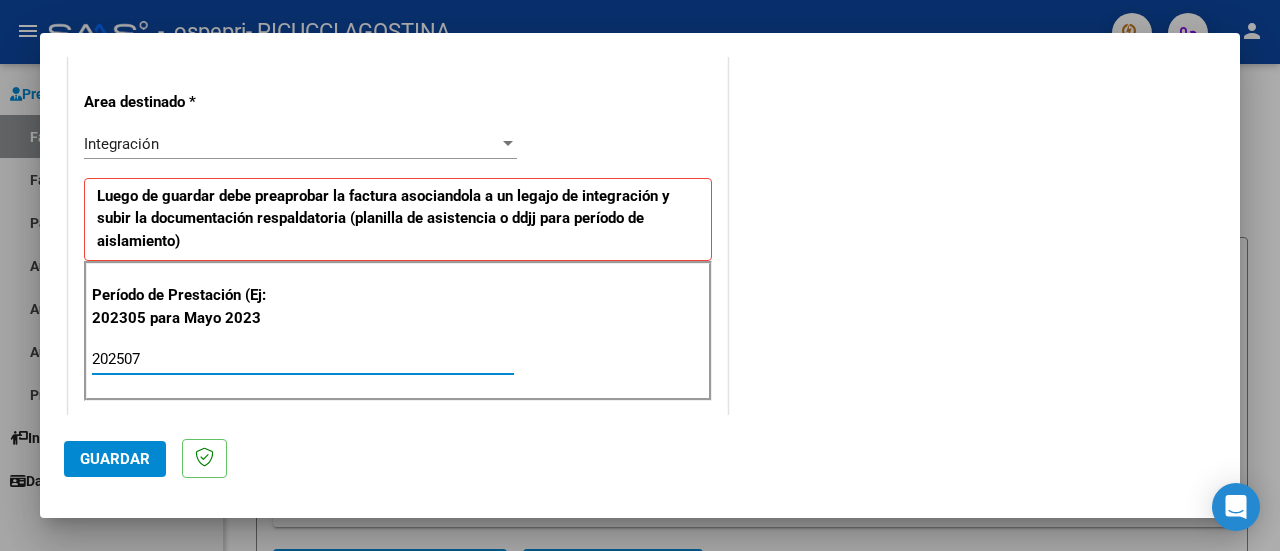 type on "202507" 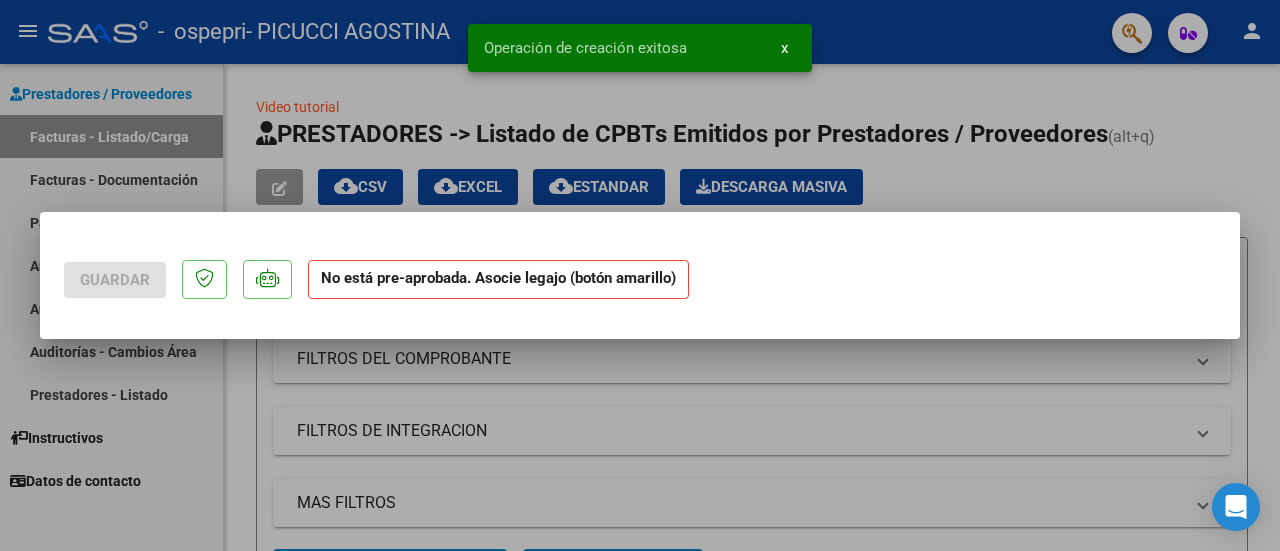 scroll, scrollTop: 0, scrollLeft: 0, axis: both 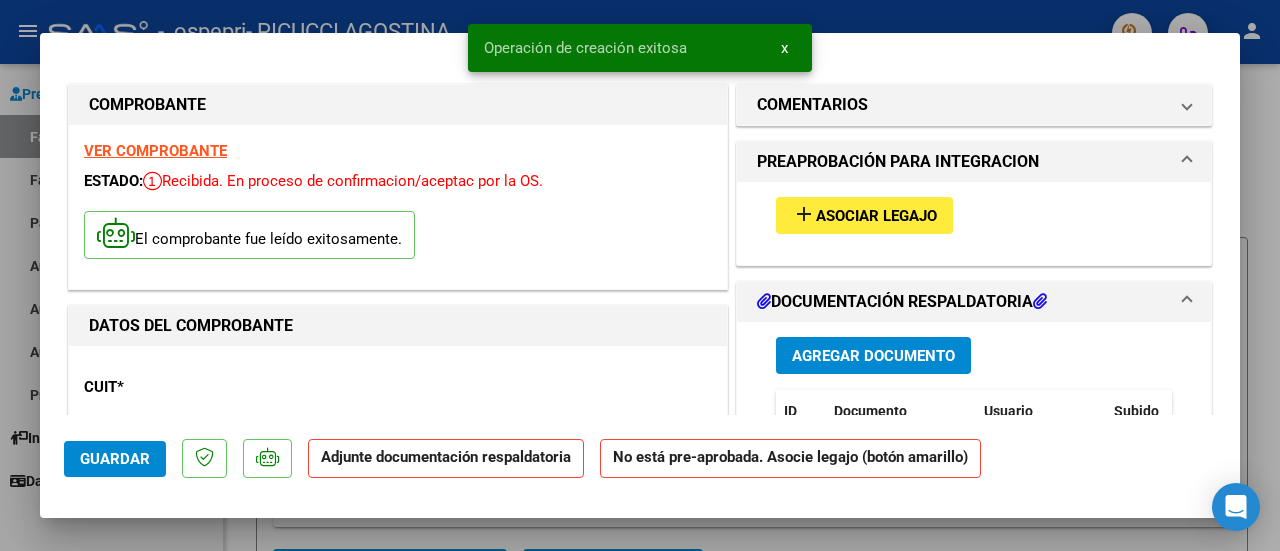 click on "Asociar Legajo" at bounding box center (876, 216) 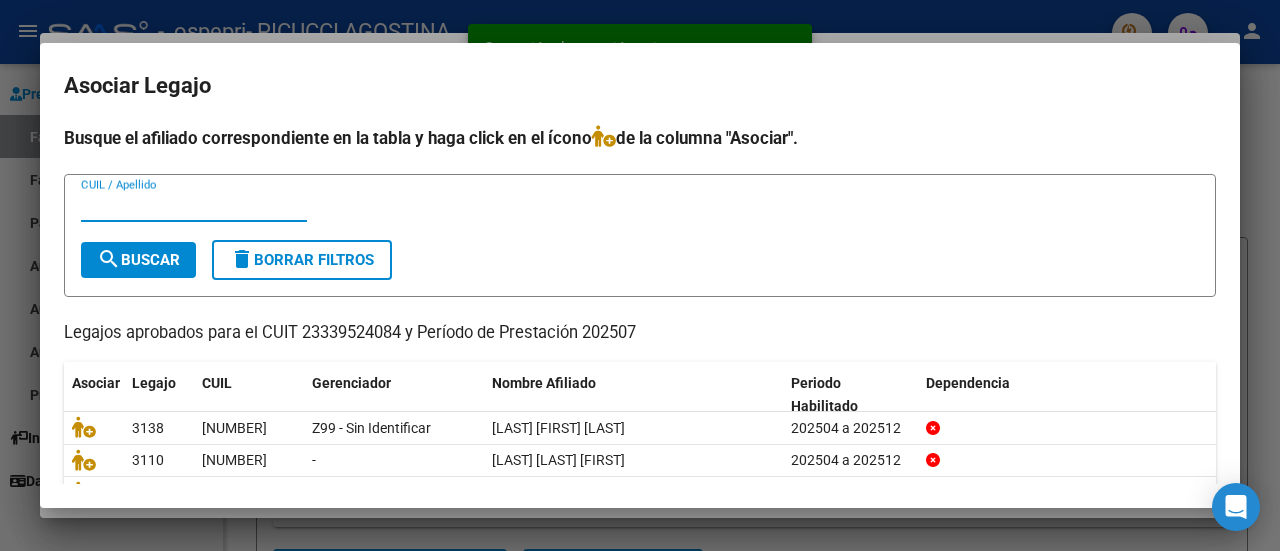 scroll, scrollTop: 100, scrollLeft: 0, axis: vertical 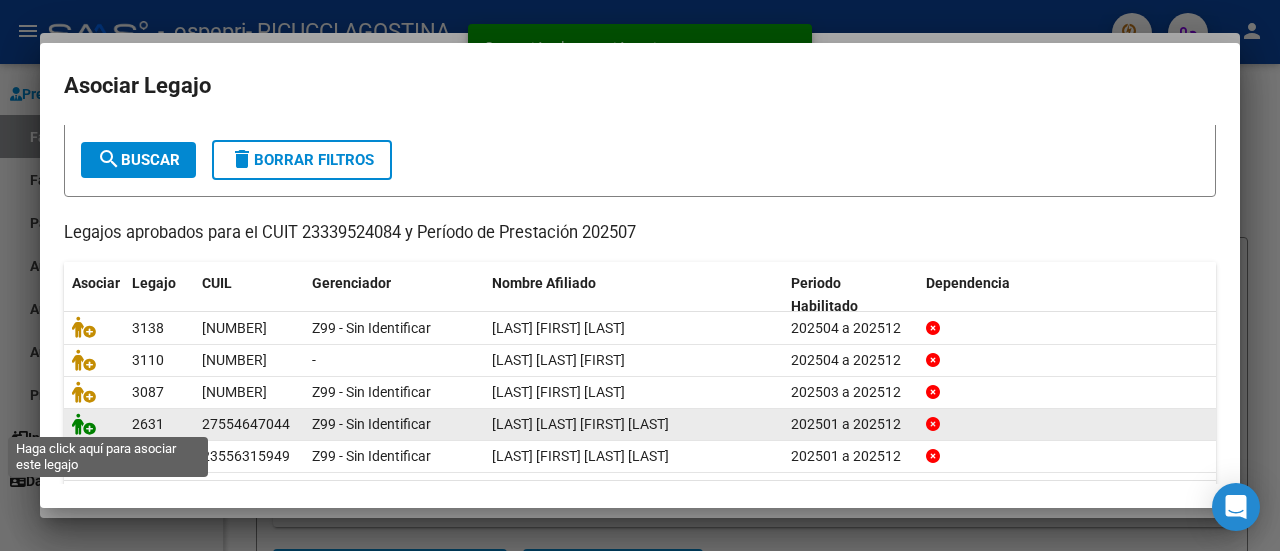 click 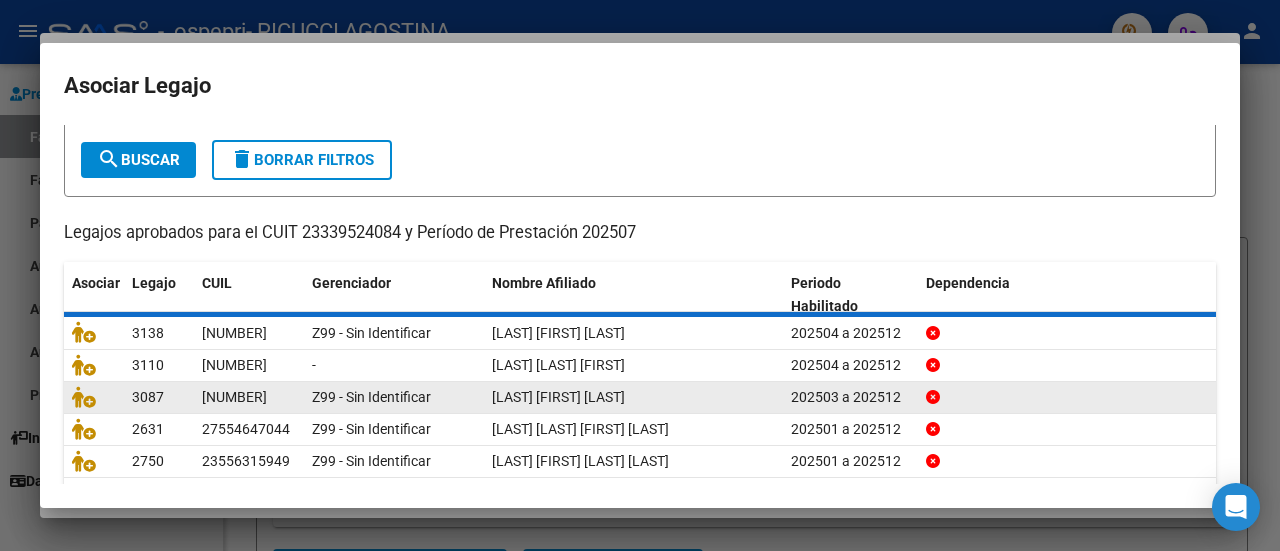 scroll, scrollTop: 171, scrollLeft: 0, axis: vertical 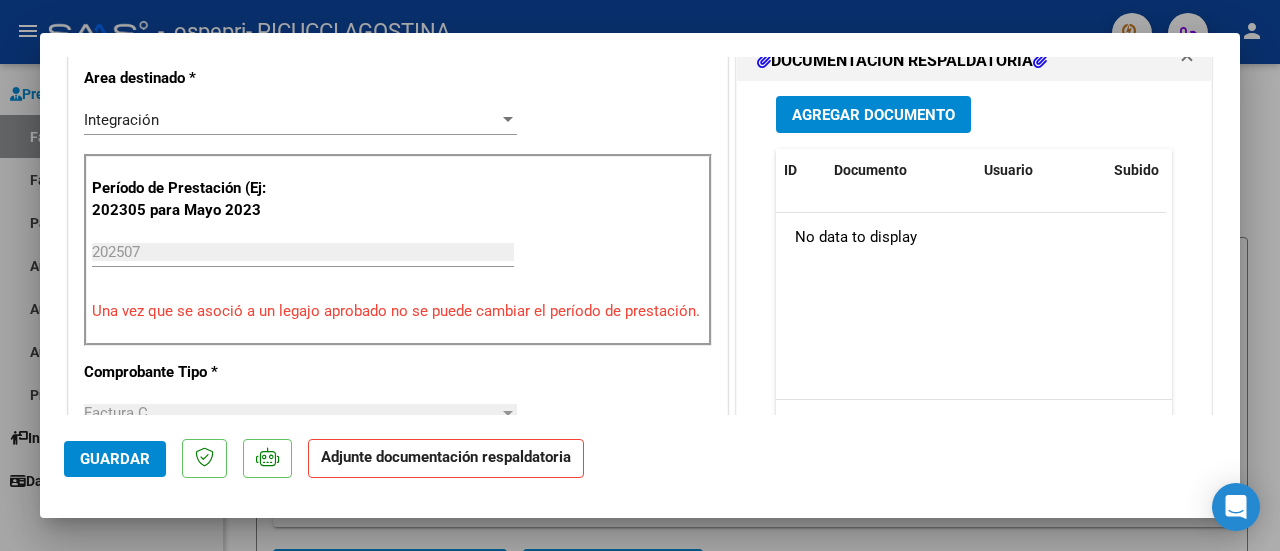 click on "Agregar Documento" at bounding box center [873, 115] 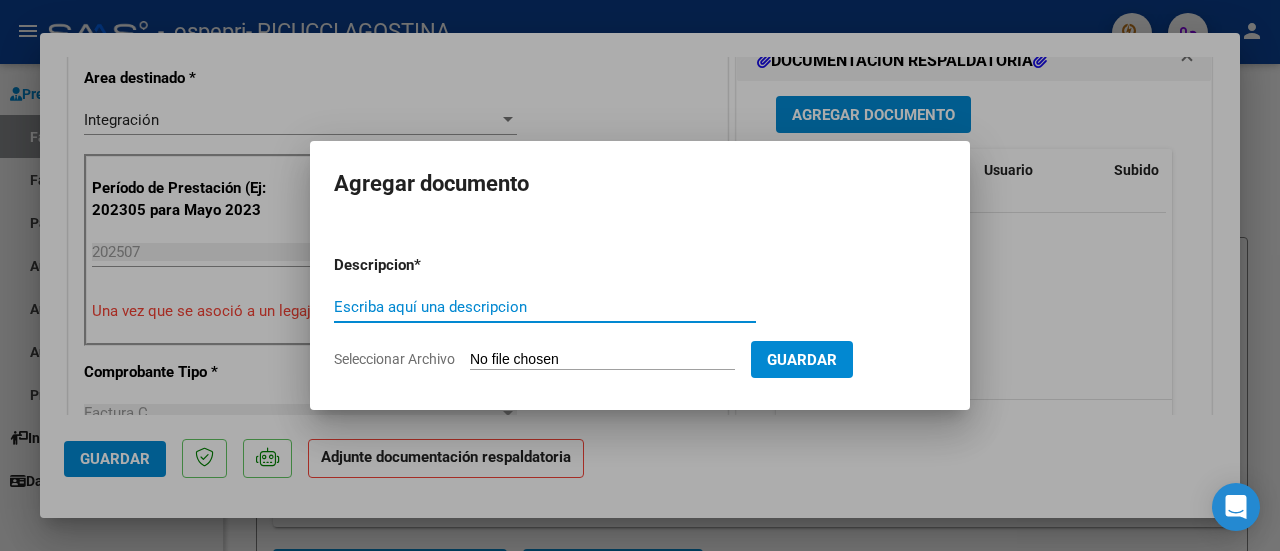 click on "Escriba aquí una descripcion" at bounding box center (545, 307) 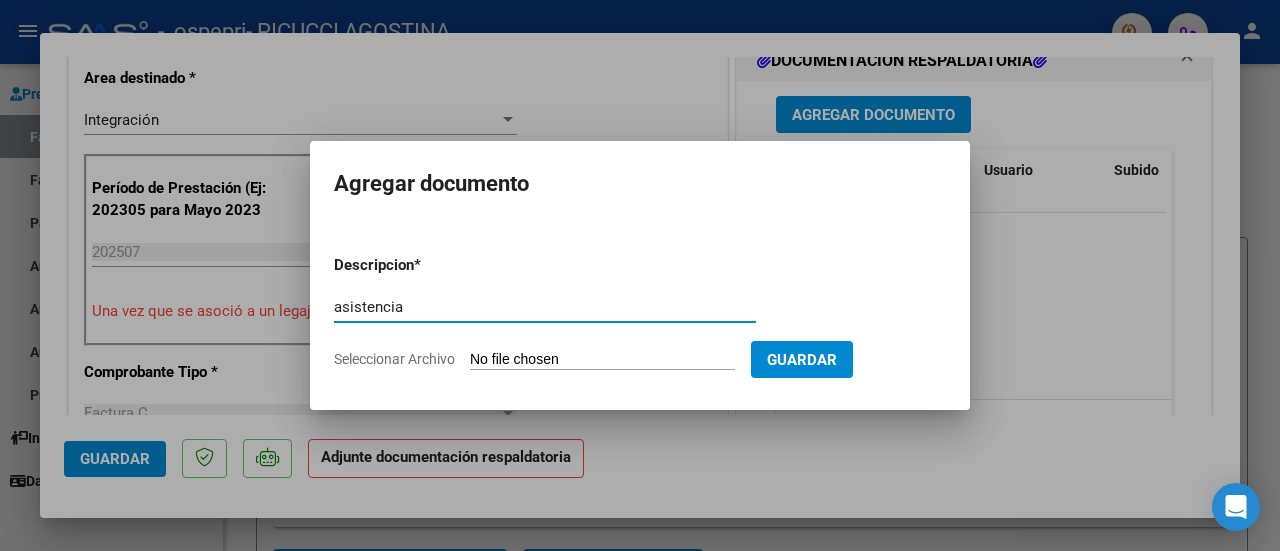 type on "asistencia" 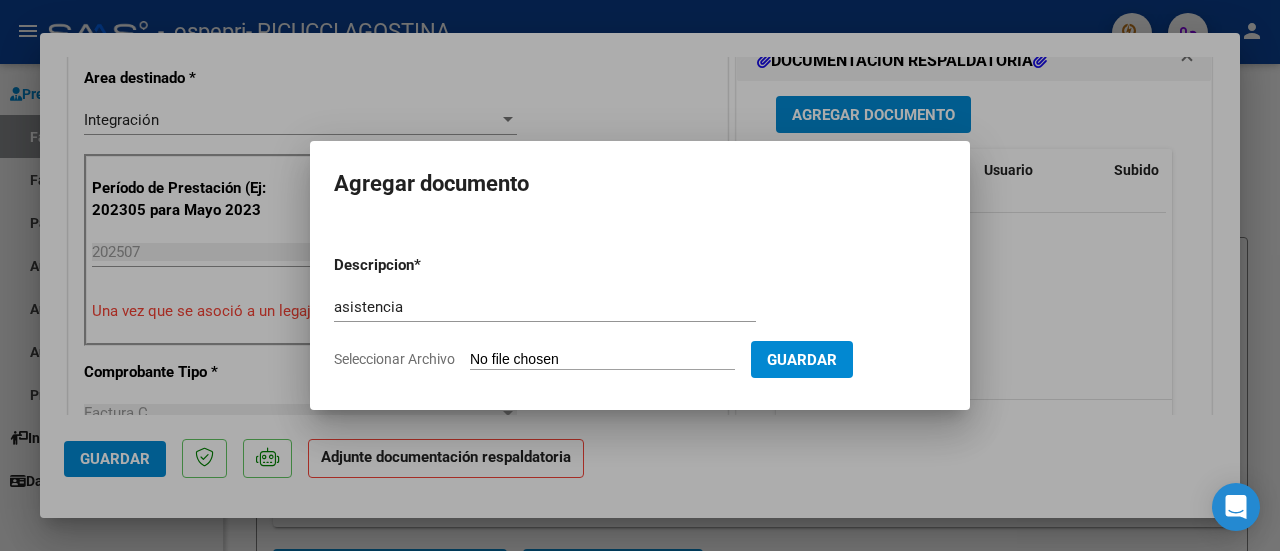 type on "C:\fakepath\[NAME].pdf" 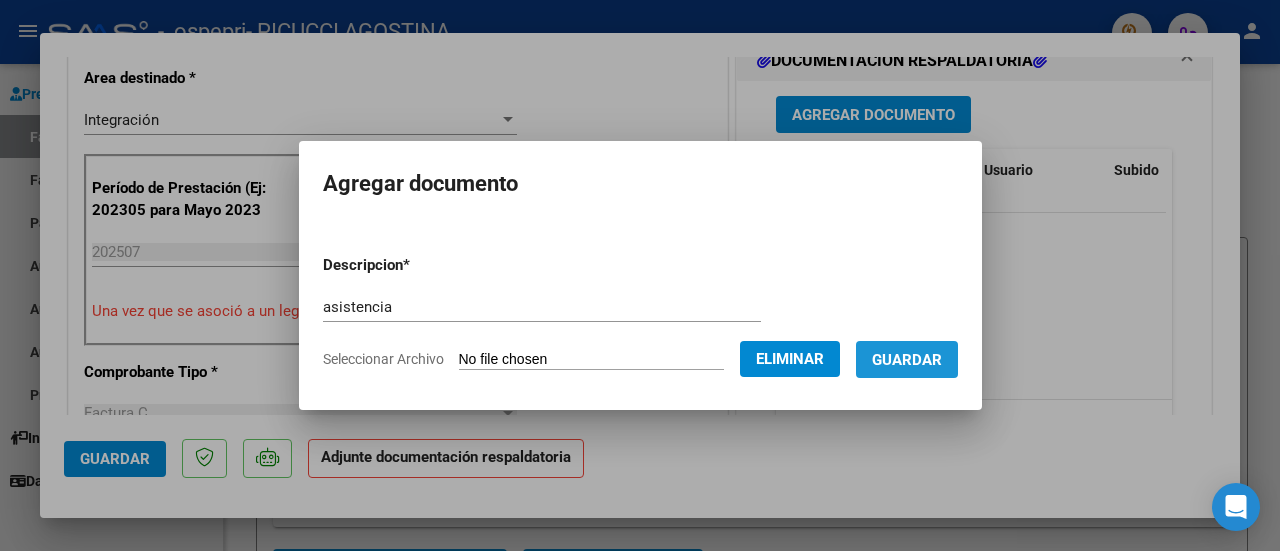 click on "Guardar" at bounding box center (907, 360) 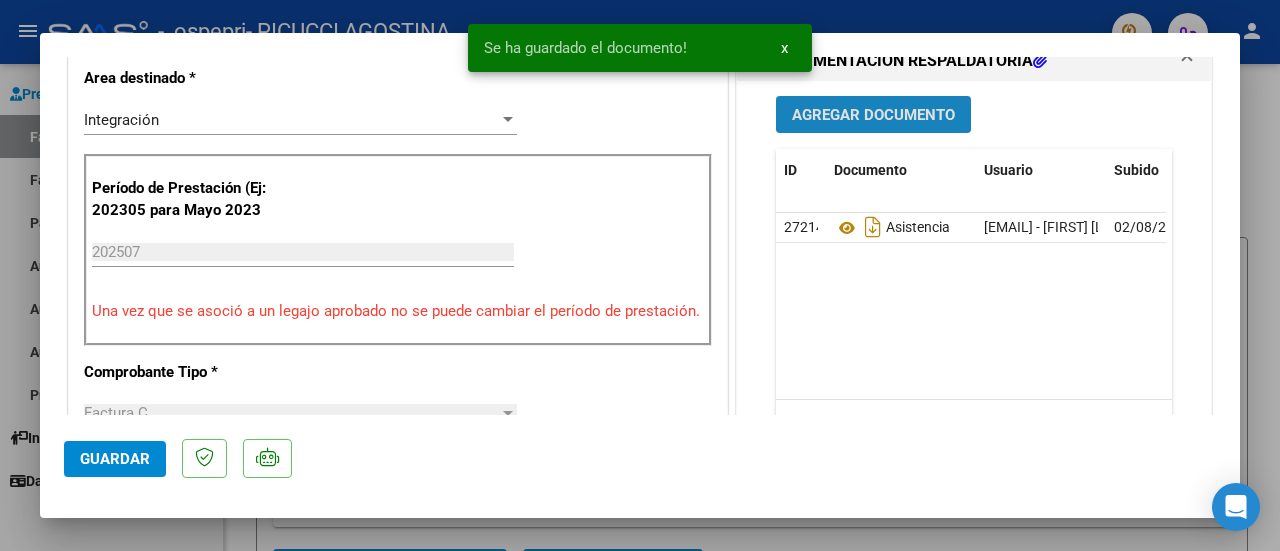 click on "Agregar Documento" at bounding box center [873, 115] 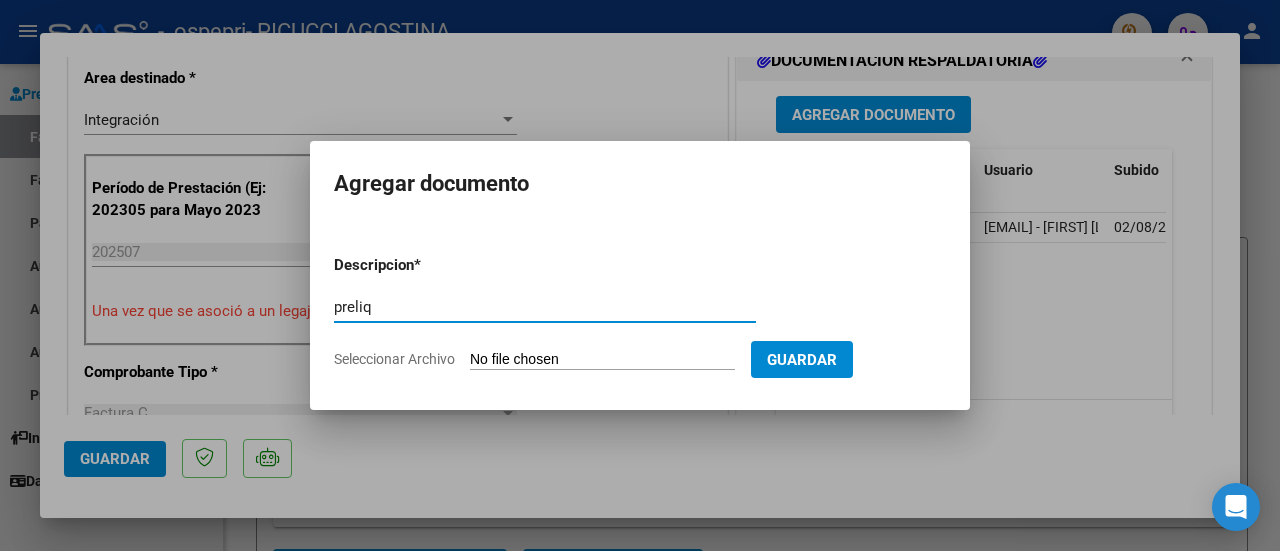 type on "preliq" 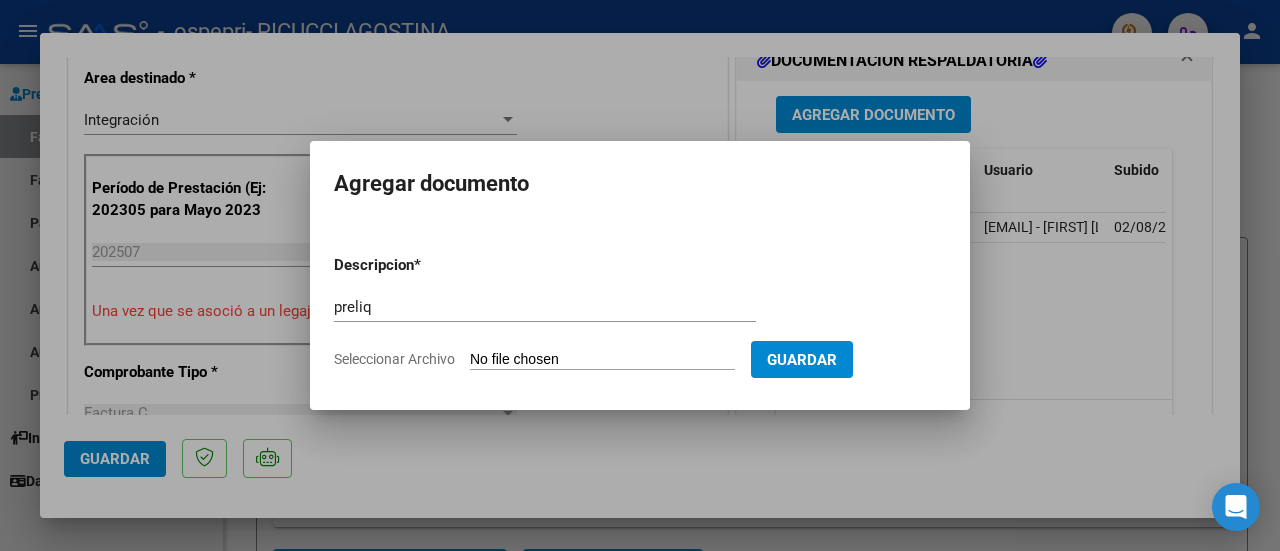 type on "C:\fakepath\apfmimpresionpreliq (1).pdf" 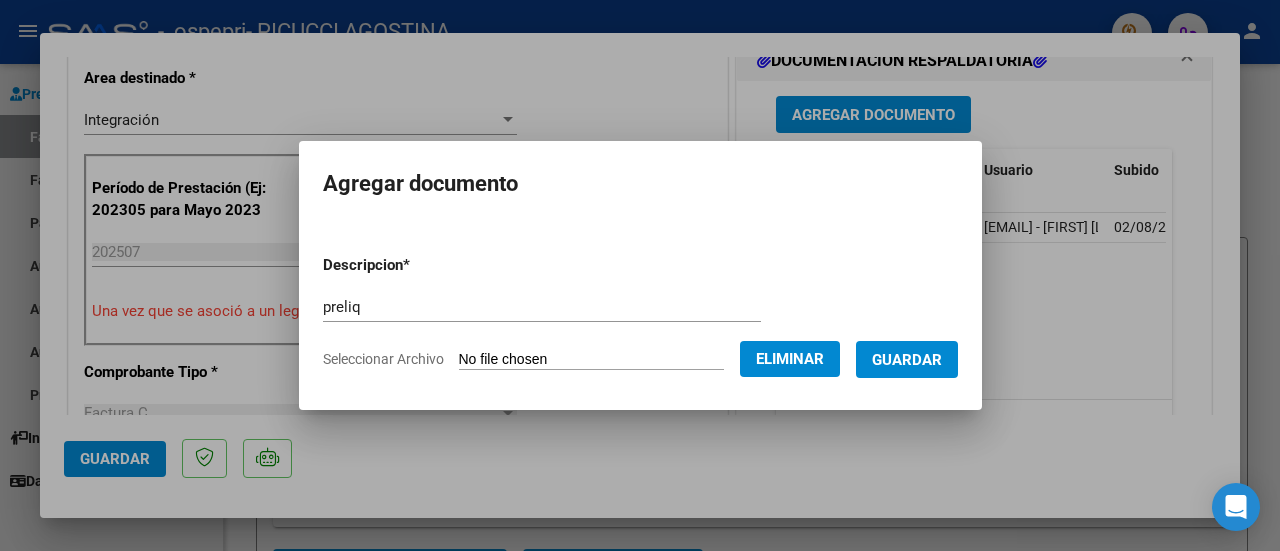 click on "Guardar" at bounding box center [907, 360] 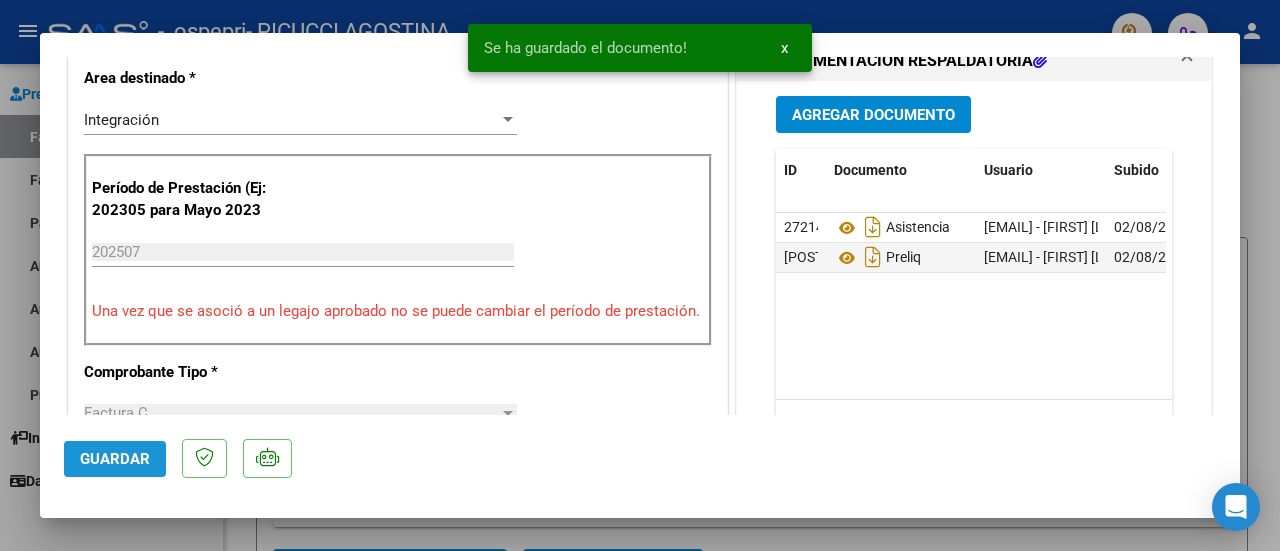click on "Guardar" 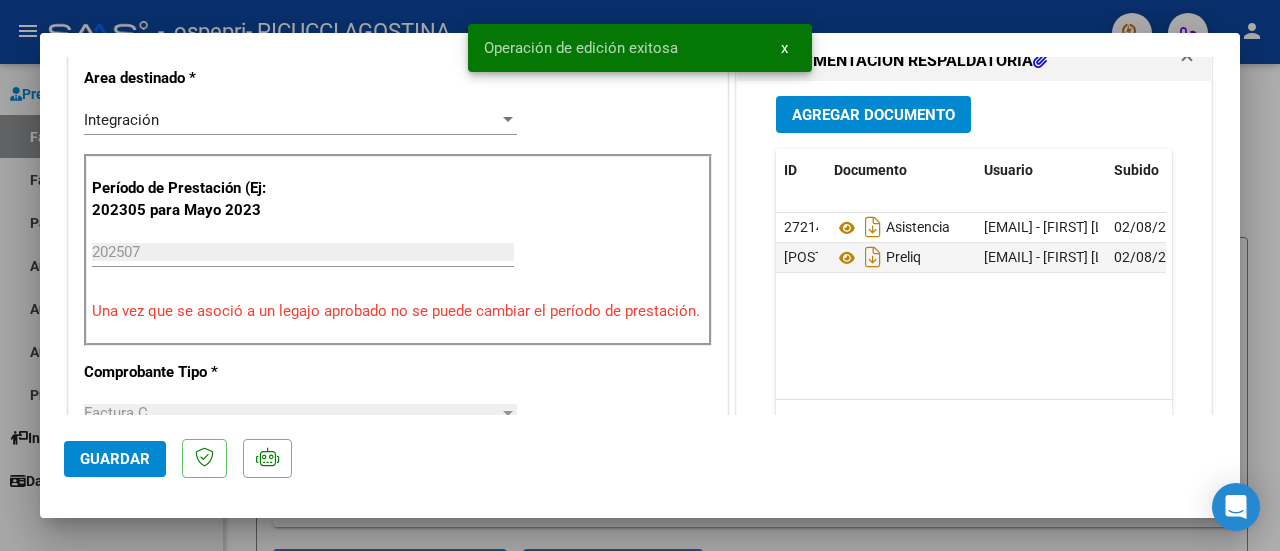 click on "Operación de edición exitosa x" at bounding box center (640, 48) 